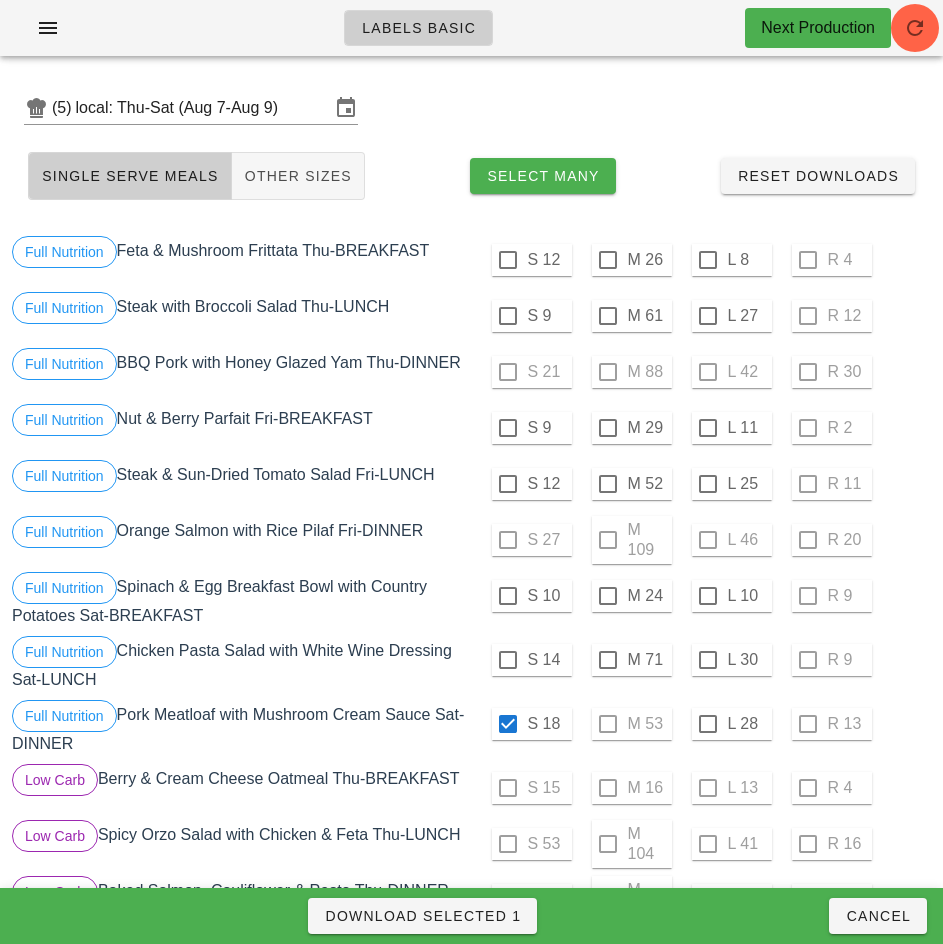 scroll, scrollTop: 0, scrollLeft: 0, axis: both 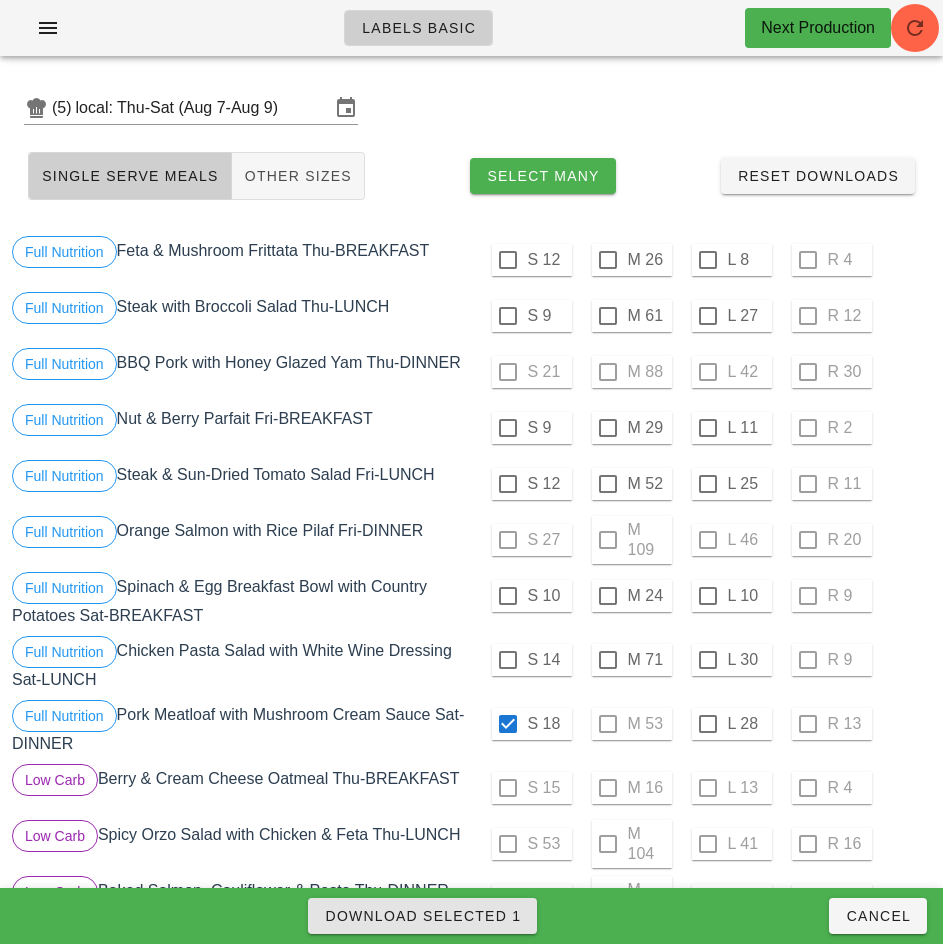 click on "Download Selected 1" at bounding box center (422, 916) 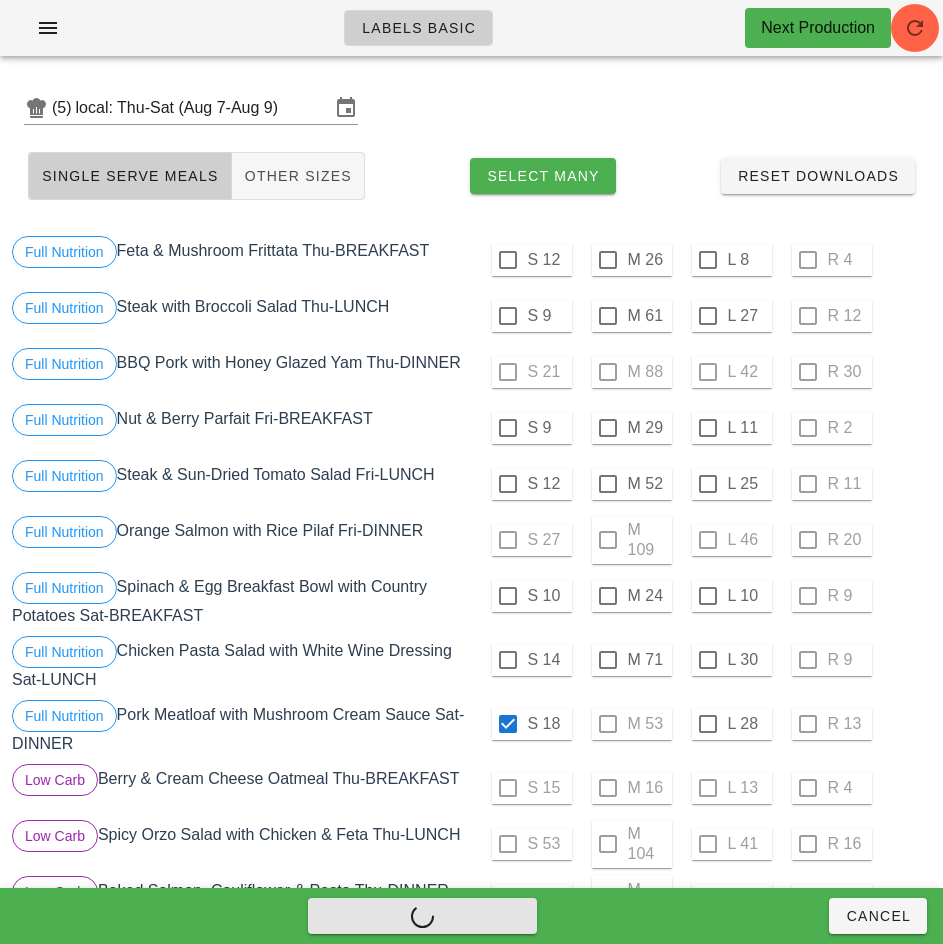 checkbox on "false" 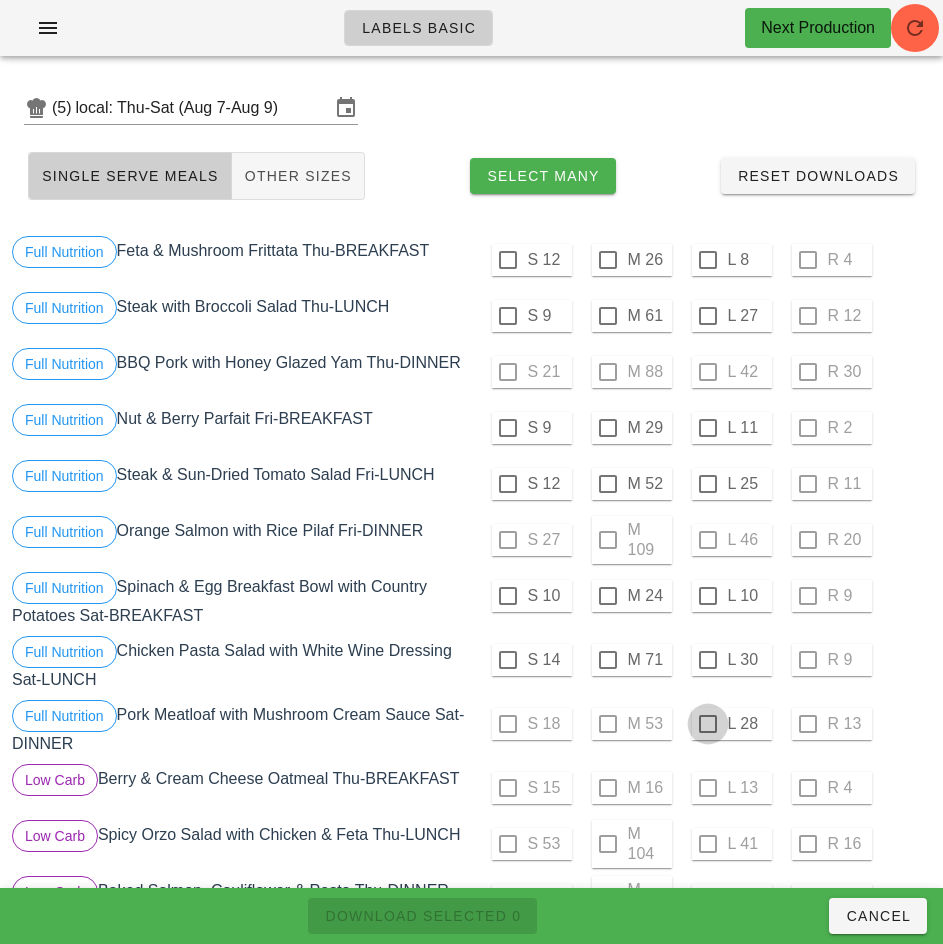 click at bounding box center [708, 724] 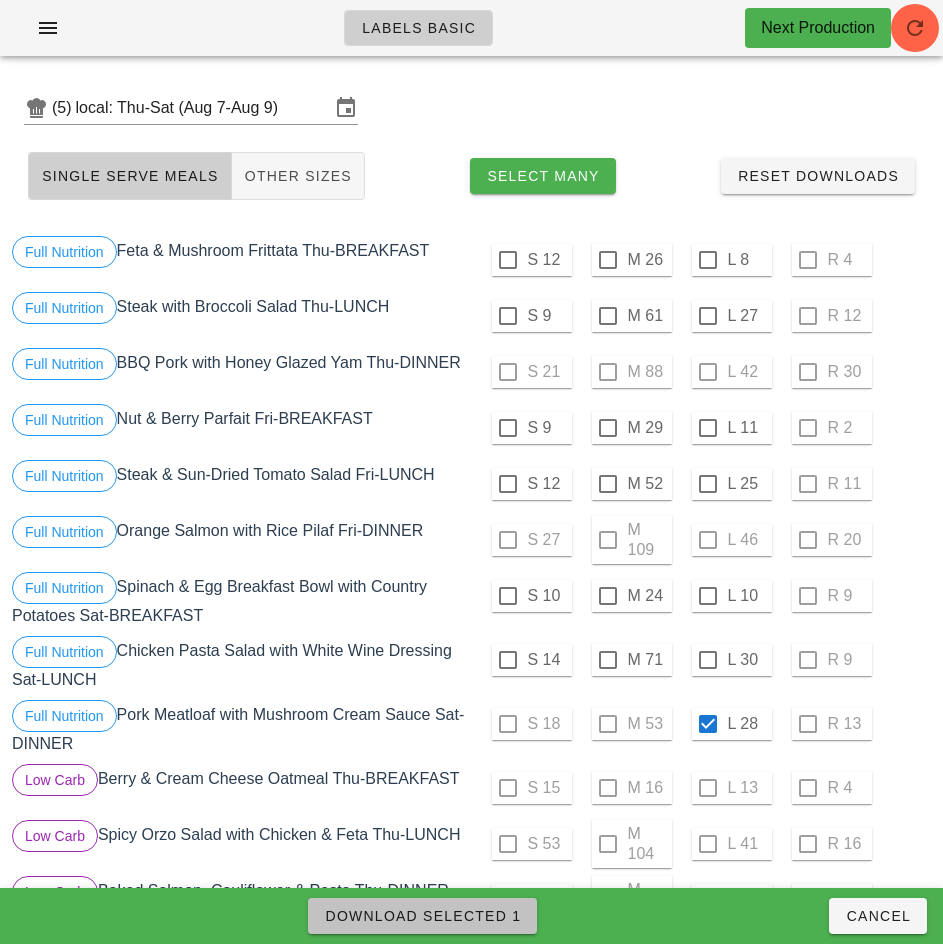 click on "Download Selected 1" at bounding box center [422, 916] 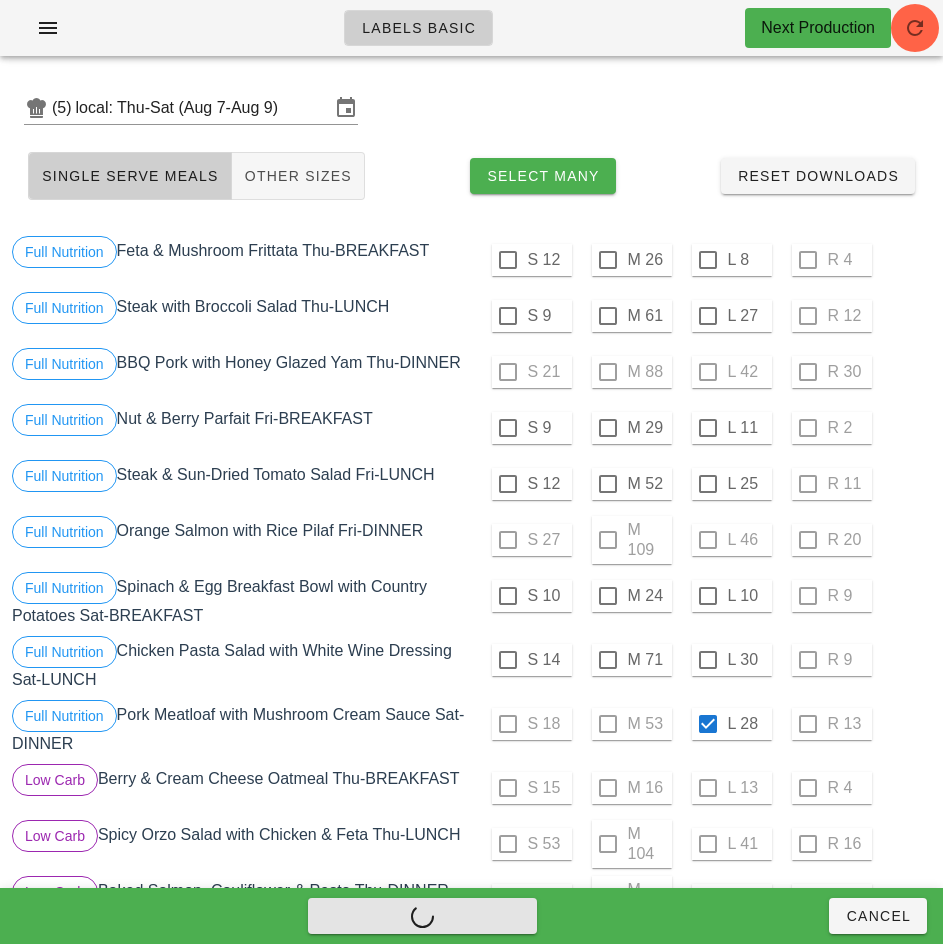 checkbox on "false" 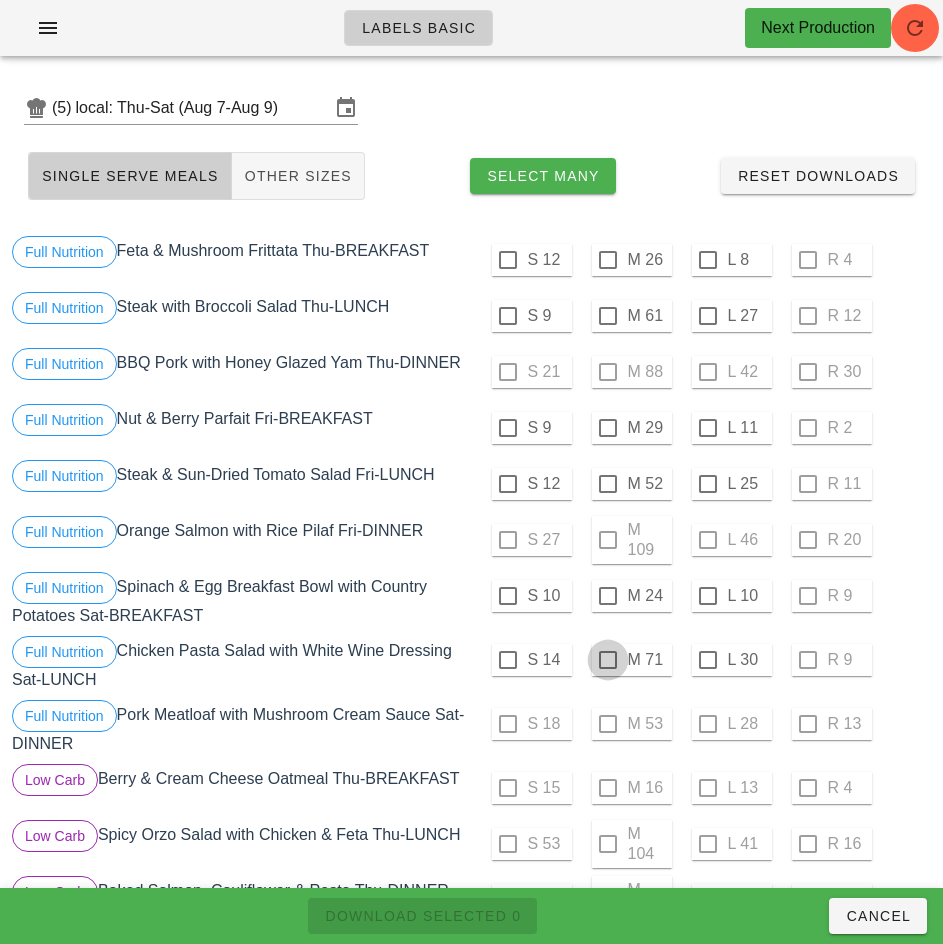click at bounding box center (608, 660) 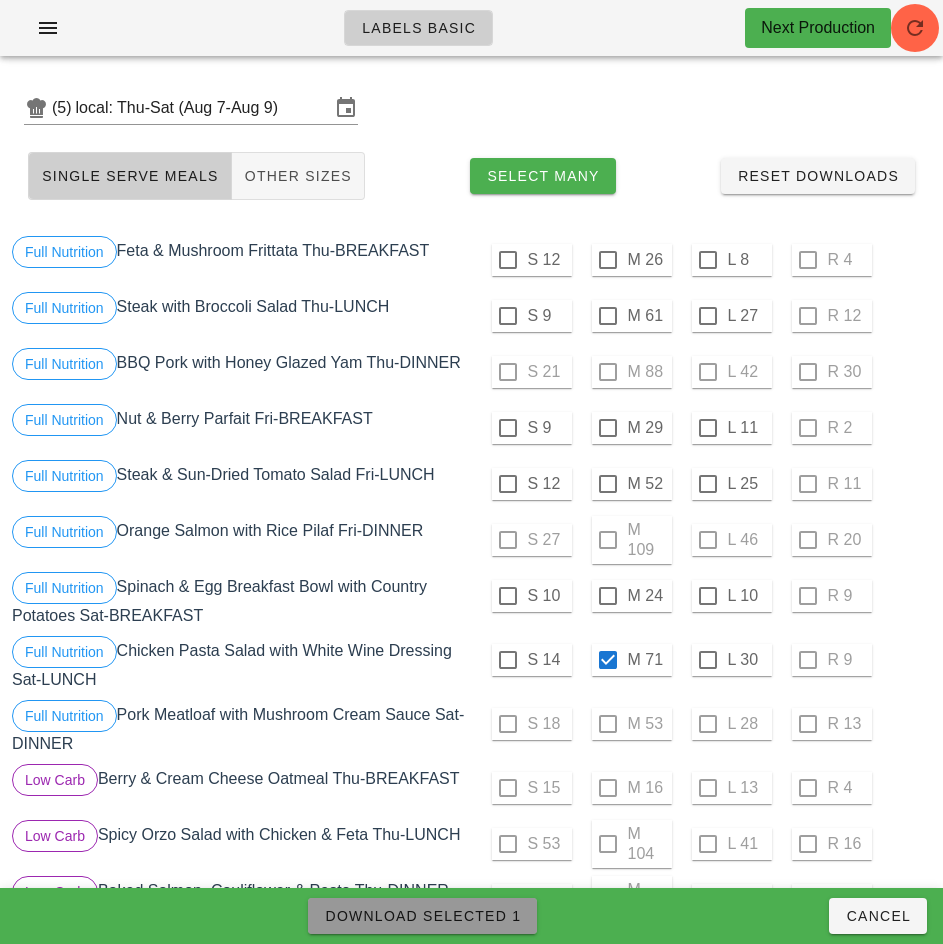 click on "Download Selected 1" at bounding box center (422, 916) 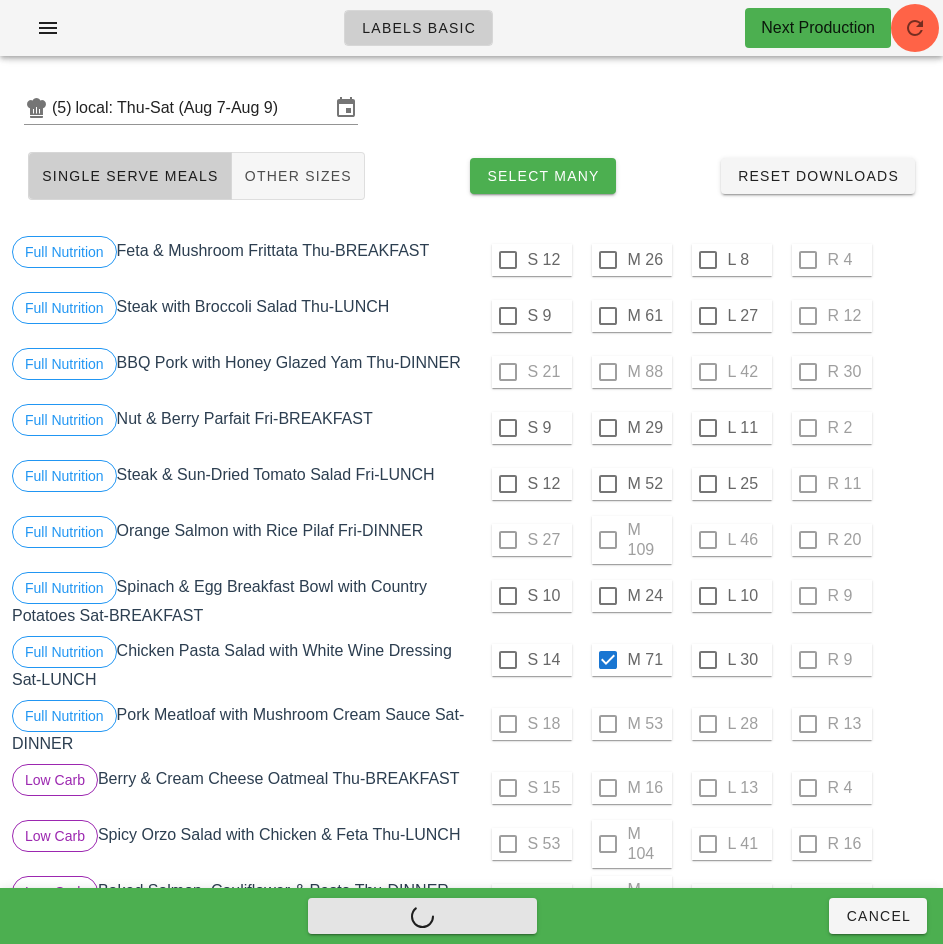 checkbox on "false" 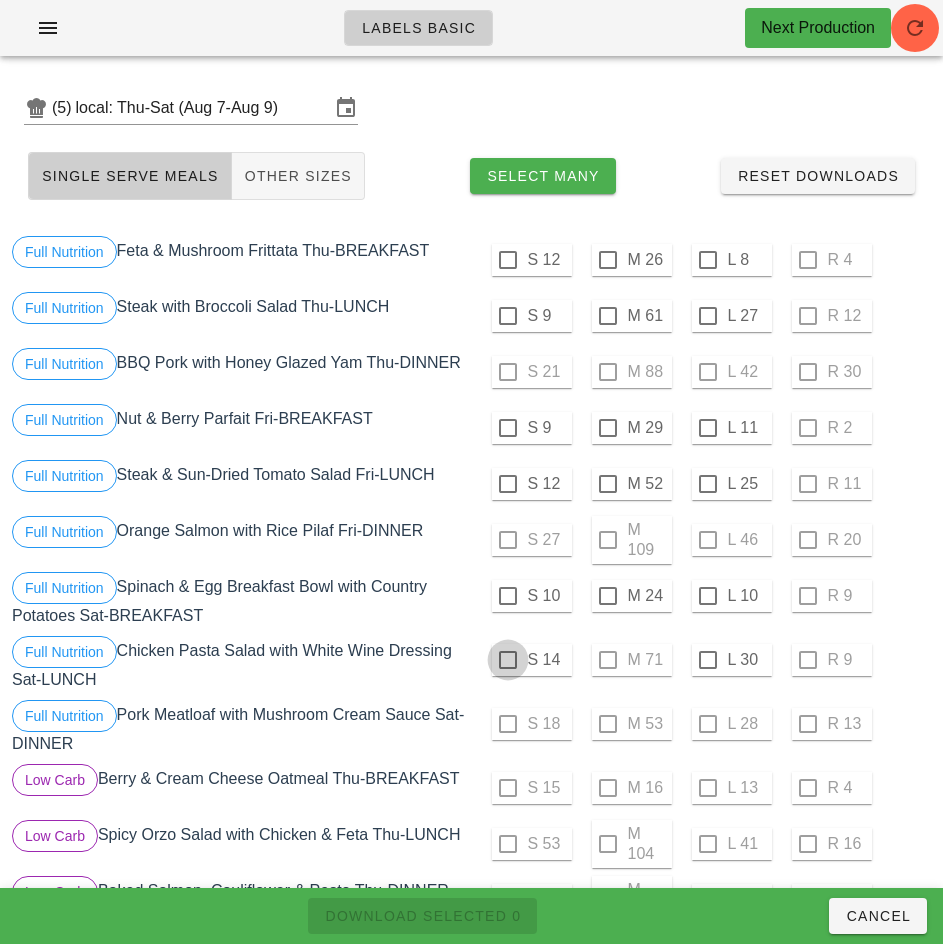 click at bounding box center [508, 660] 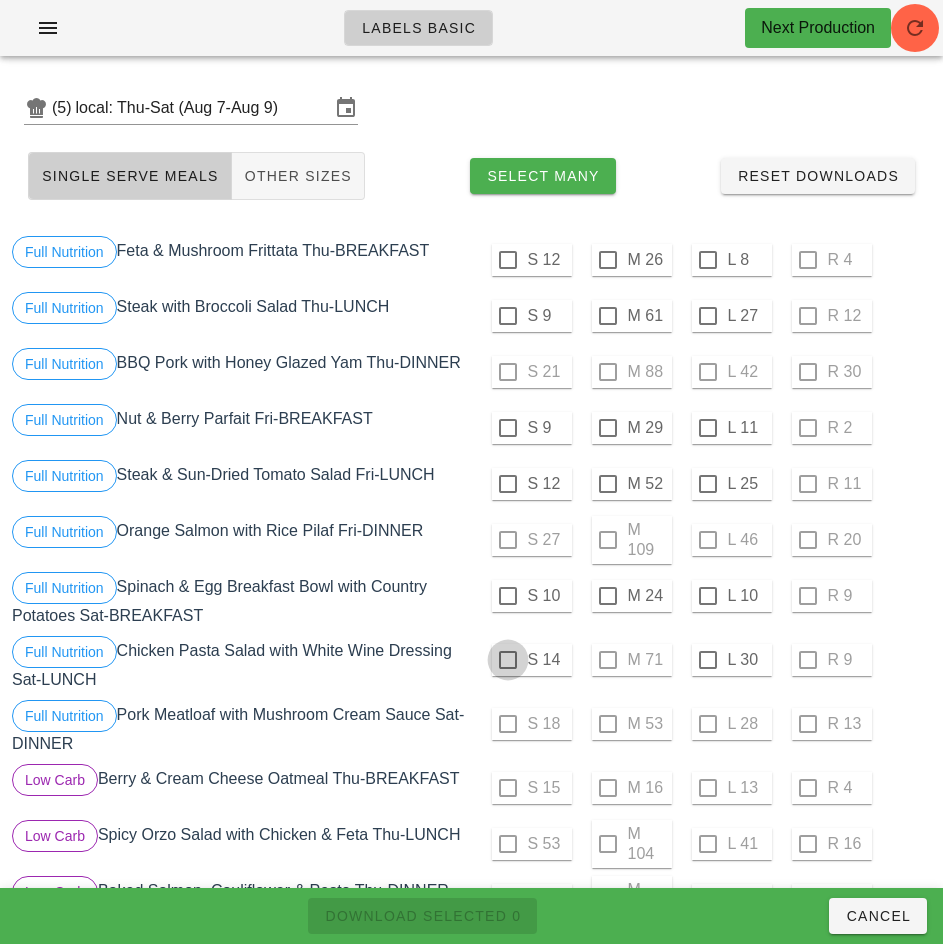 checkbox on "true" 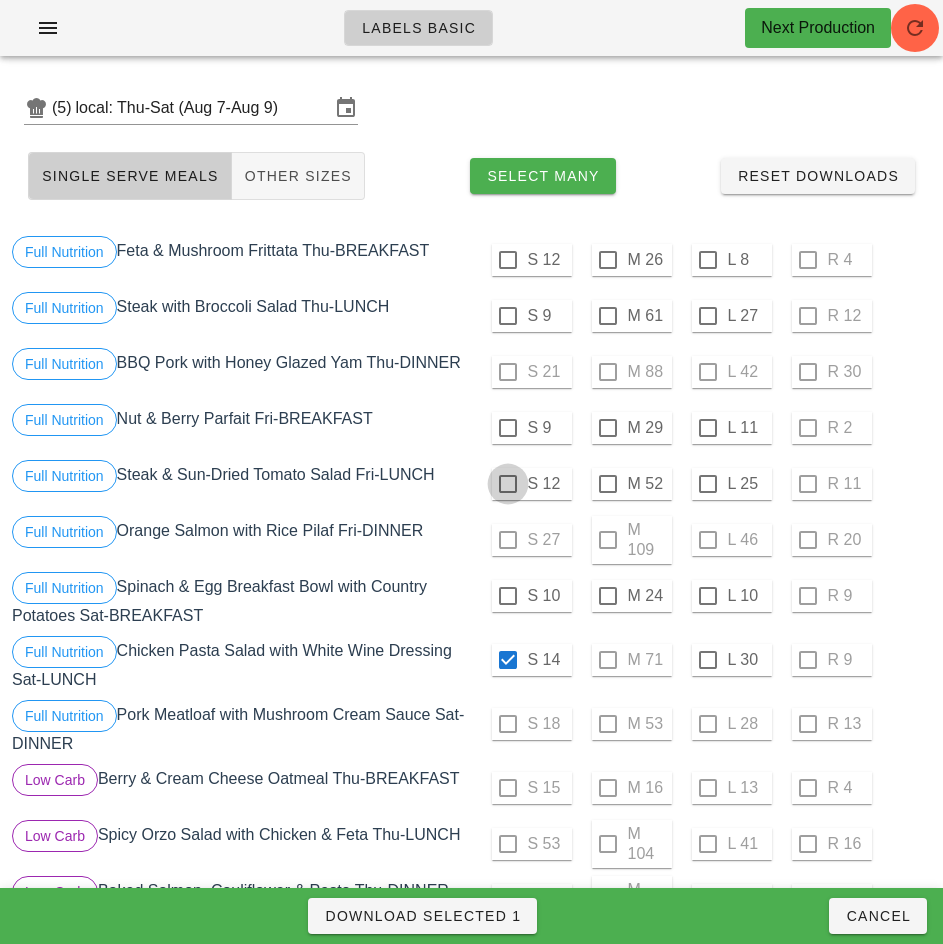 click at bounding box center [508, 484] 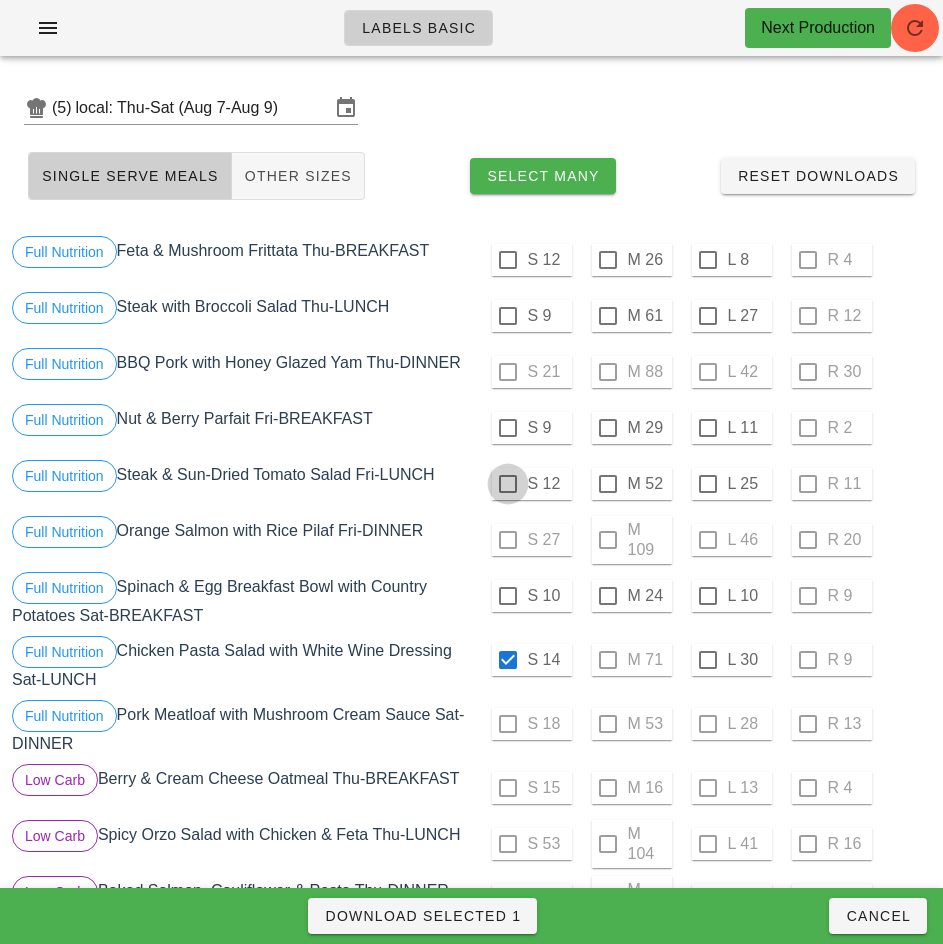 checkbox on "true" 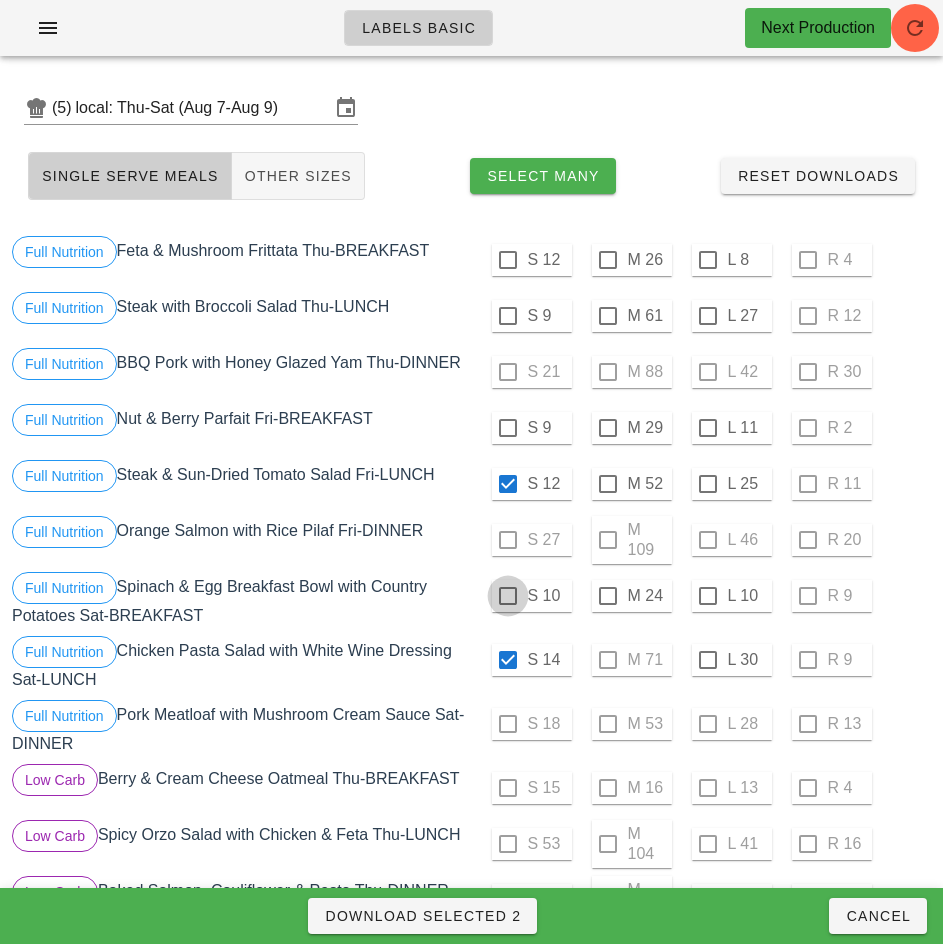 click at bounding box center [508, 596] 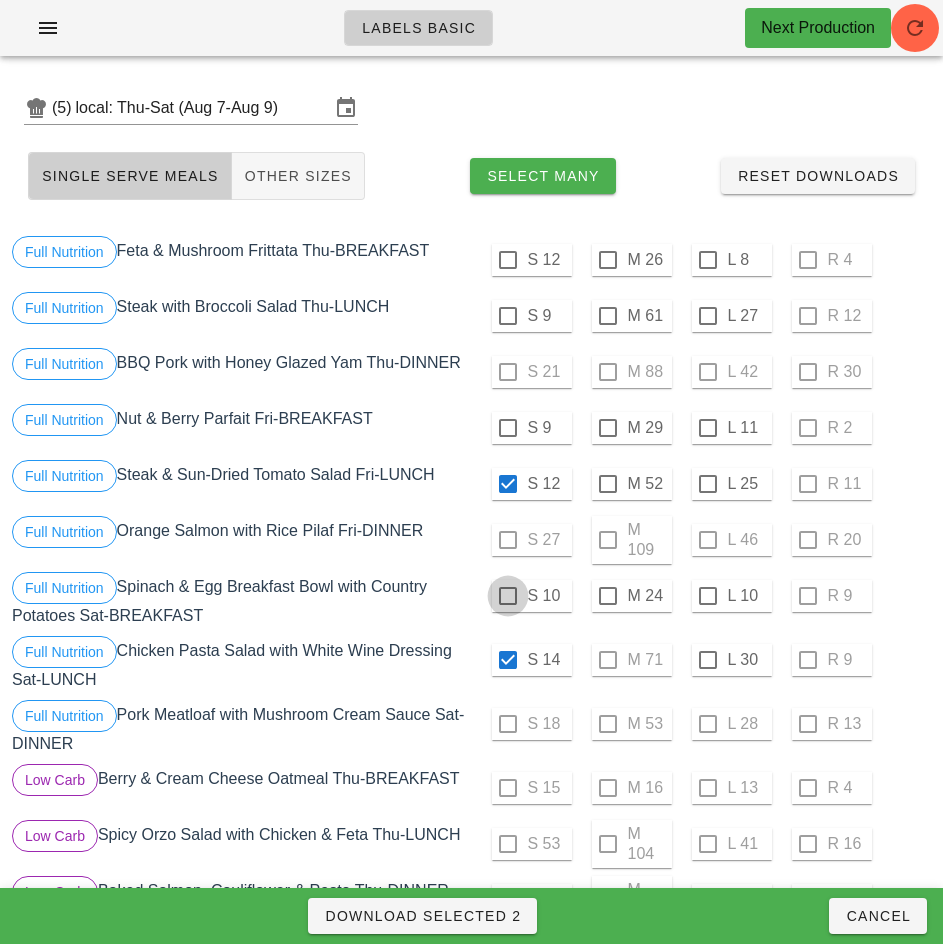 checkbox on "true" 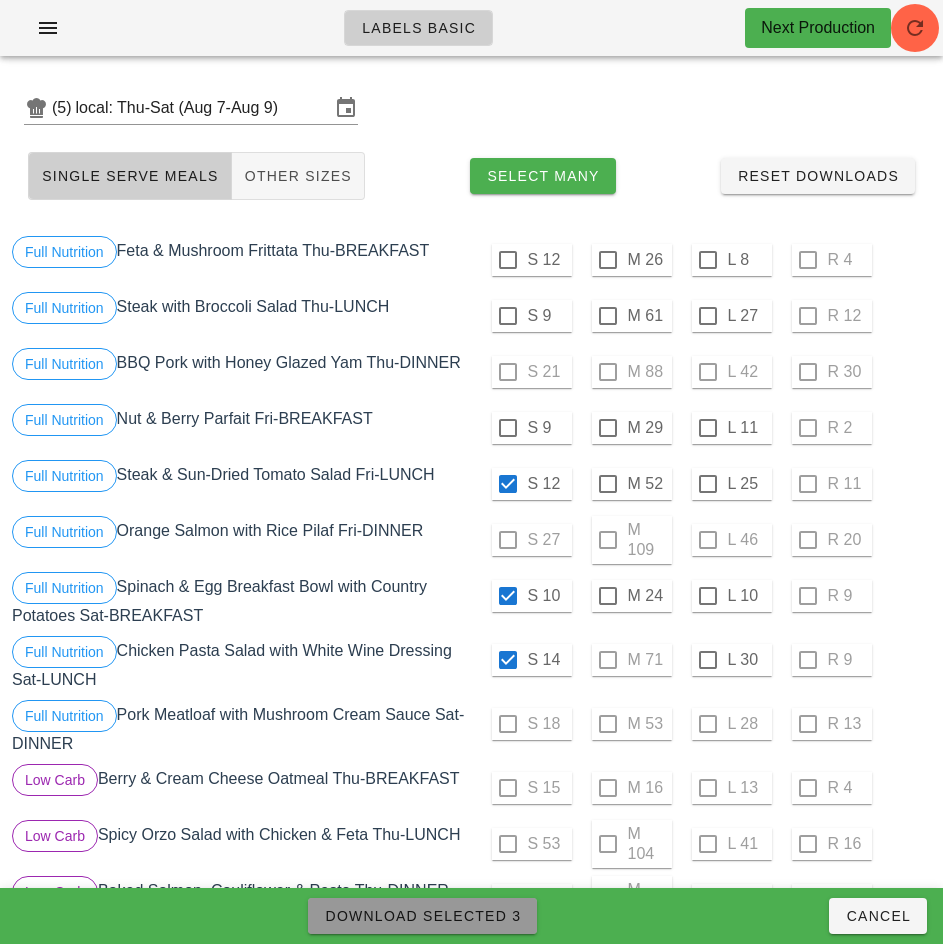 click on "Download Selected 3" at bounding box center [422, 916] 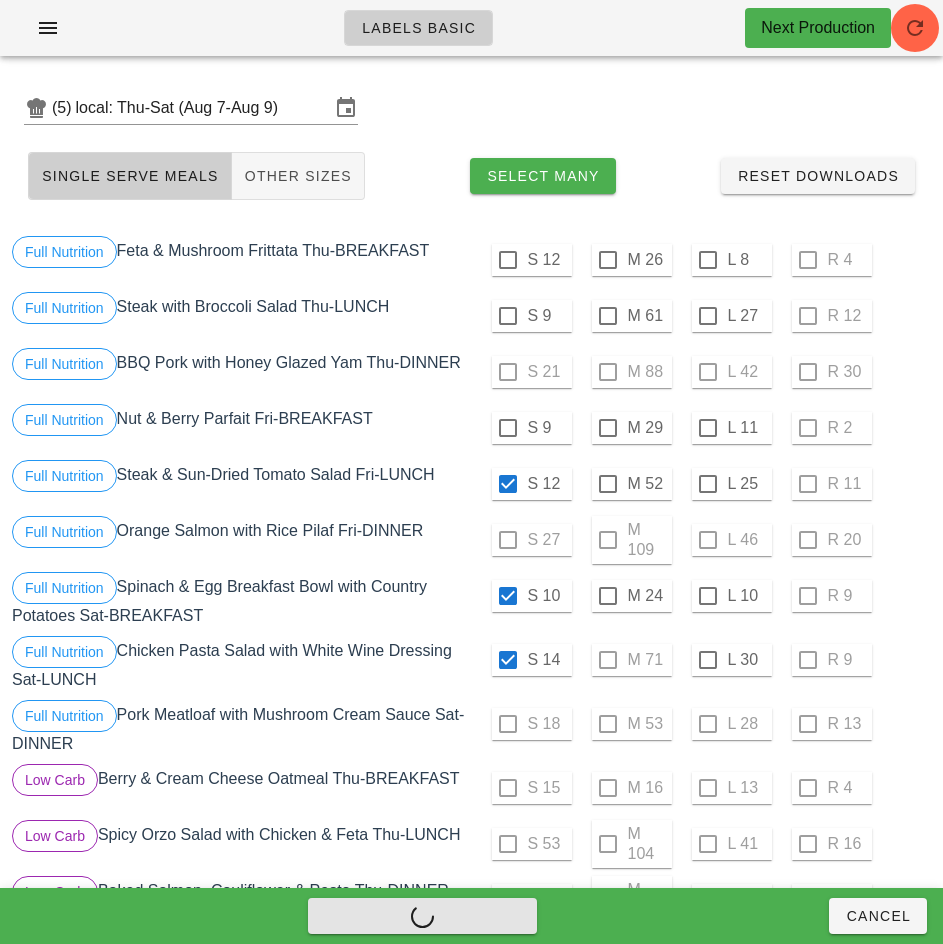 checkbox on "false" 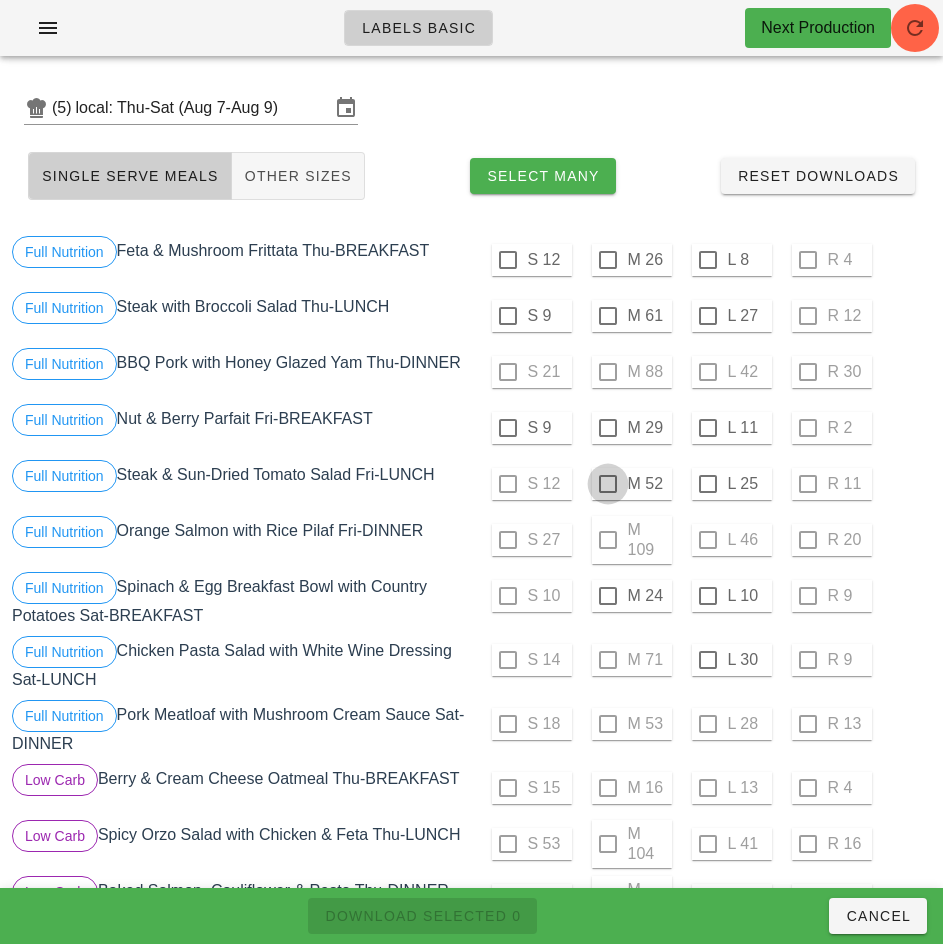 click at bounding box center (608, 484) 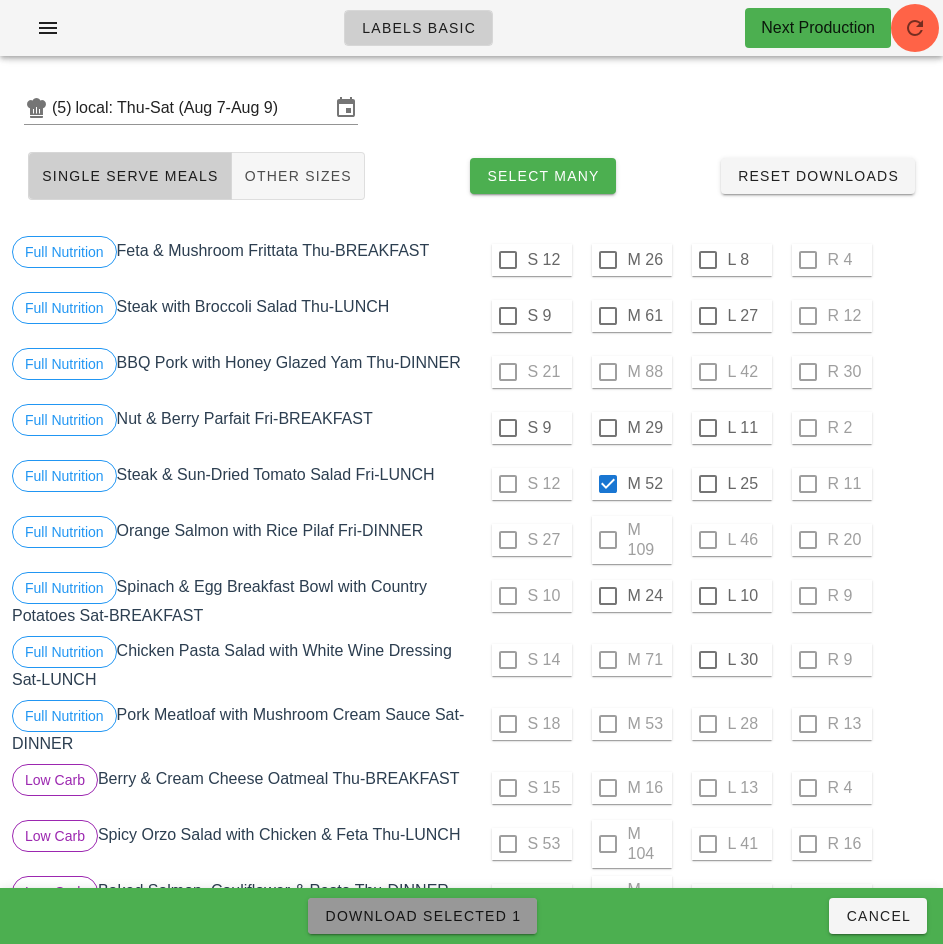 click on "Download Selected 1" at bounding box center (422, 916) 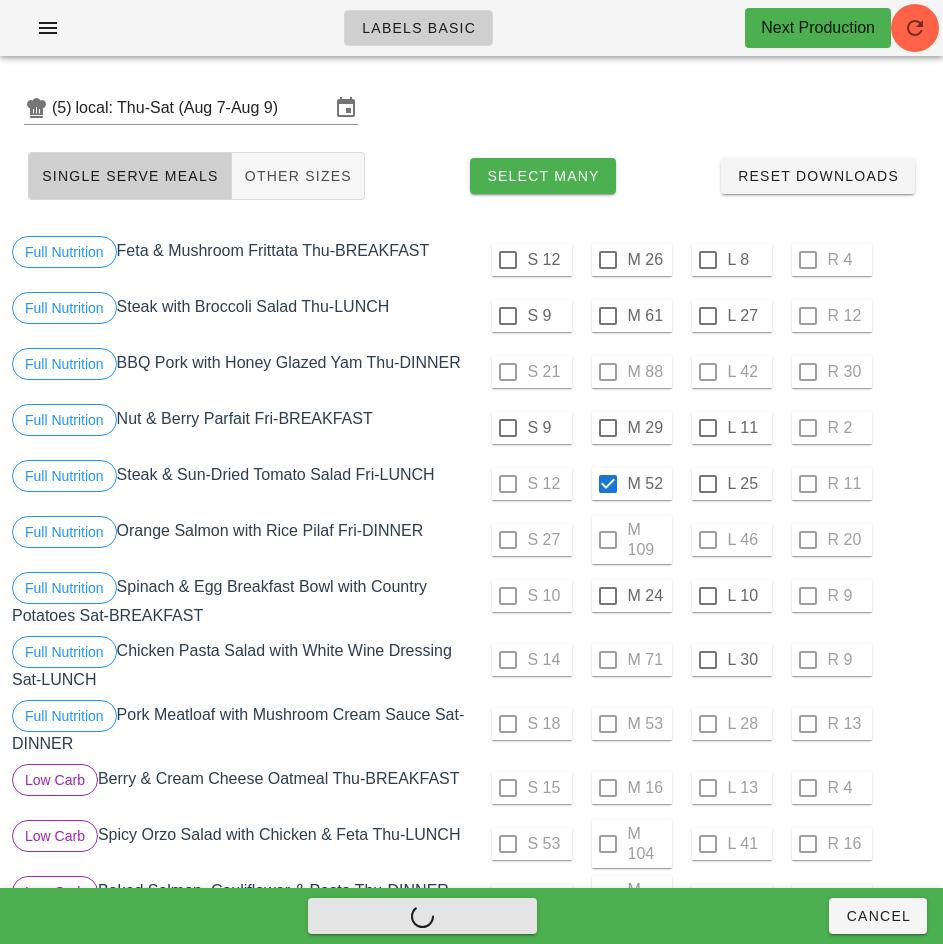 checkbox on "false" 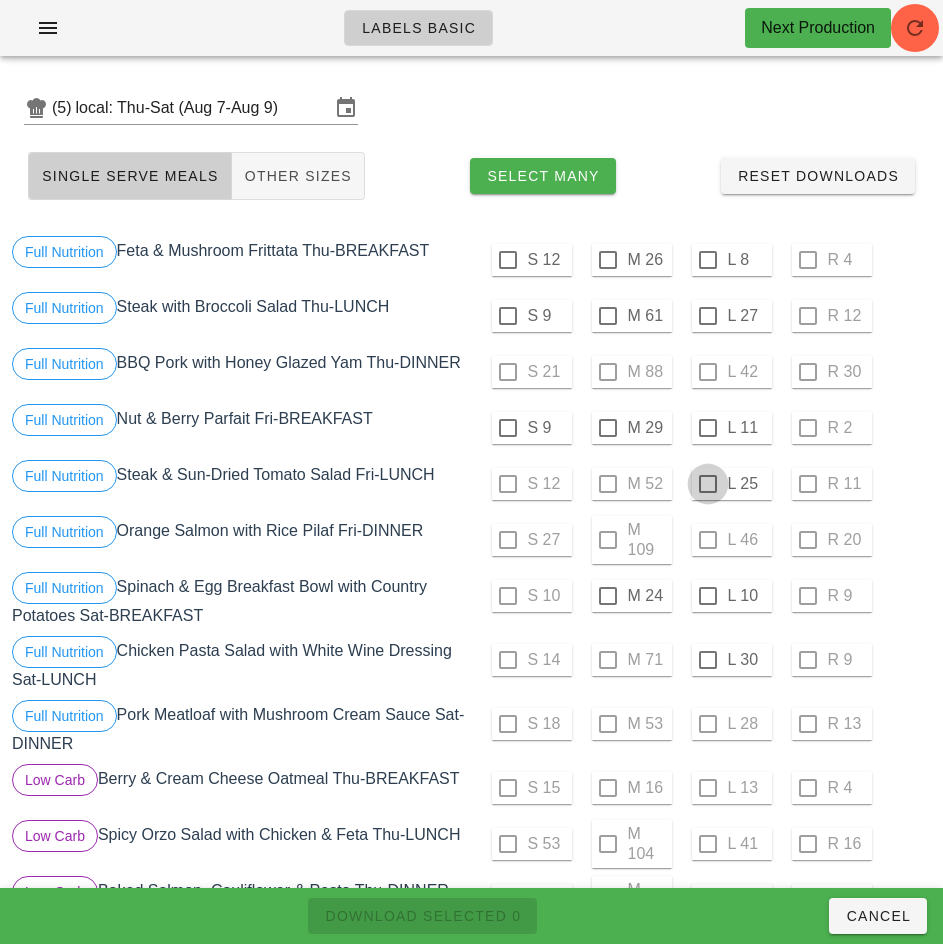 click at bounding box center [708, 484] 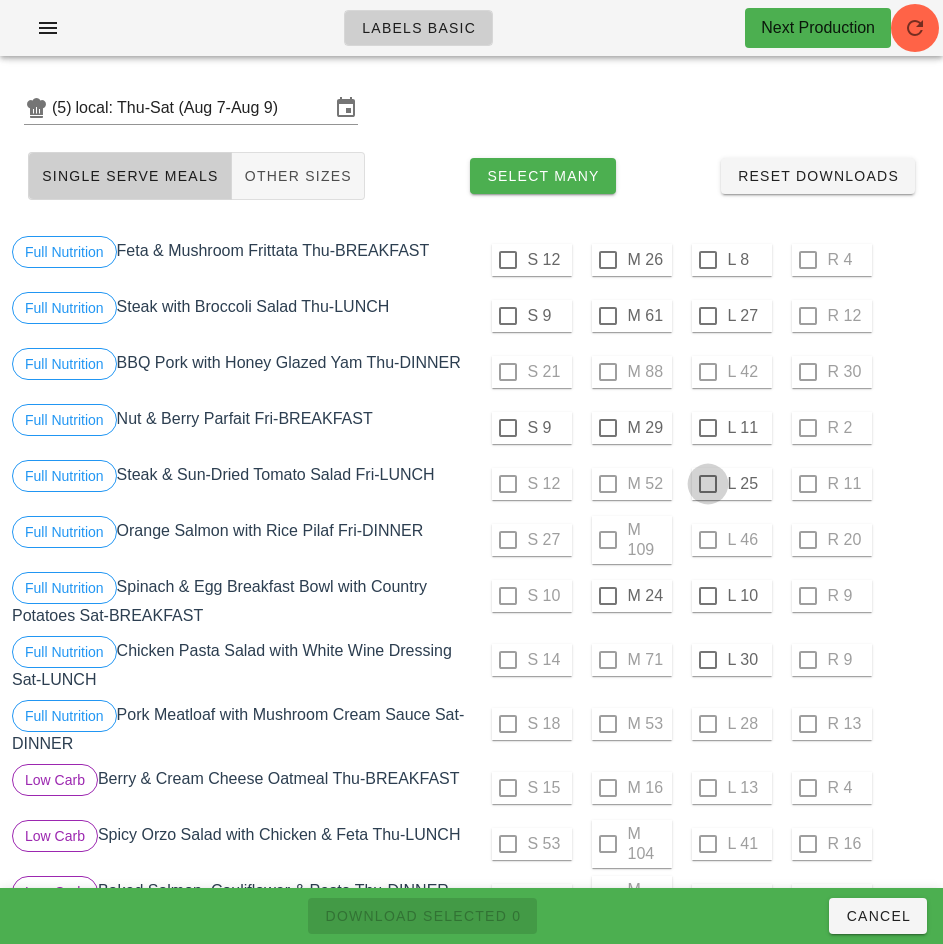 checkbox on "true" 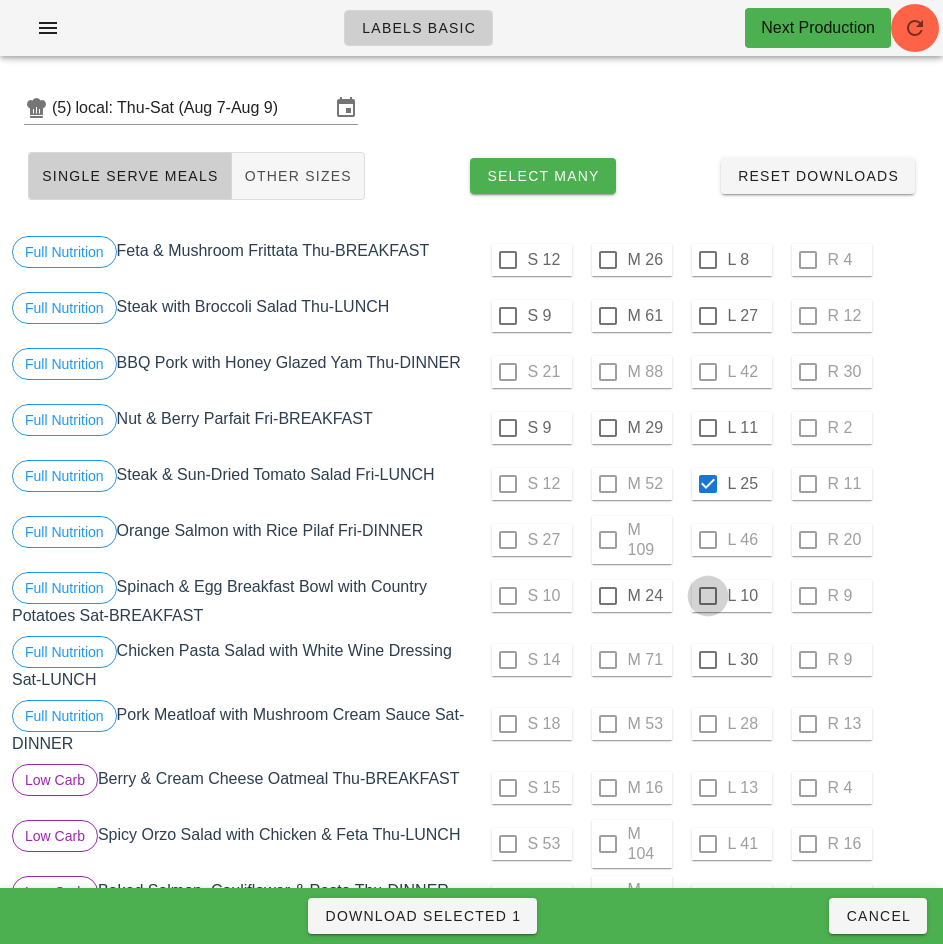 click at bounding box center [708, 596] 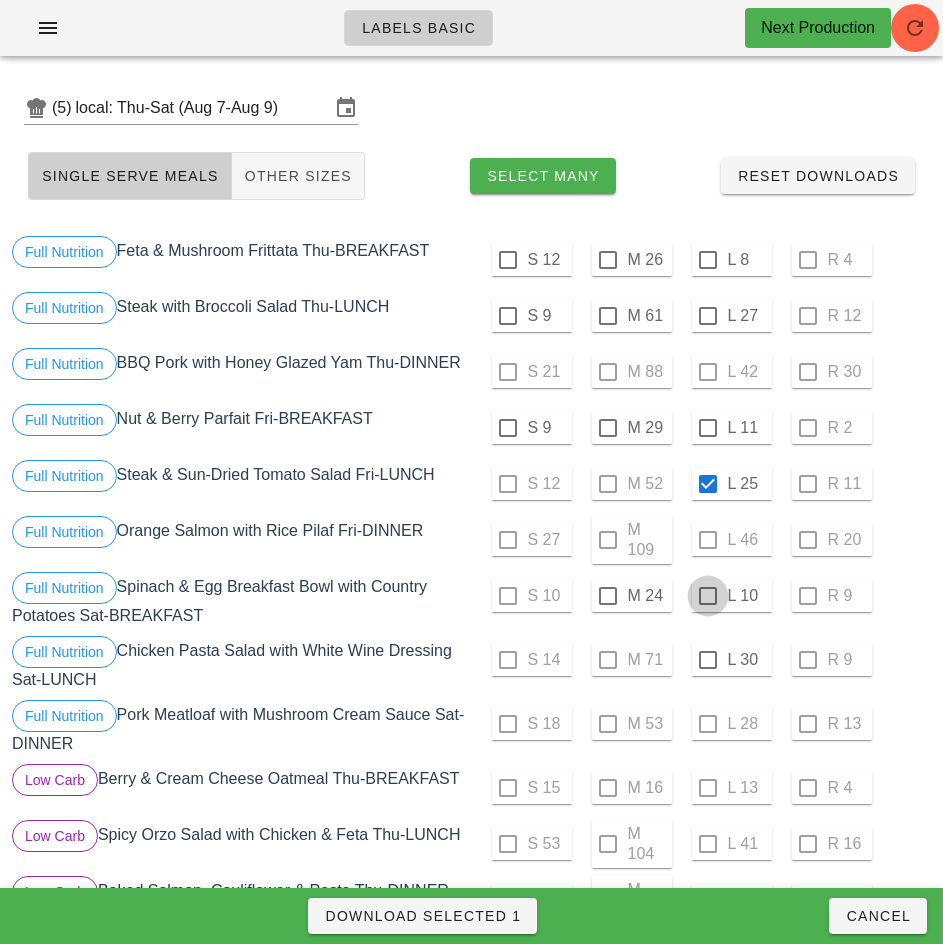 checkbox on "true" 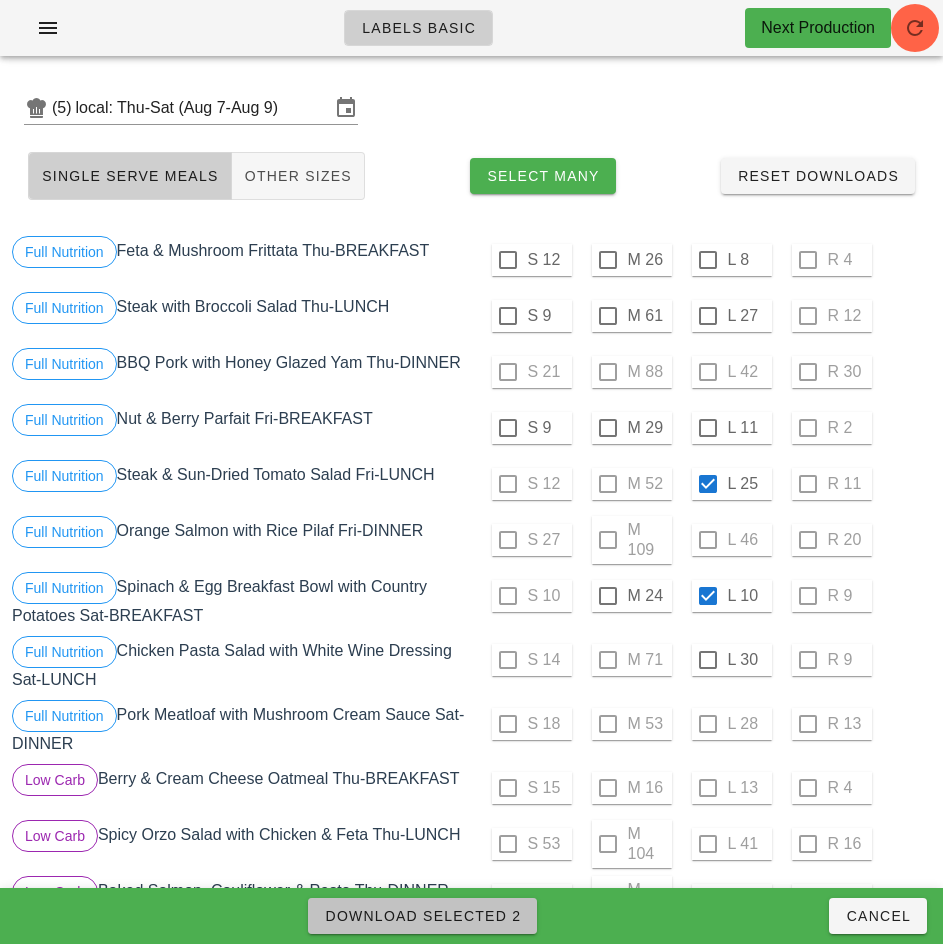 click on "Download Selected 2" at bounding box center [422, 916] 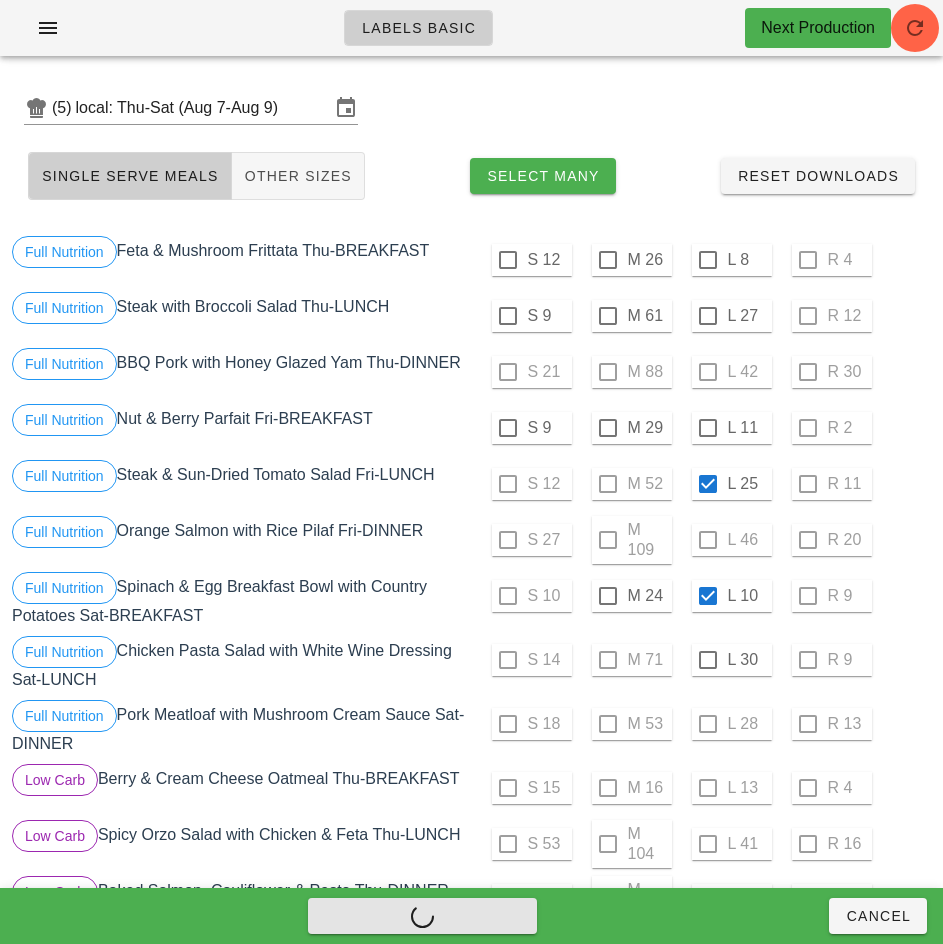 checkbox on "false" 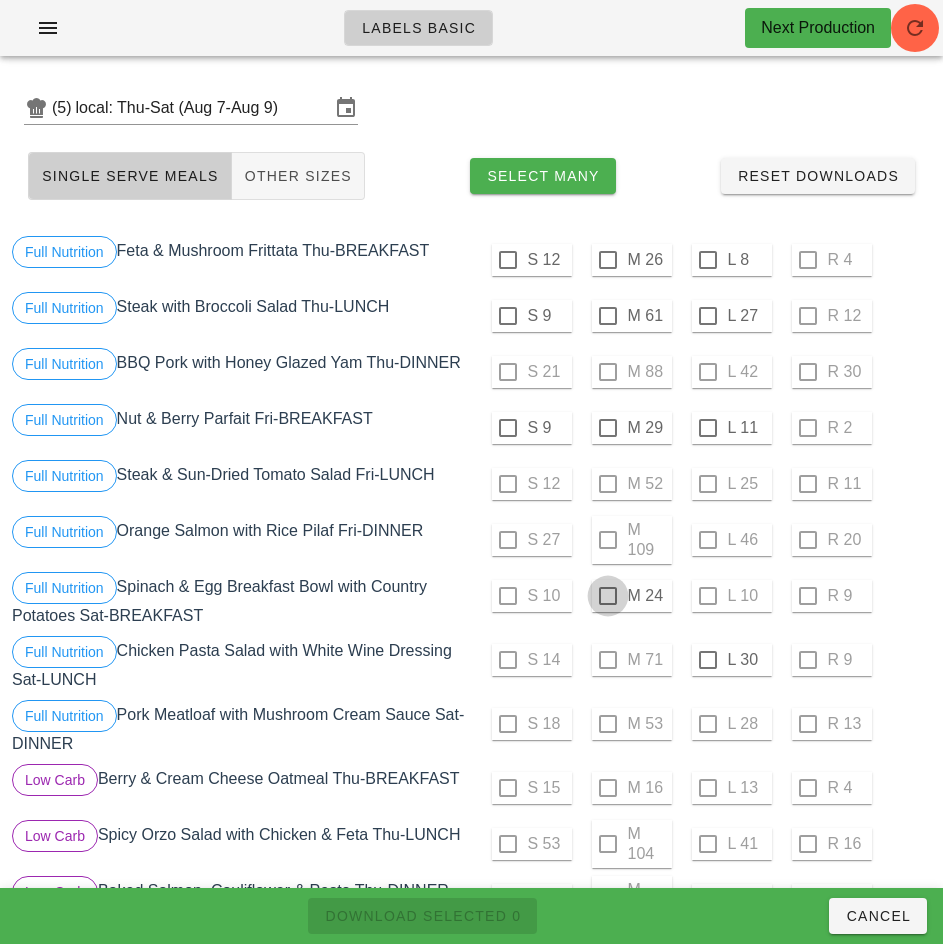 click at bounding box center (608, 596) 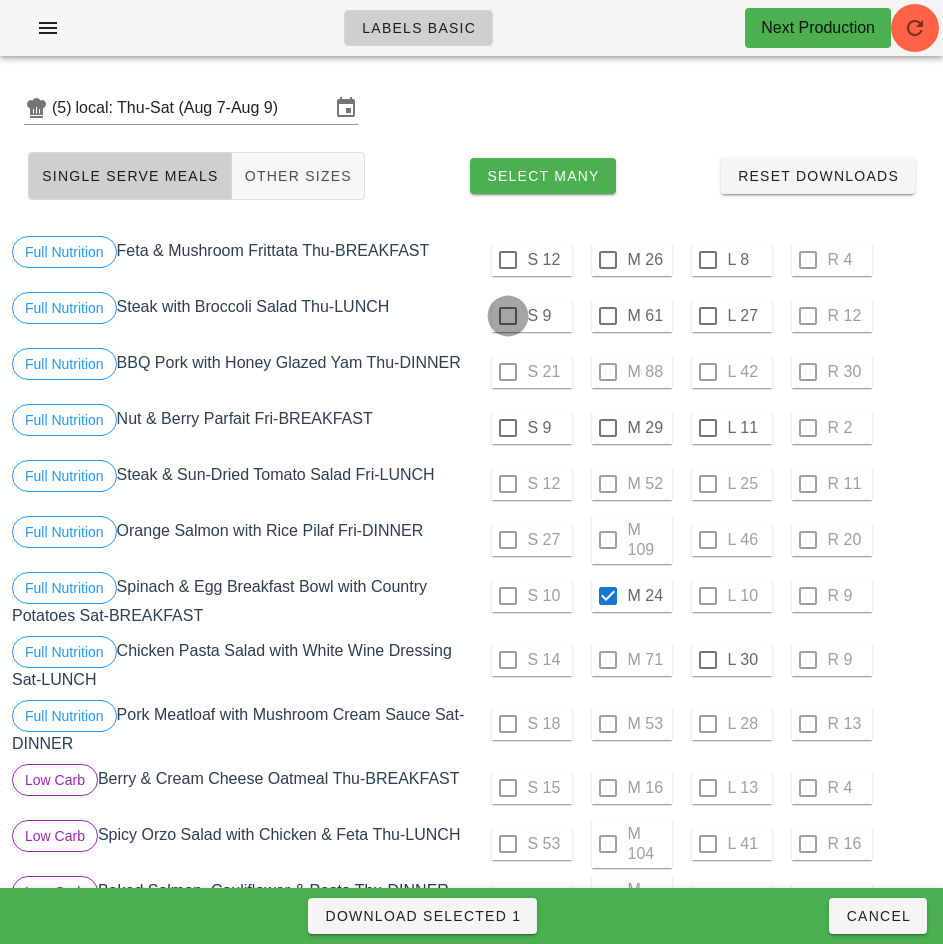 click at bounding box center (508, 316) 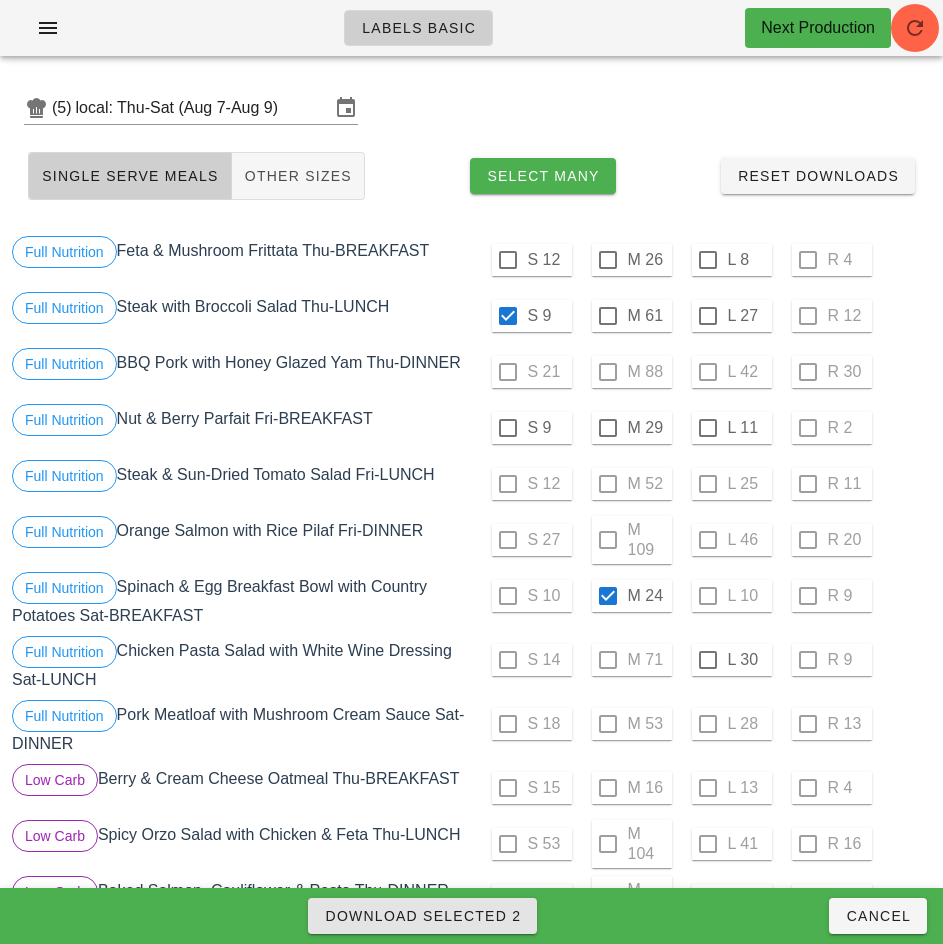 click on "Download Selected 2" at bounding box center [422, 916] 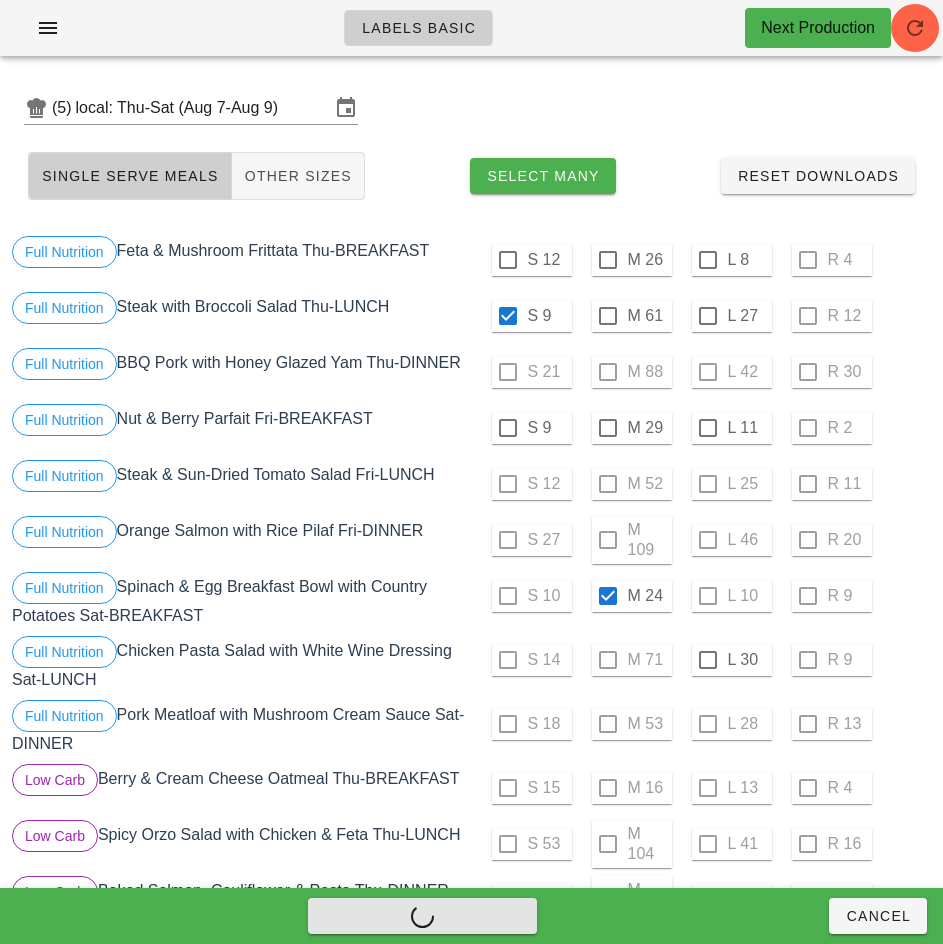 checkbox on "false" 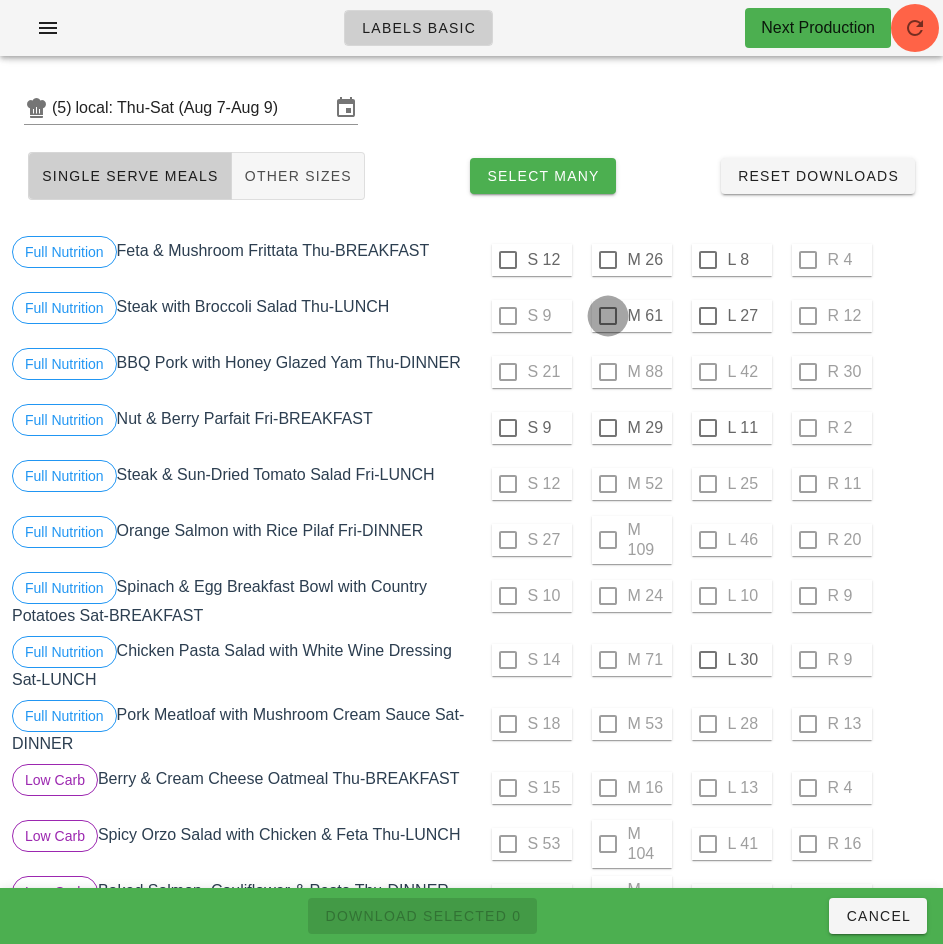 click at bounding box center (608, 316) 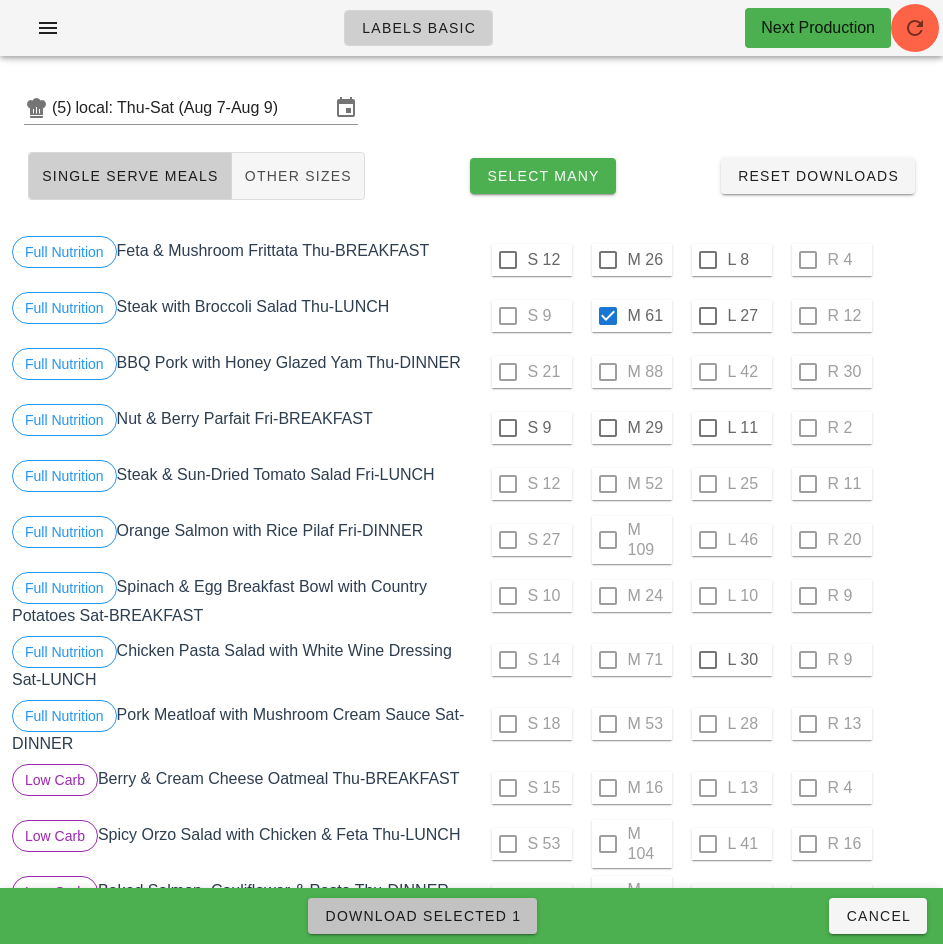 click on "Download Selected 1" at bounding box center [422, 916] 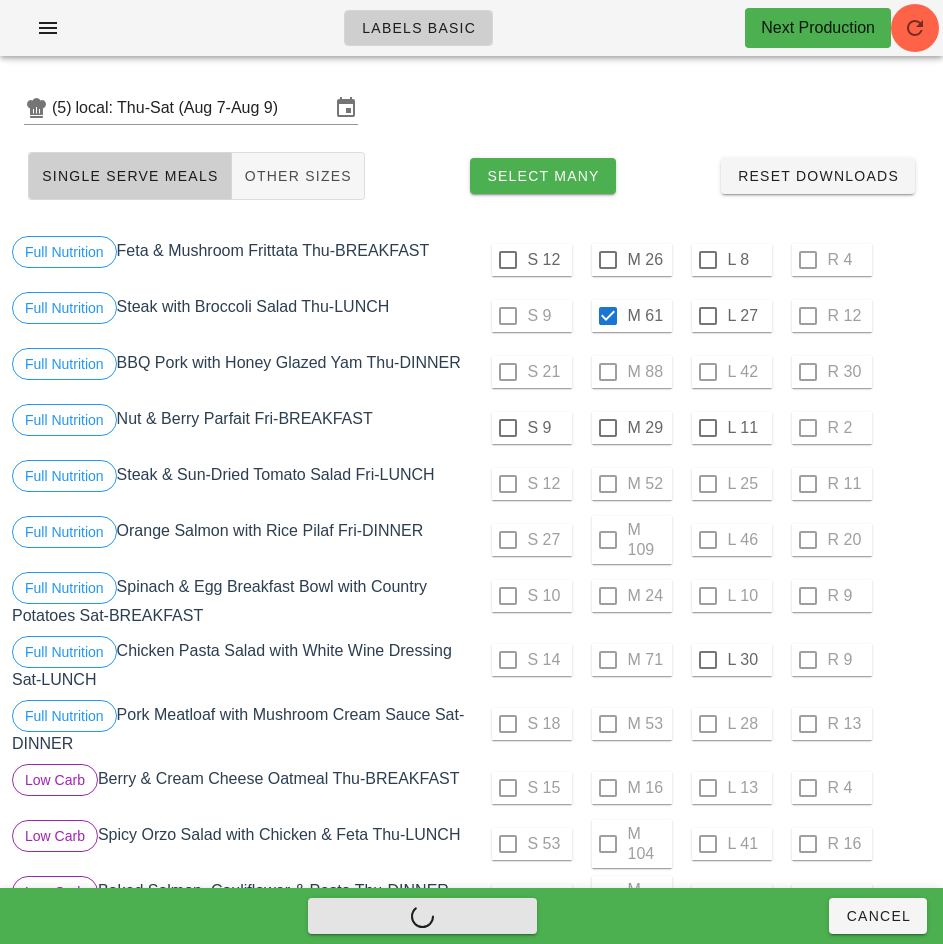 checkbox on "false" 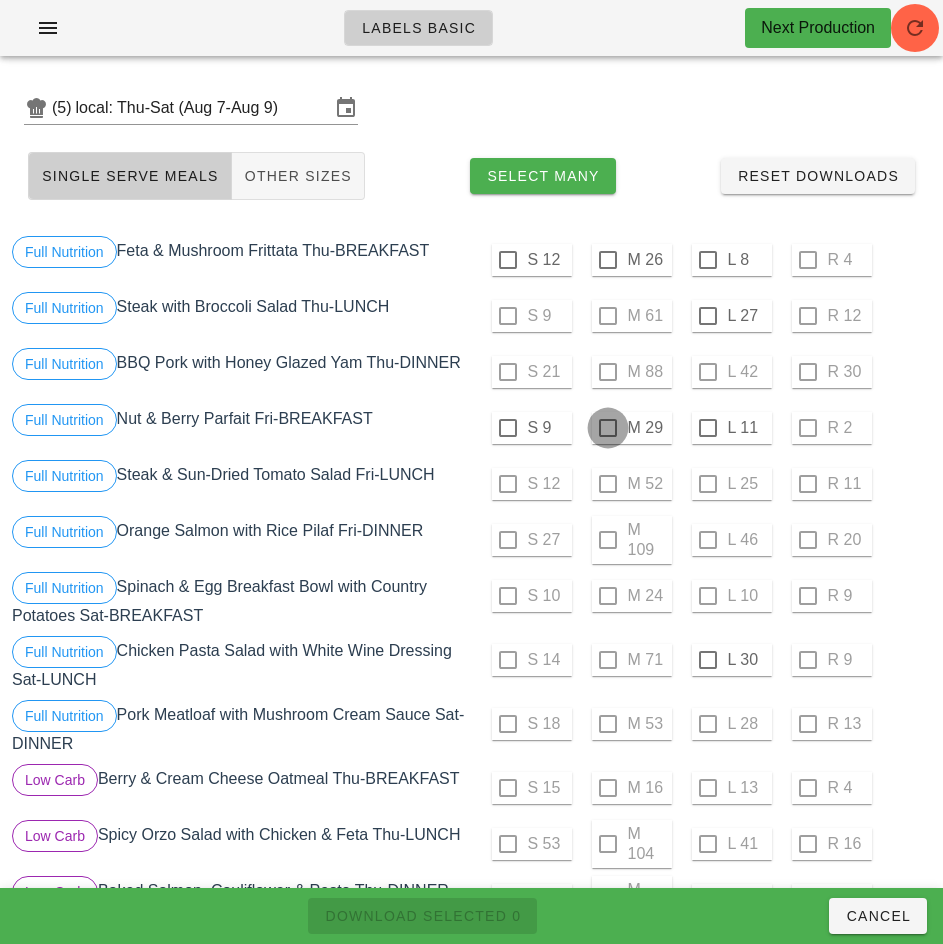 click at bounding box center (608, 428) 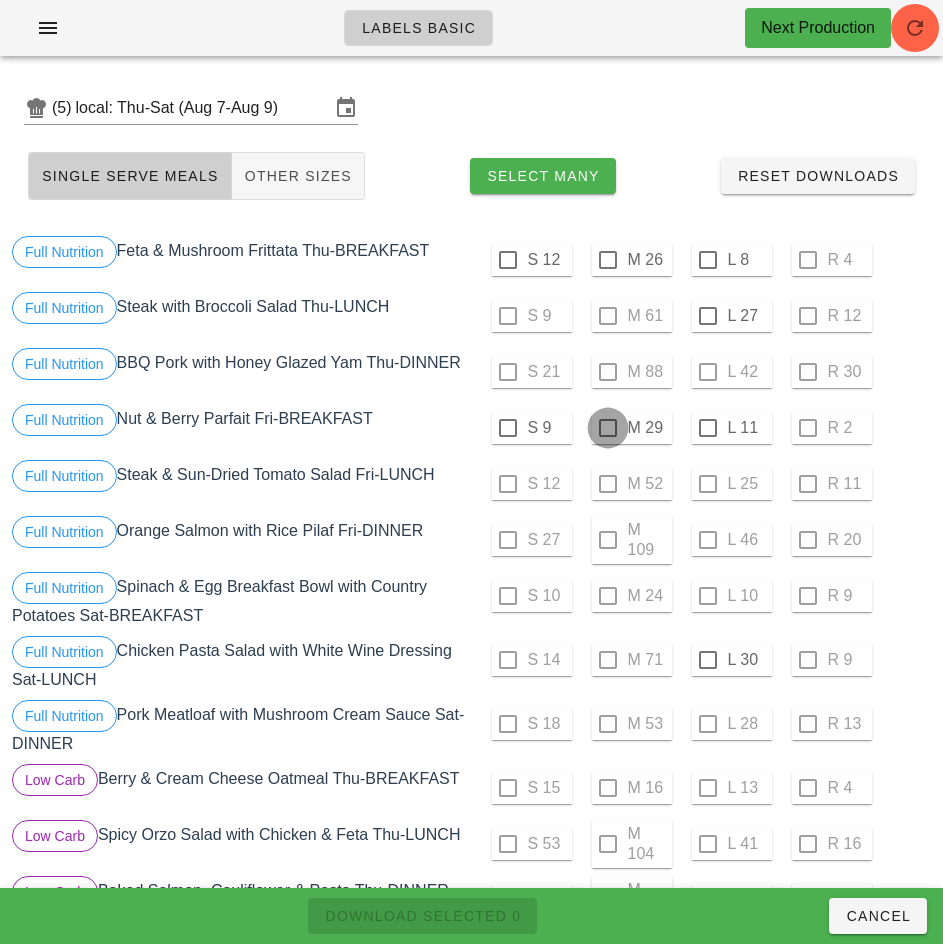 checkbox on "true" 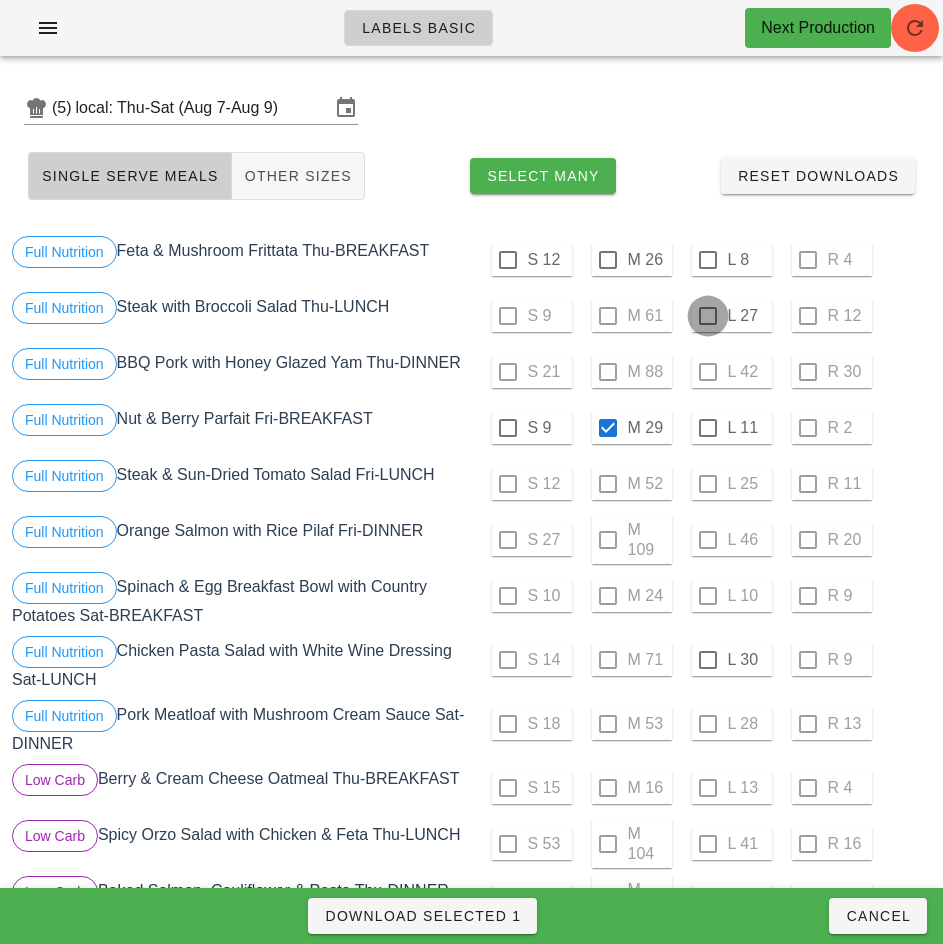 click at bounding box center (708, 316) 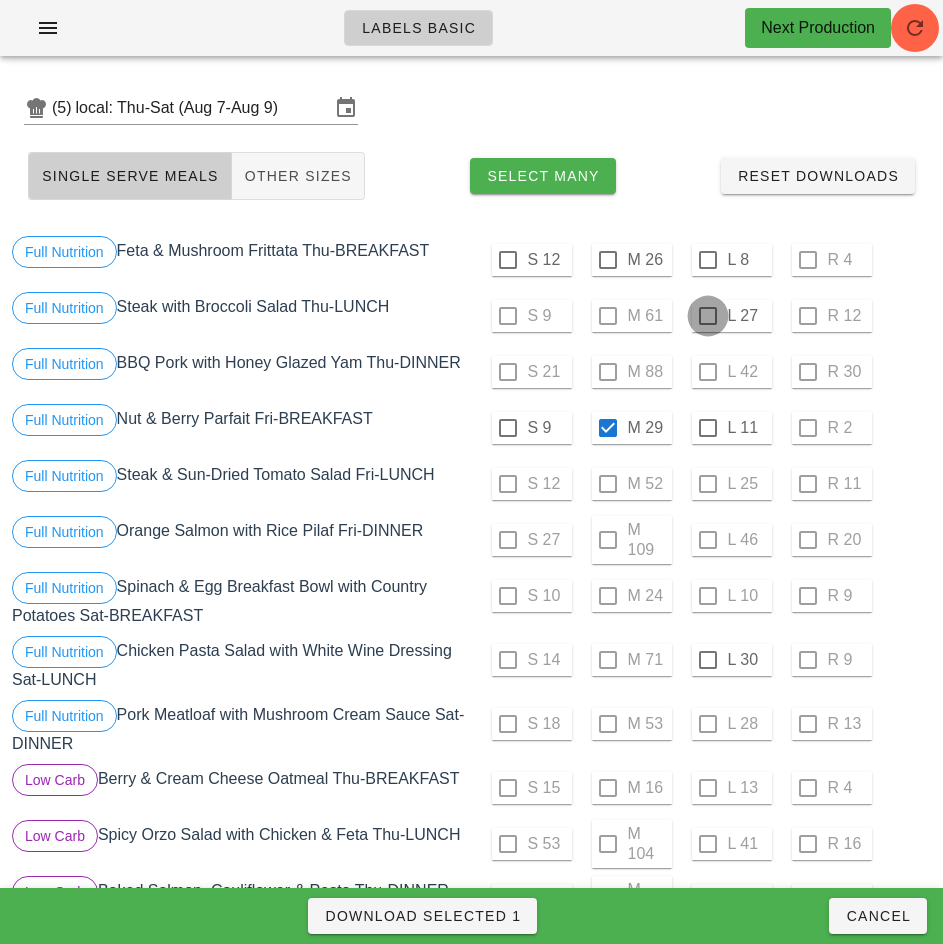 checkbox on "true" 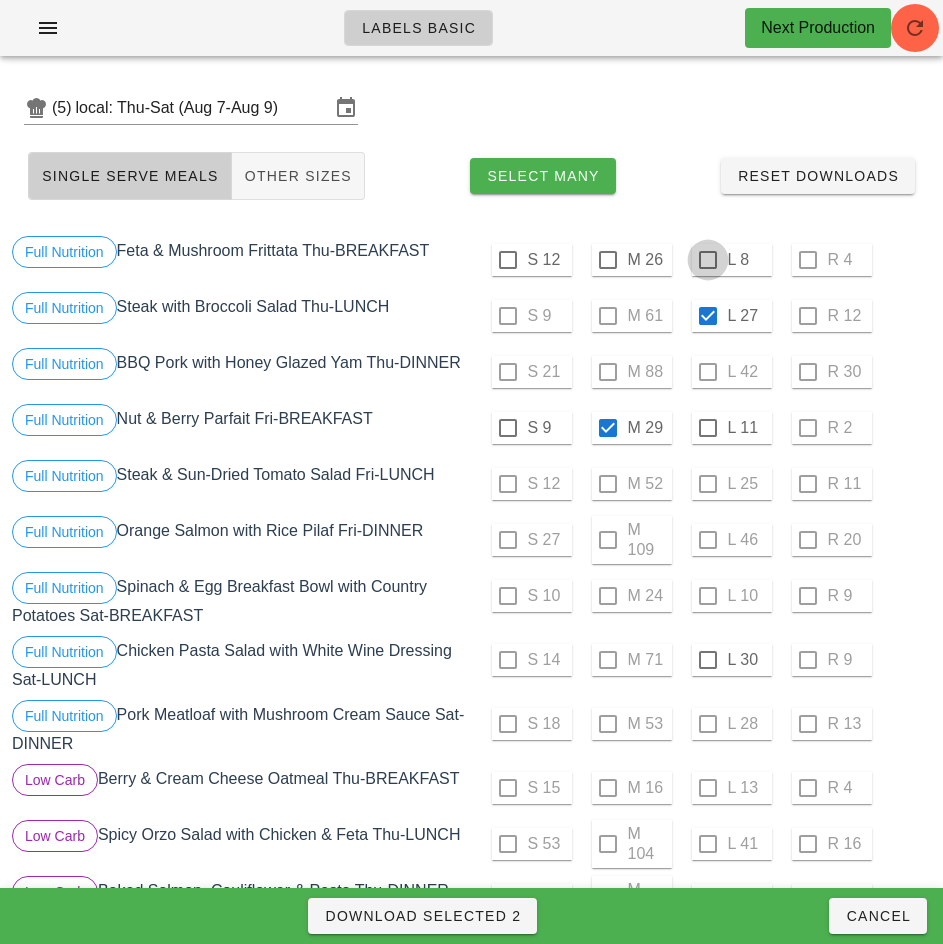 click at bounding box center (708, 260) 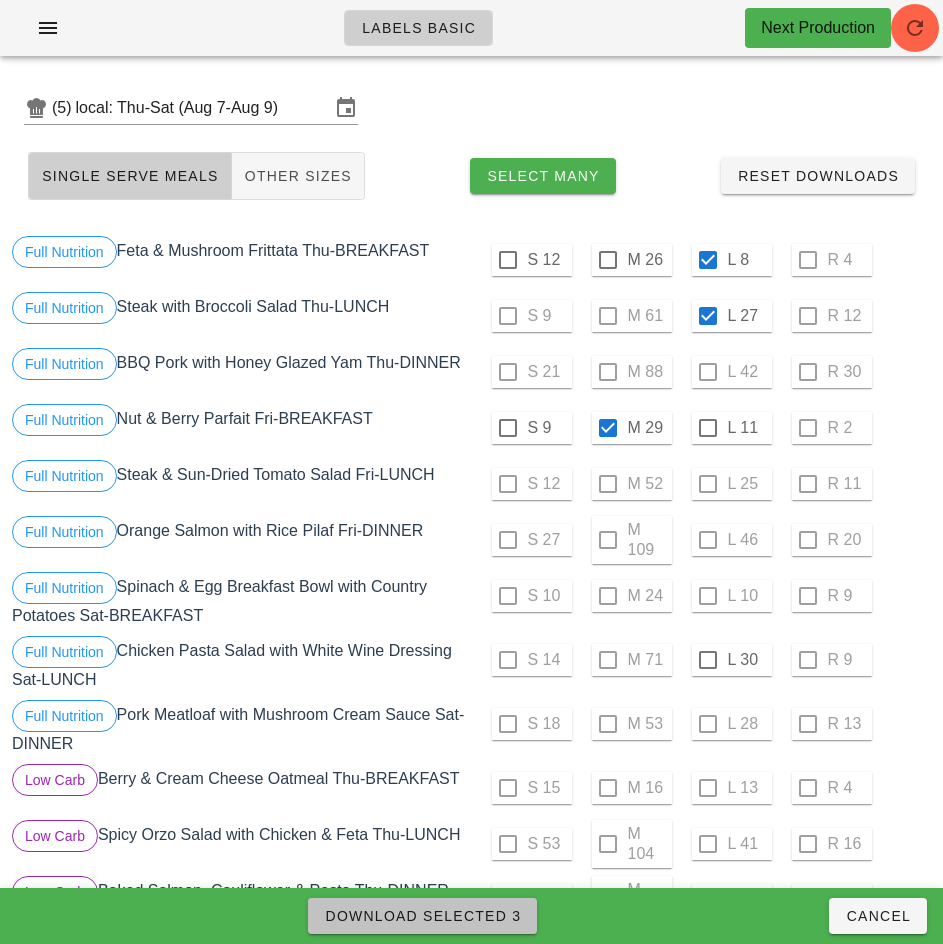click on "Download Selected 3" at bounding box center [422, 916] 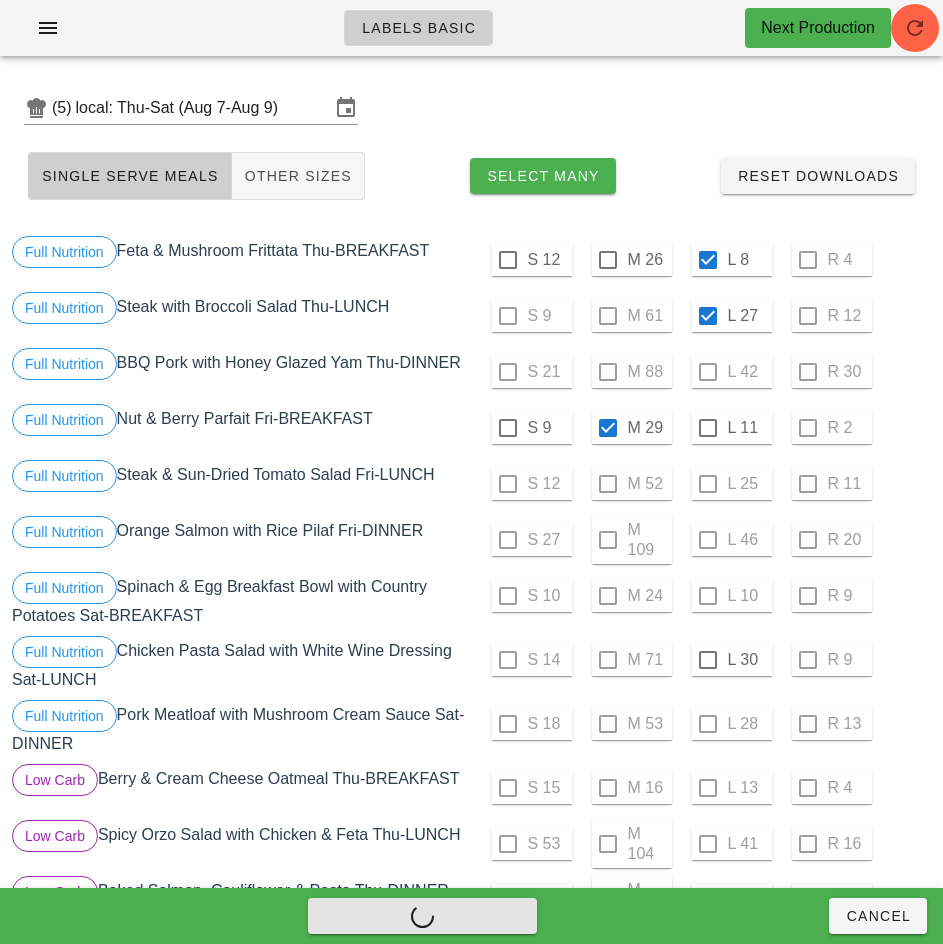 checkbox on "false" 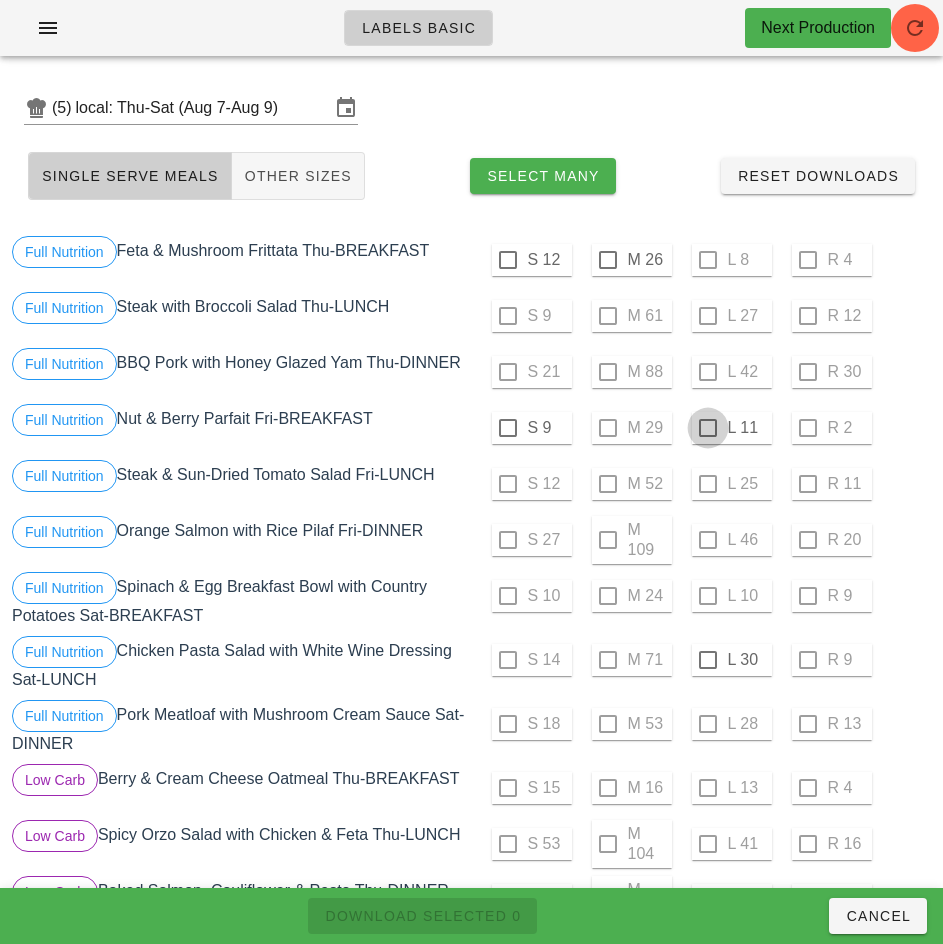 click at bounding box center [708, 428] 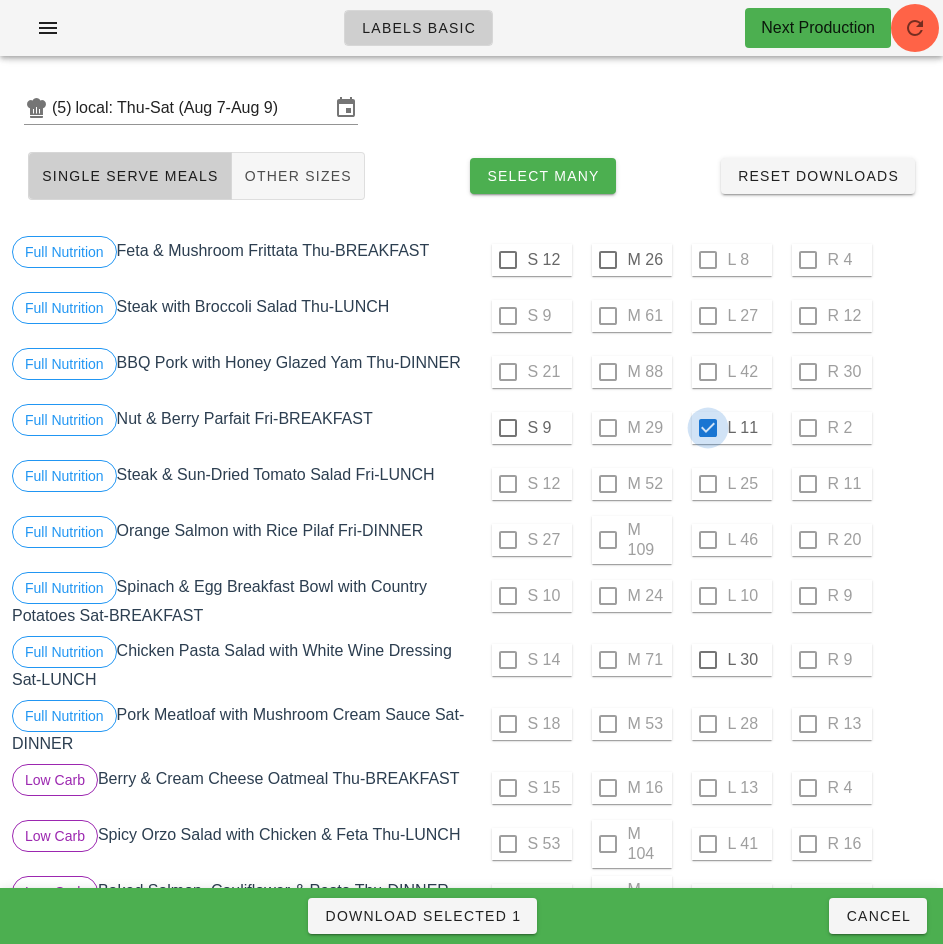 checkbox on "true" 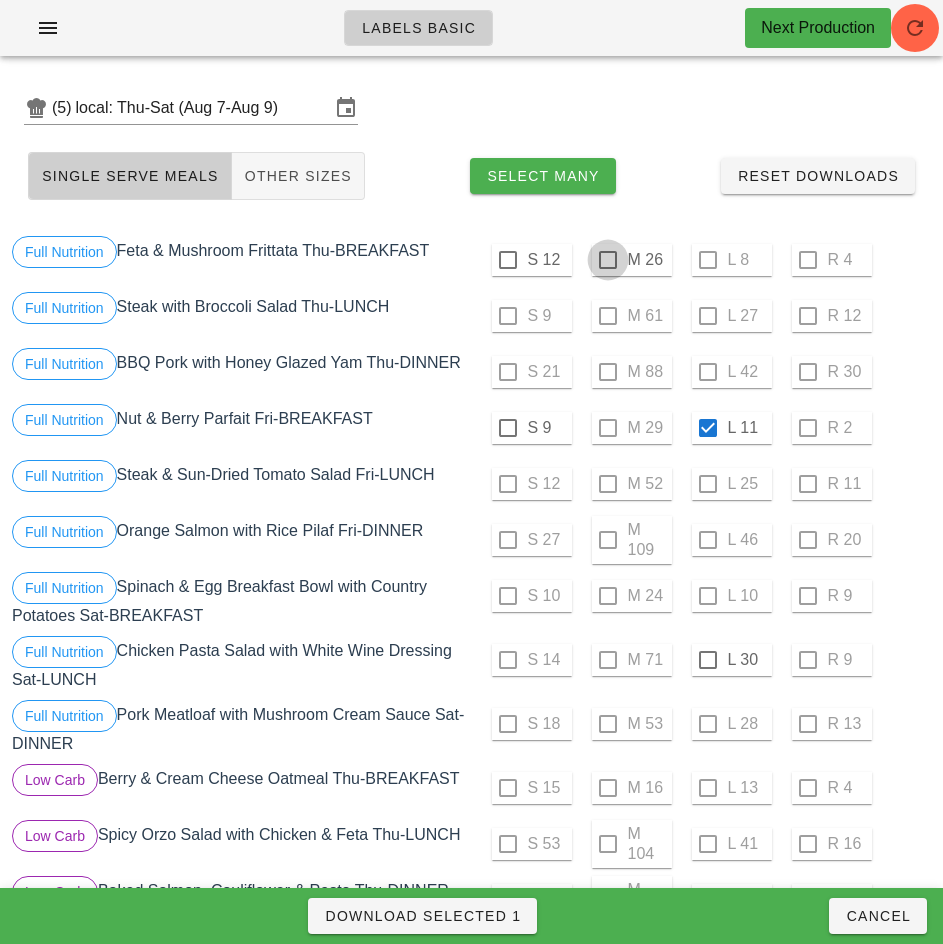 click at bounding box center (608, 260) 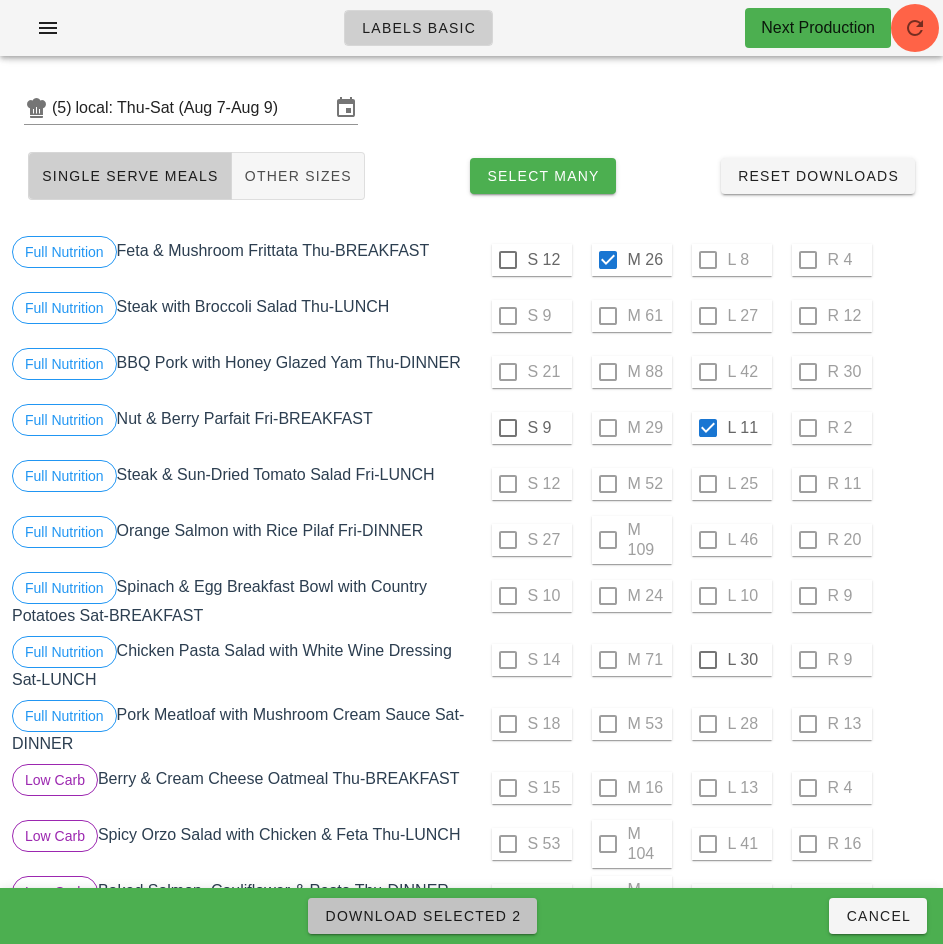click on "Download Selected 2" at bounding box center (422, 916) 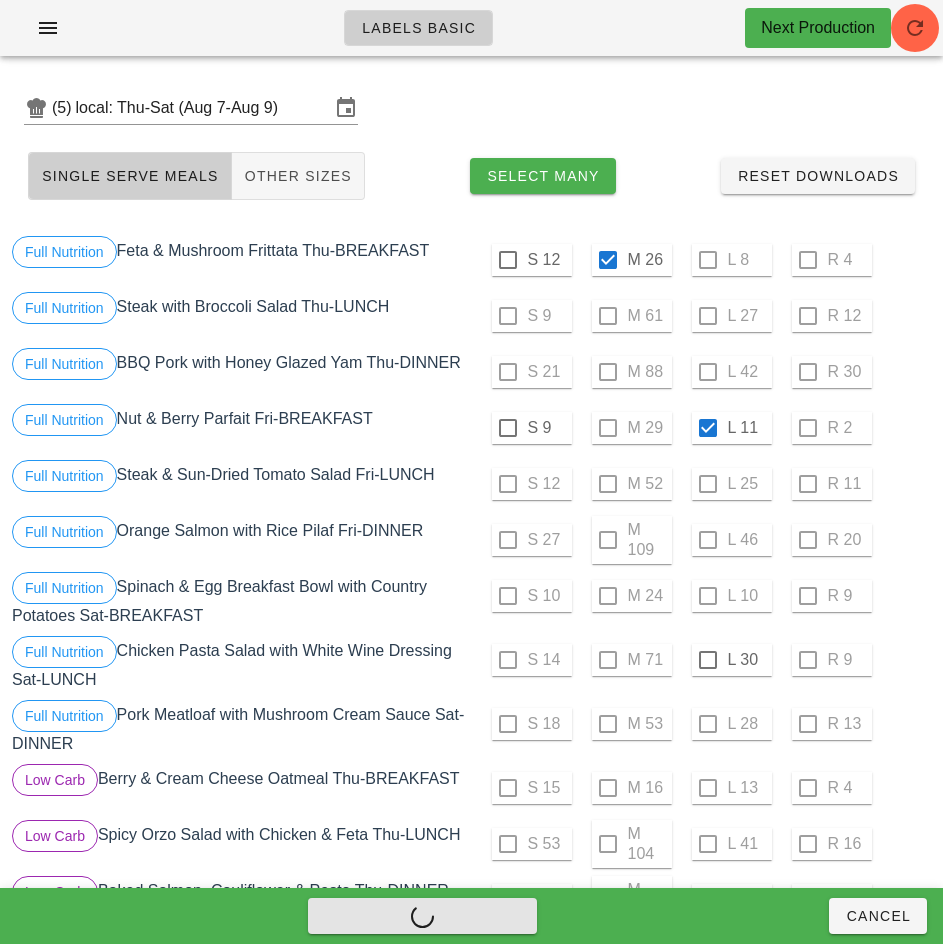 checkbox on "false" 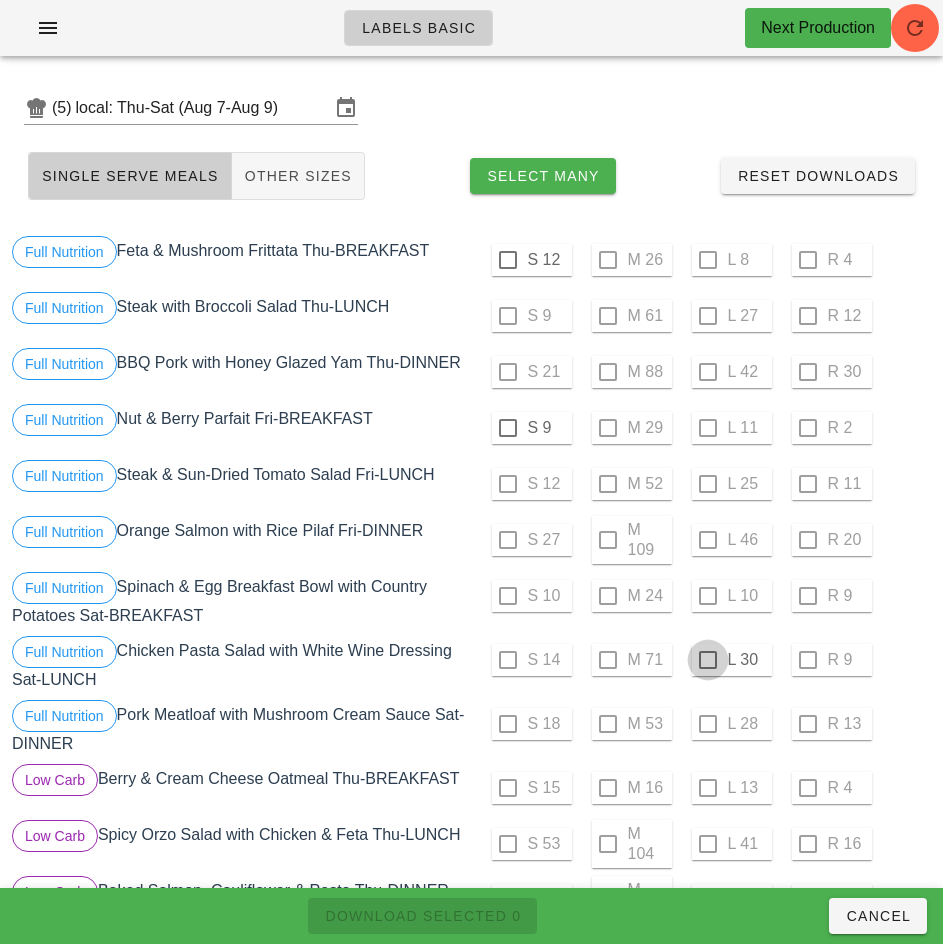 click at bounding box center (708, 660) 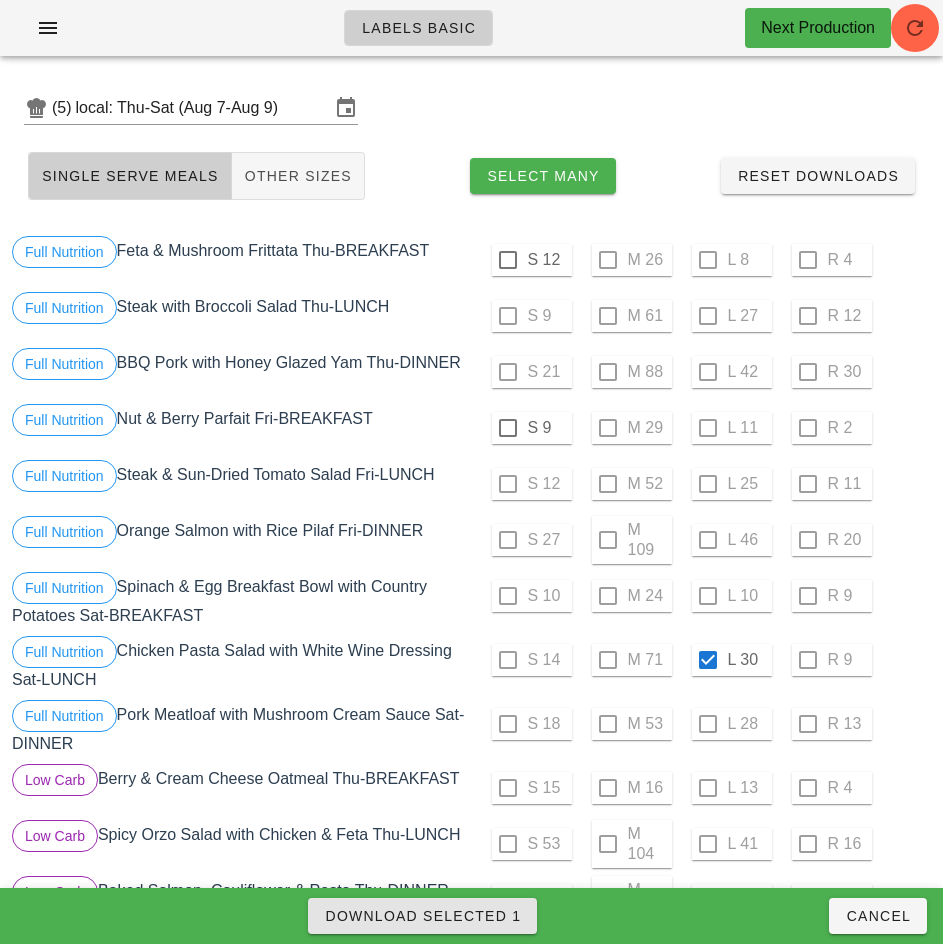 click on "Download Selected 1" at bounding box center [422, 916] 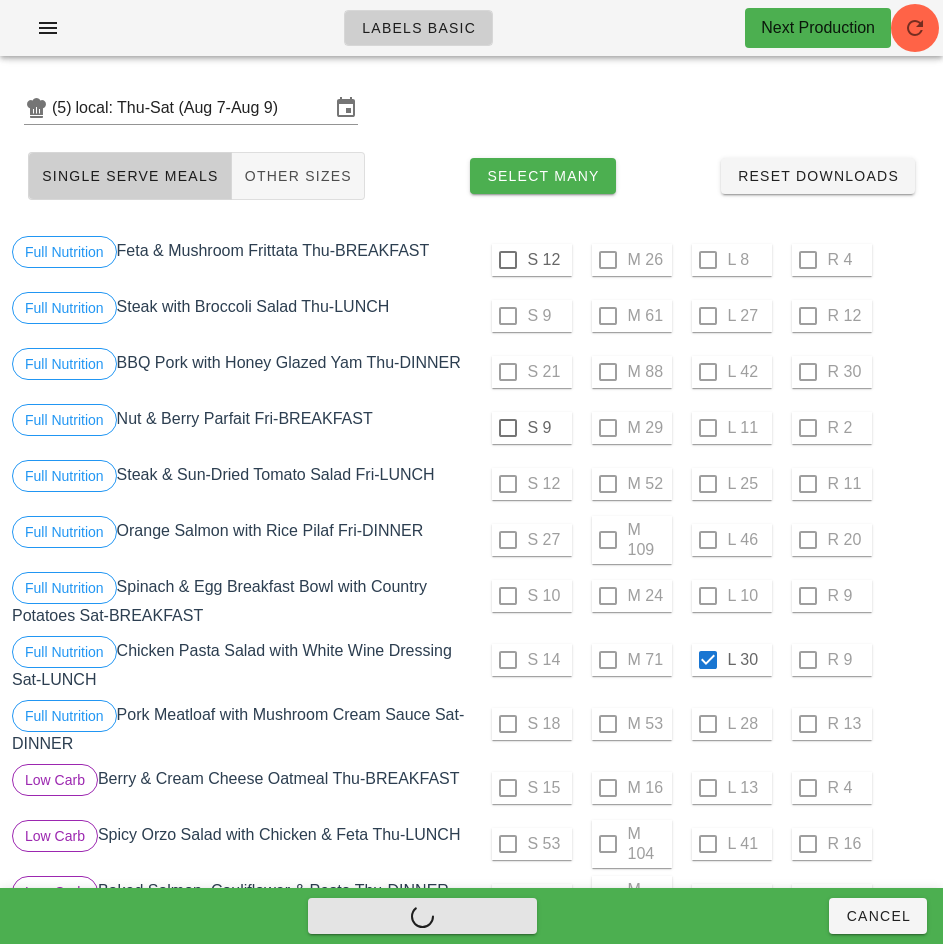 checkbox on "false" 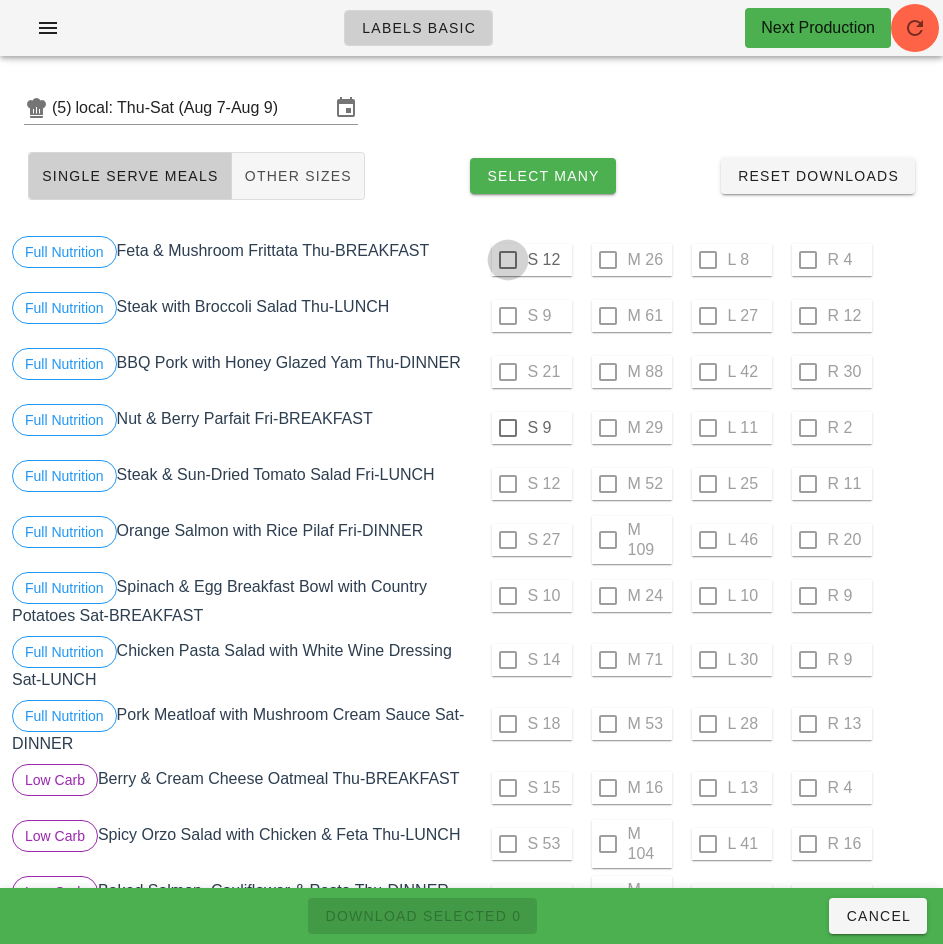click at bounding box center (508, 260) 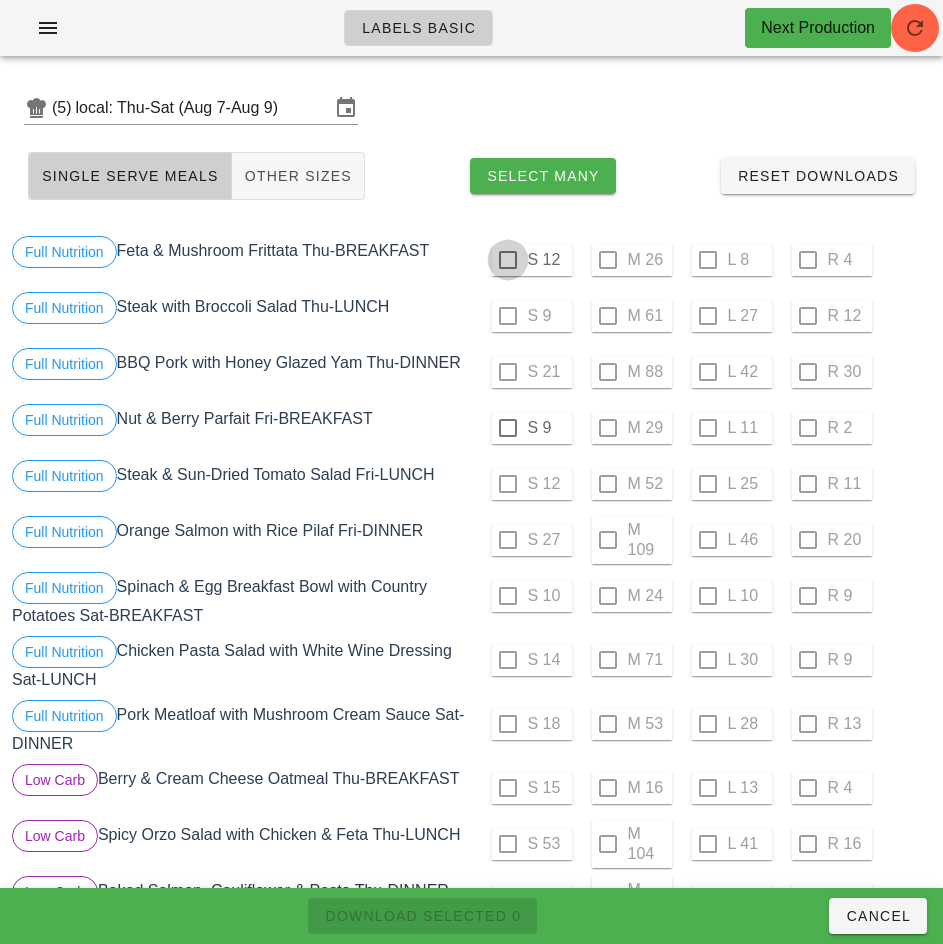 checkbox on "true" 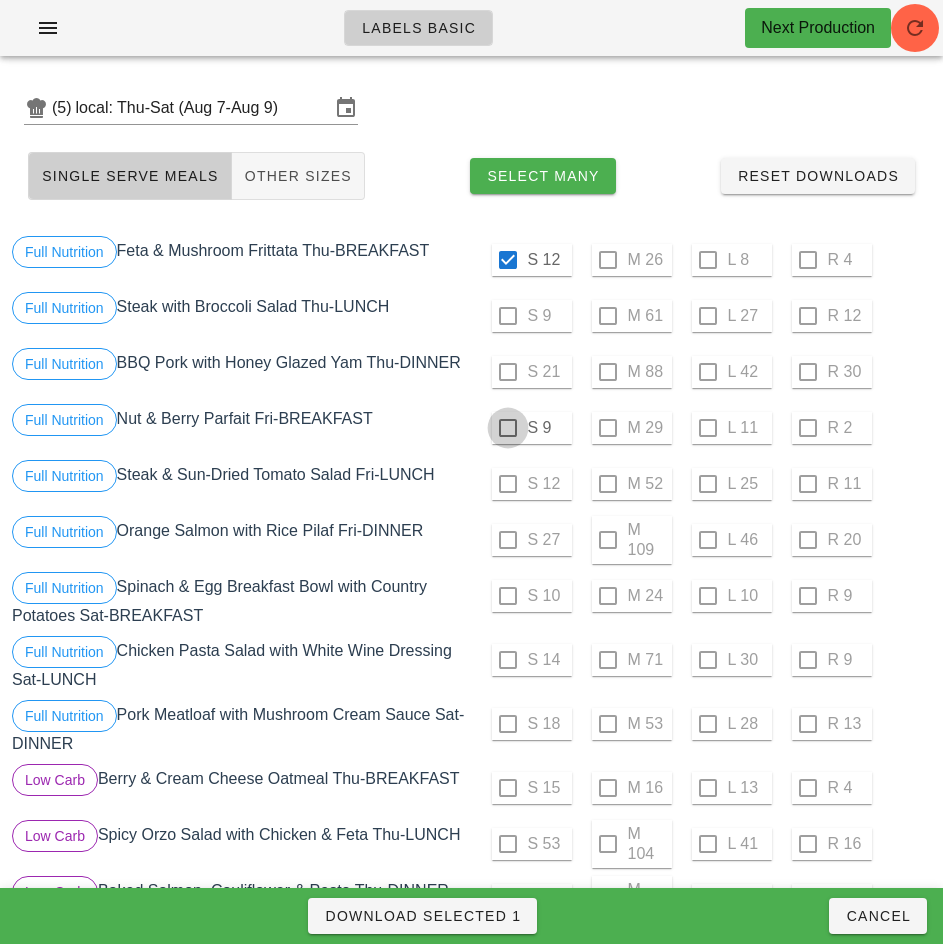 click at bounding box center (508, 428) 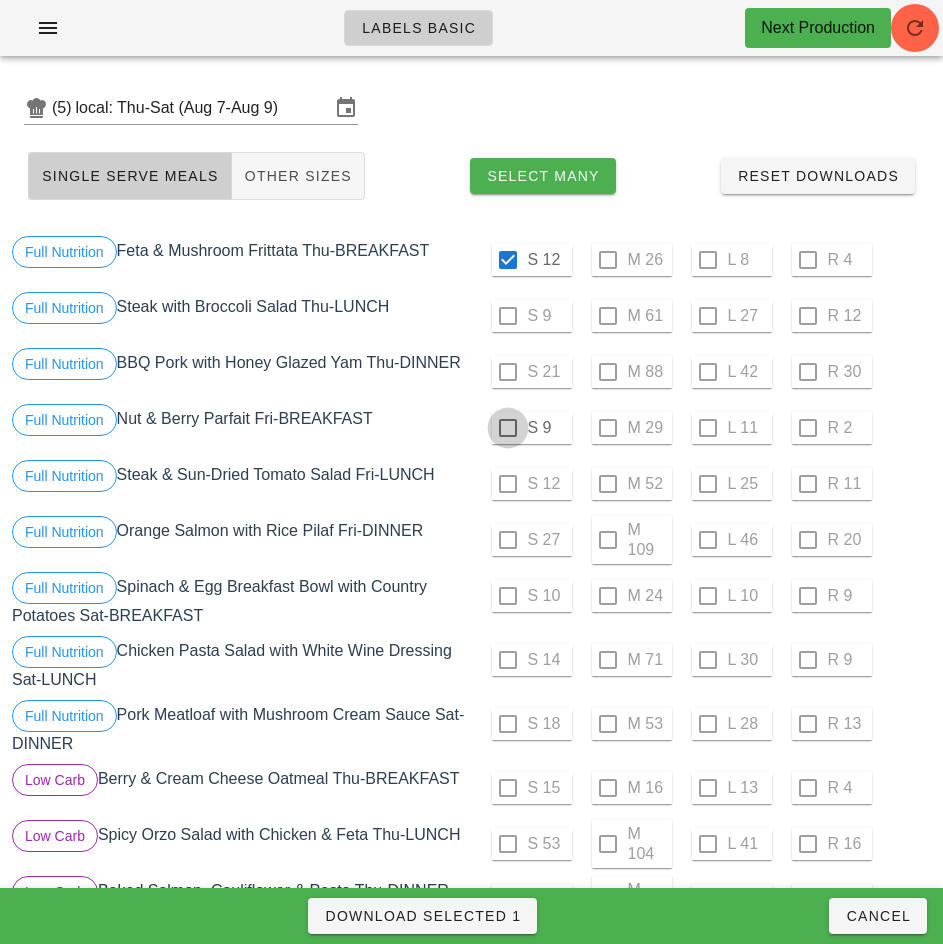 checkbox on "true" 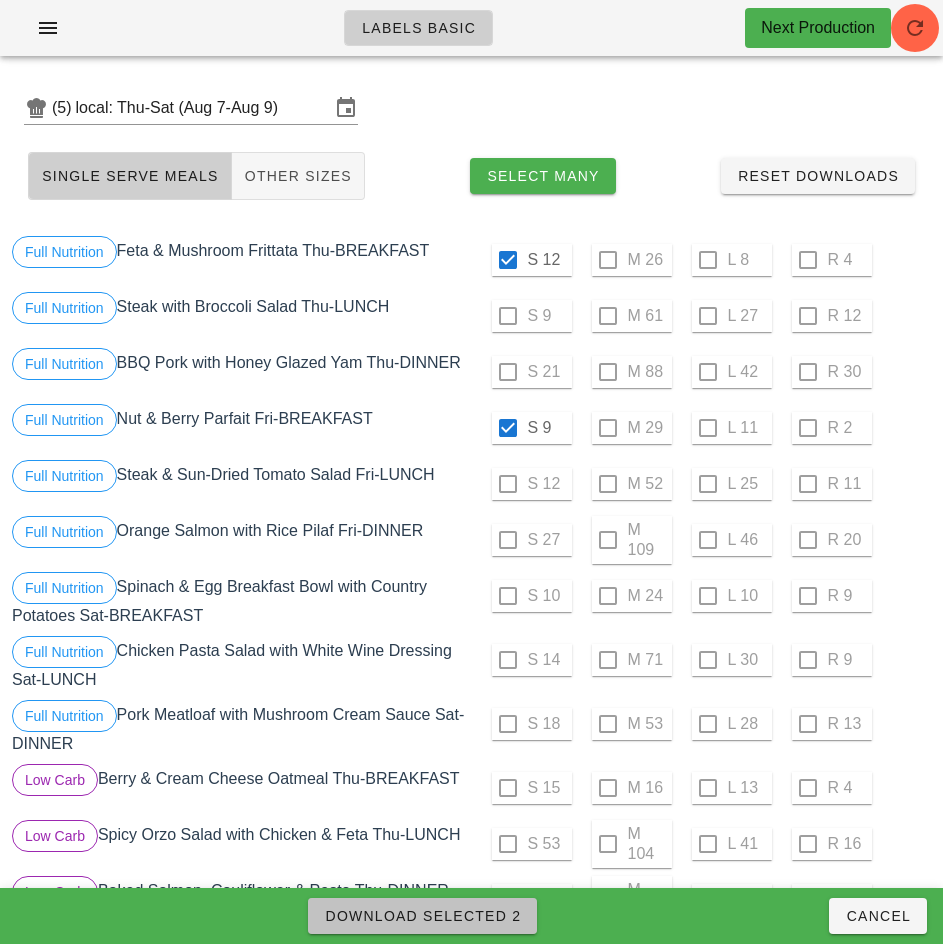 click on "Download Selected 2" at bounding box center (422, 916) 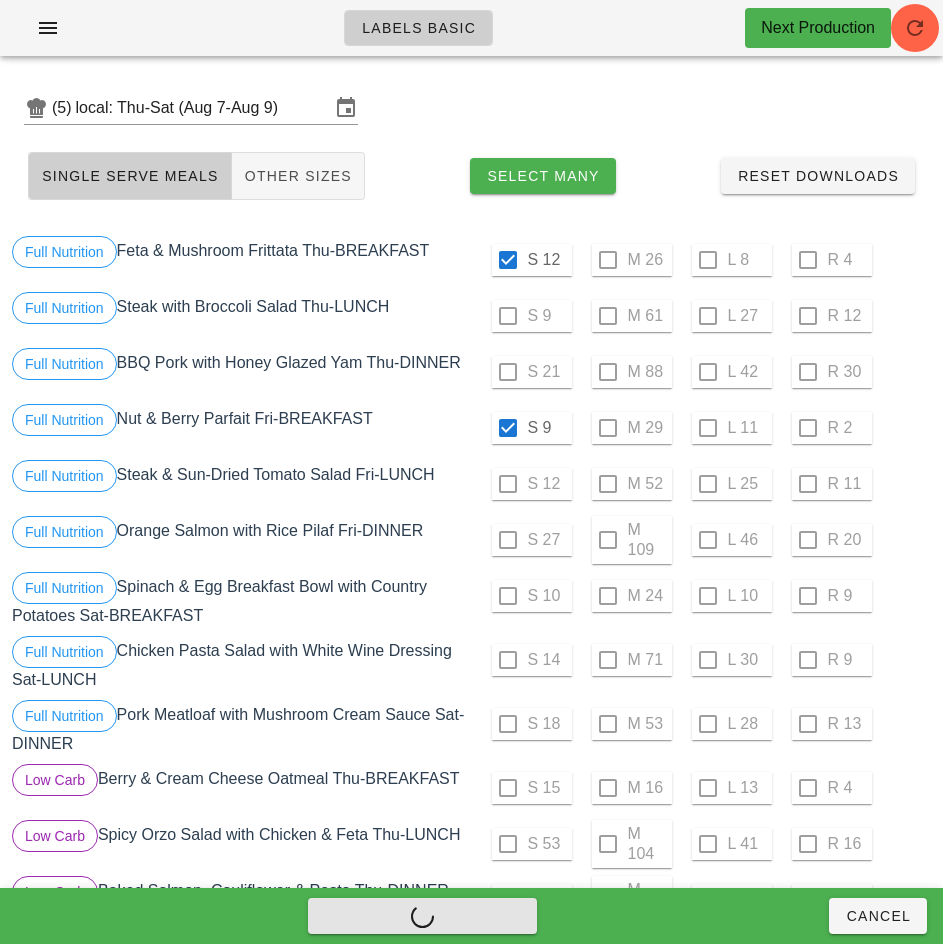 checkbox on "false" 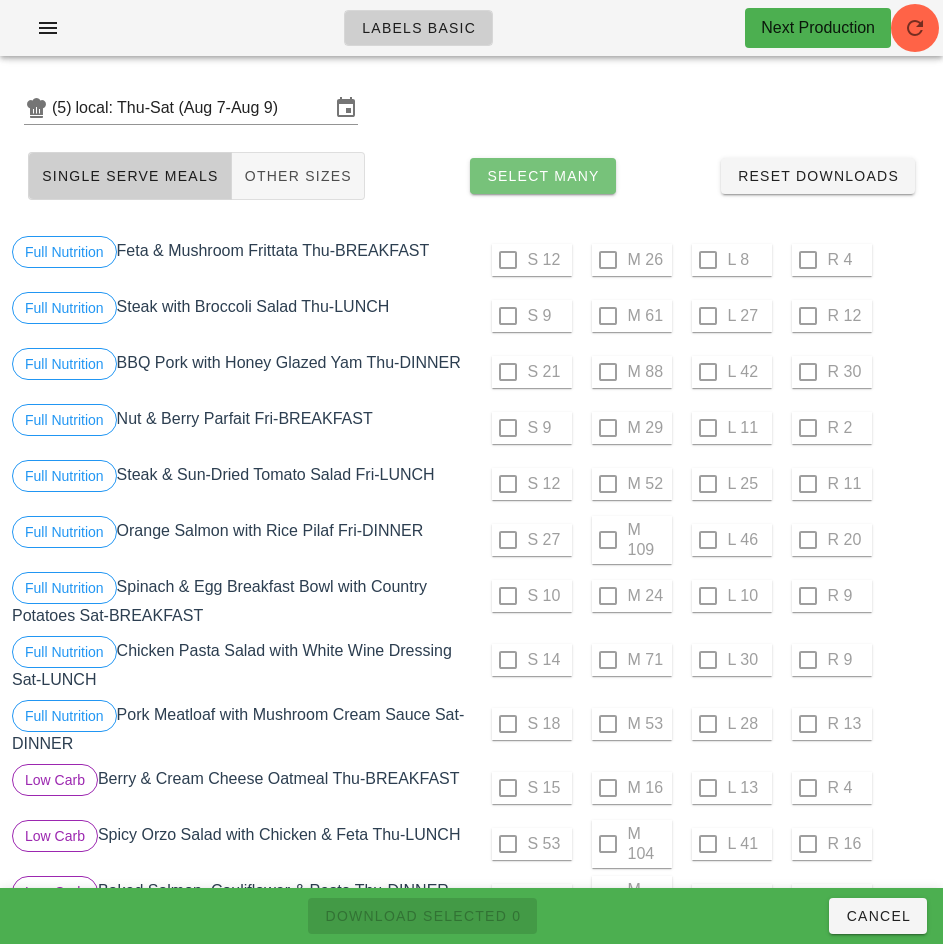 click on "Select Many" at bounding box center (543, 176) 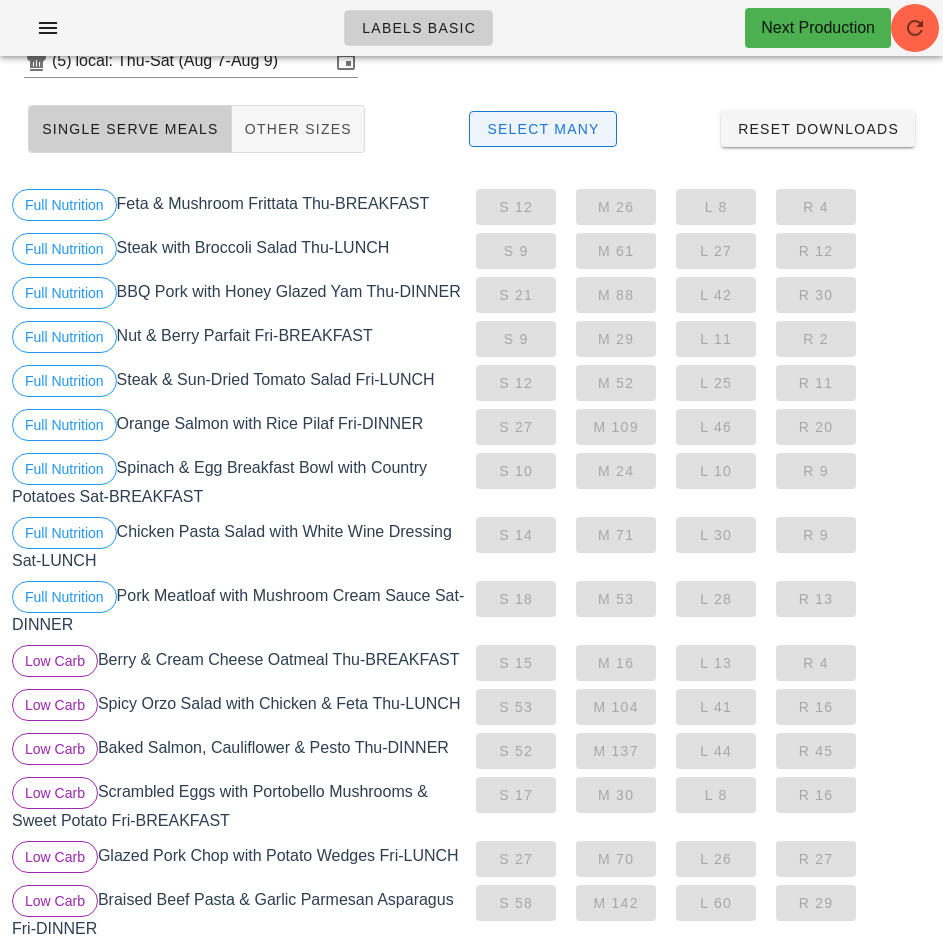 scroll, scrollTop: 0, scrollLeft: 0, axis: both 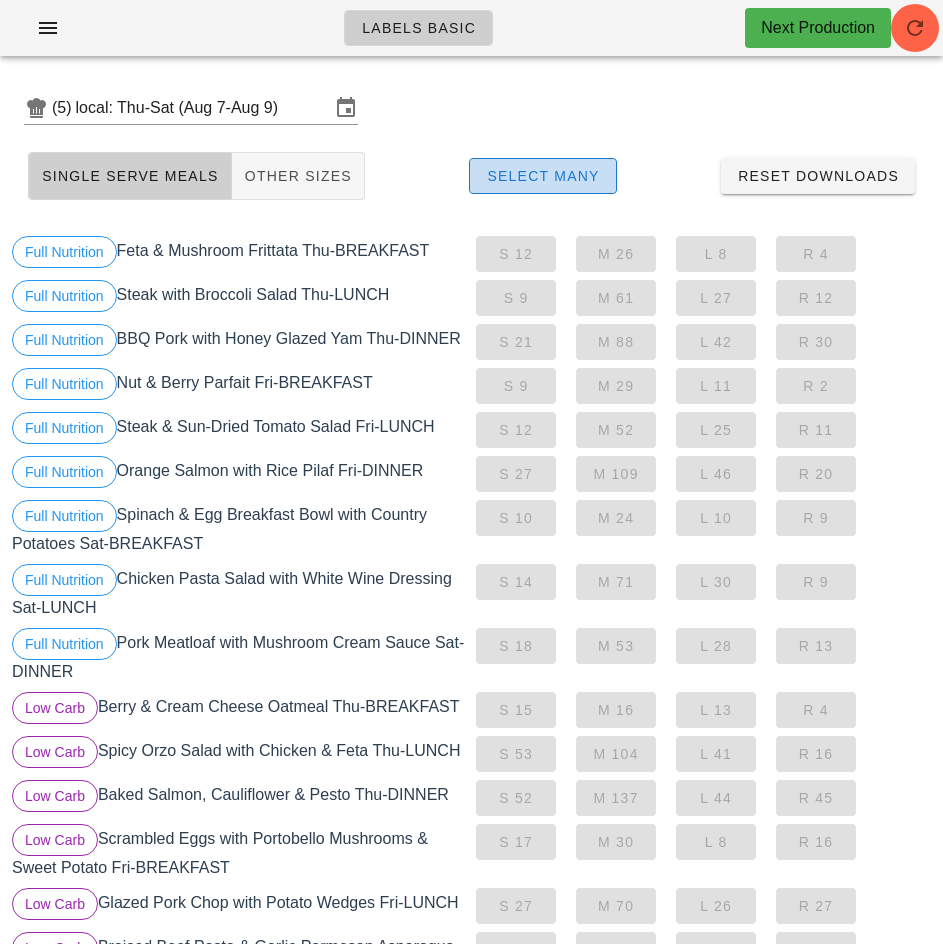 click on "Select Many" at bounding box center (543, 176) 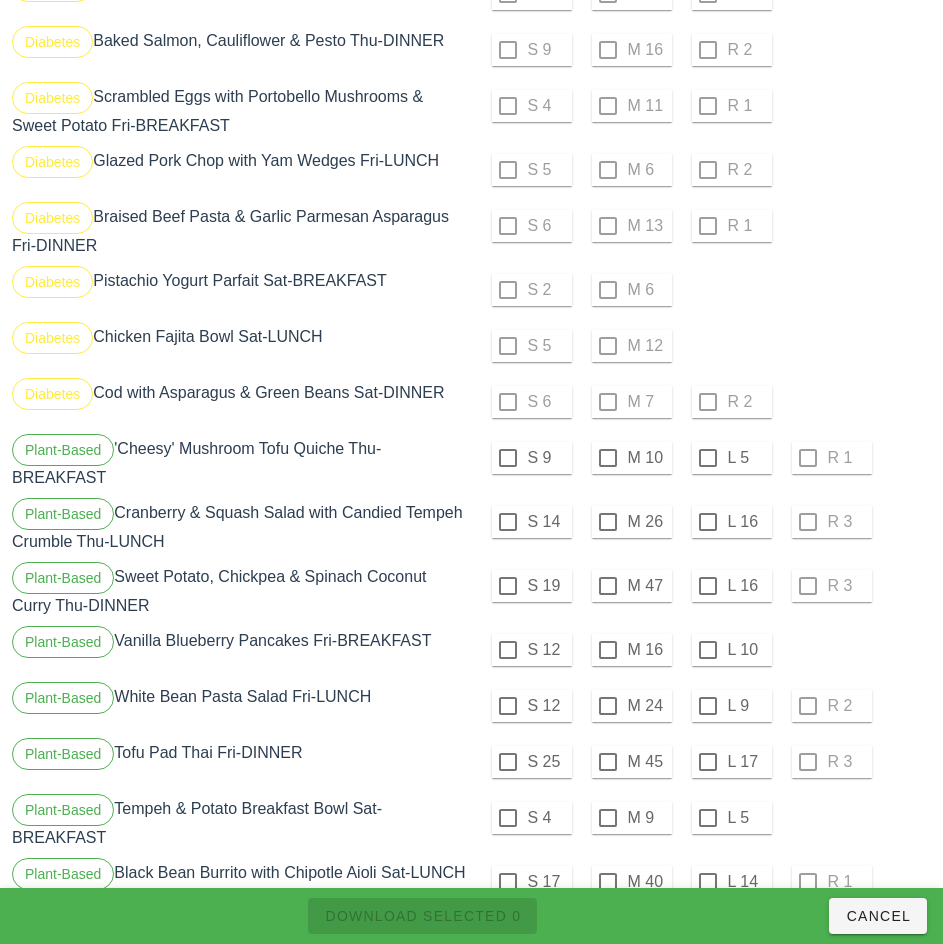 scroll, scrollTop: 1900, scrollLeft: 0, axis: vertical 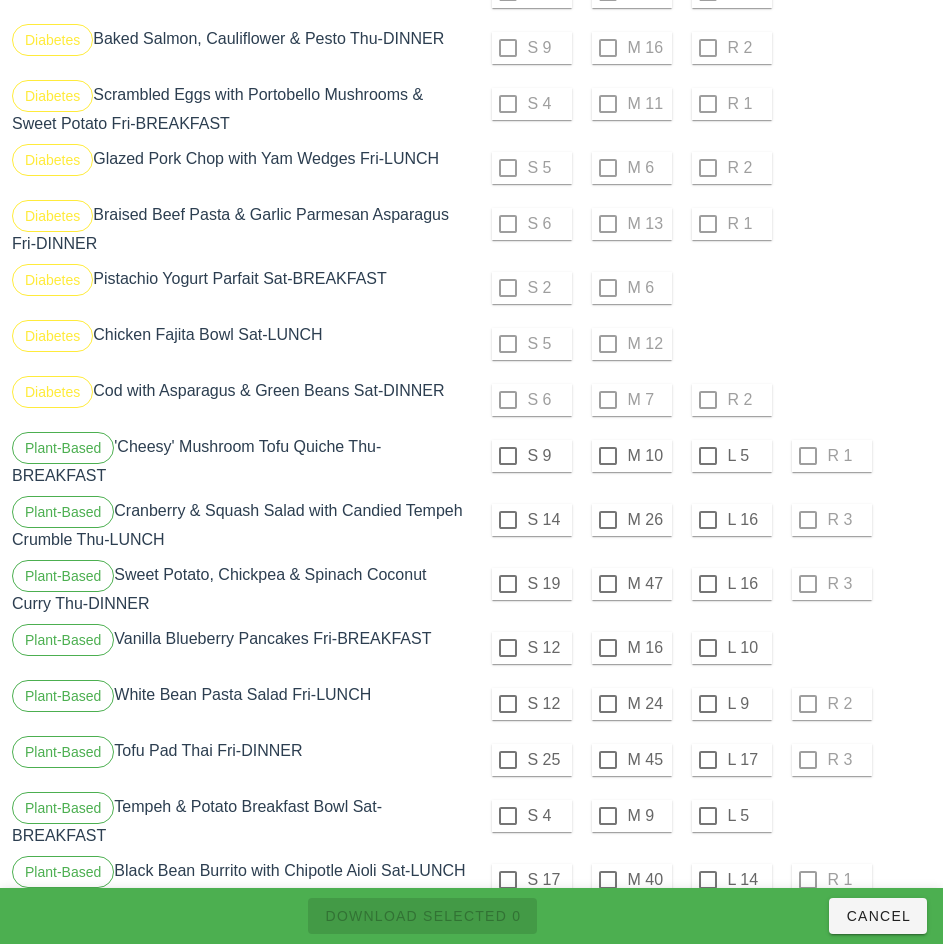 click at bounding box center (608, 584) 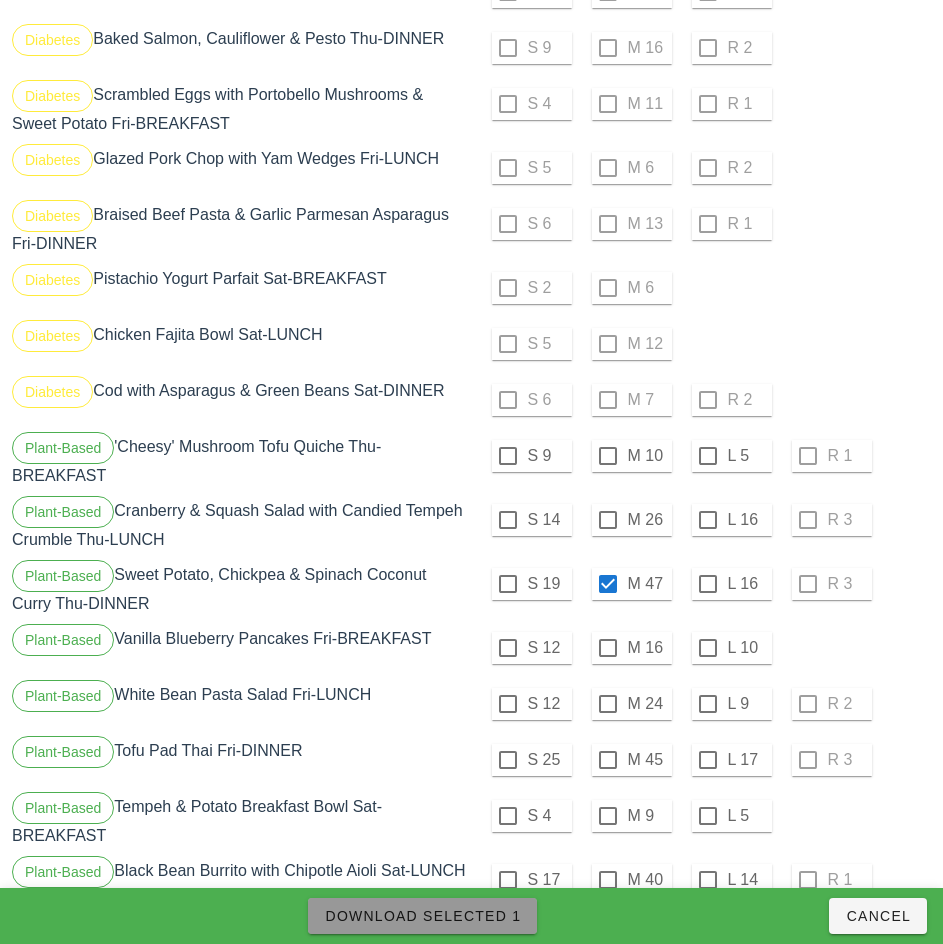 click on "Download Selected 1" at bounding box center [422, 916] 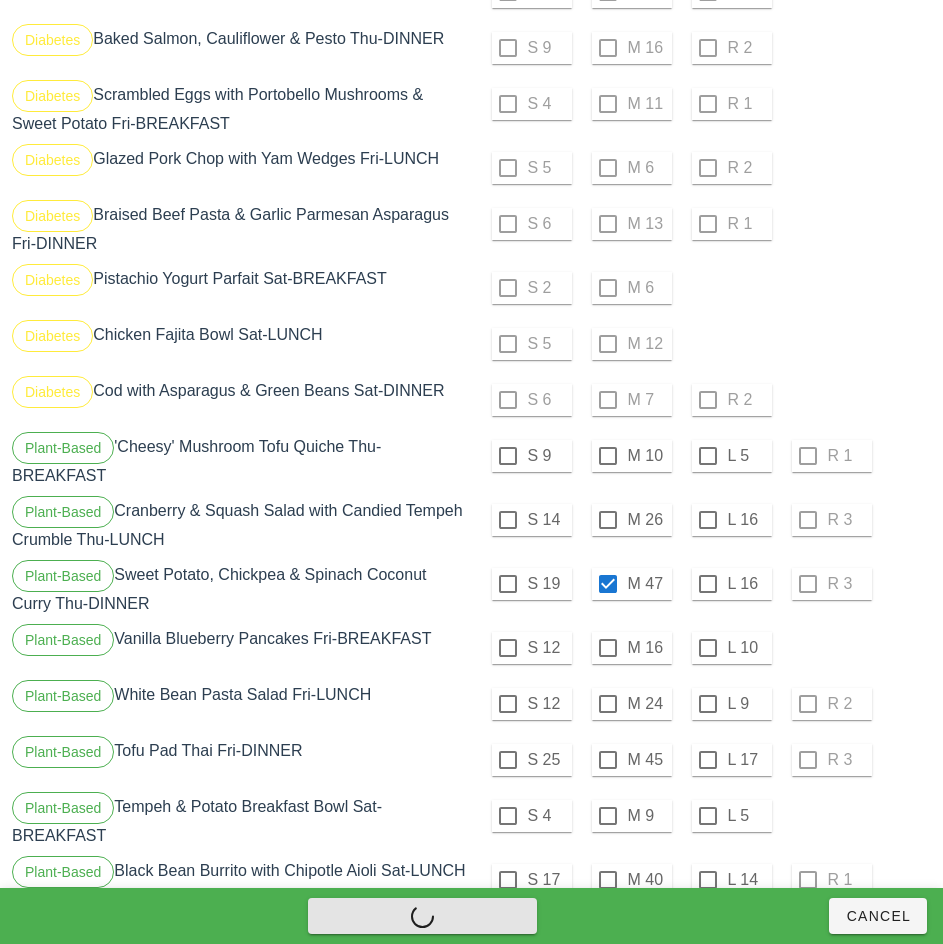 checkbox on "false" 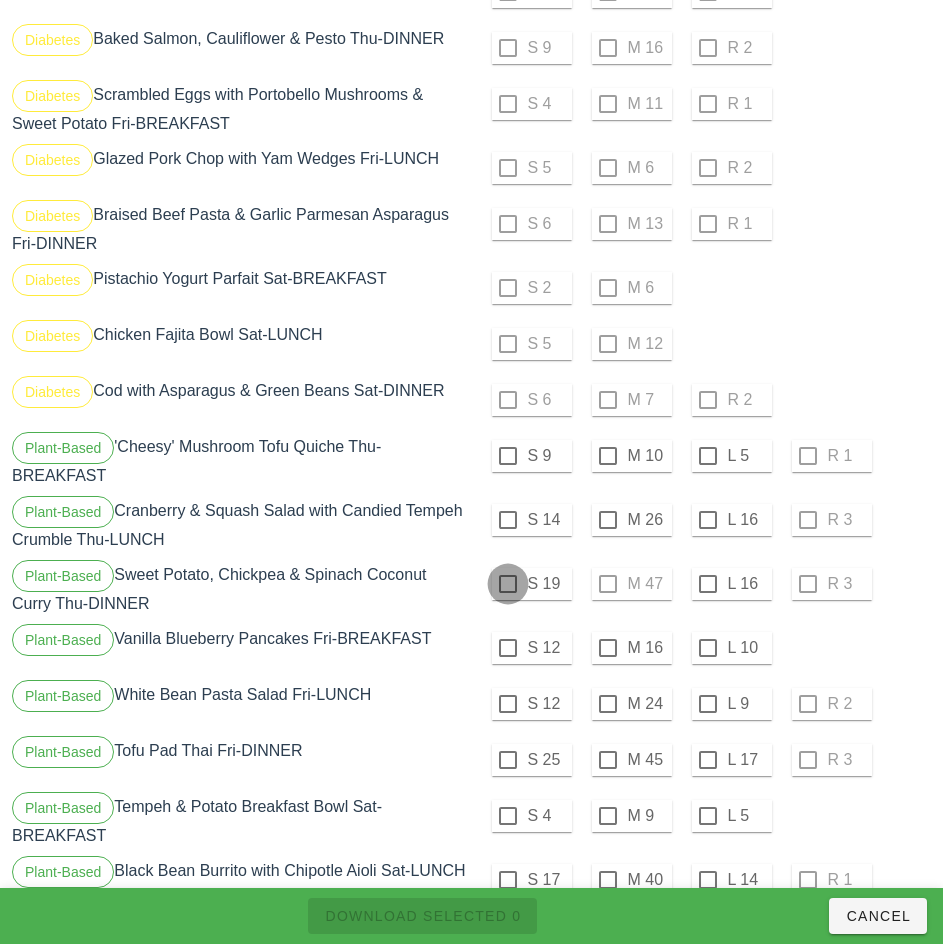 click at bounding box center (508, 584) 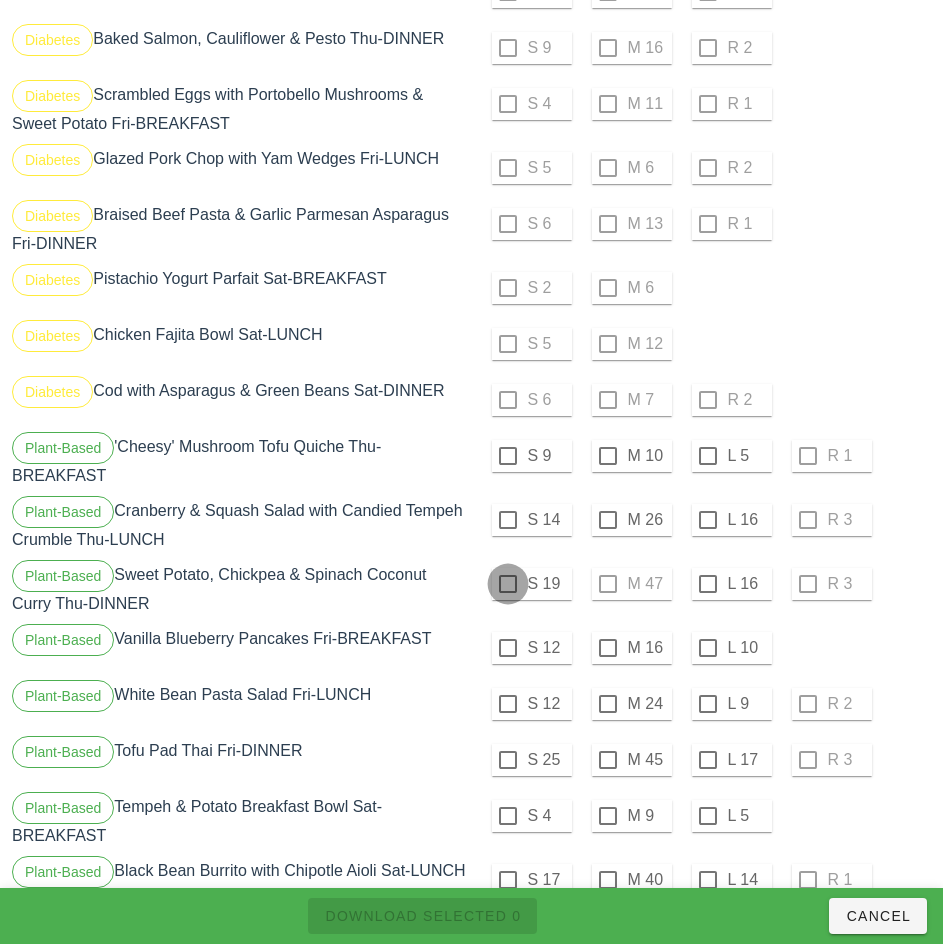 checkbox on "true" 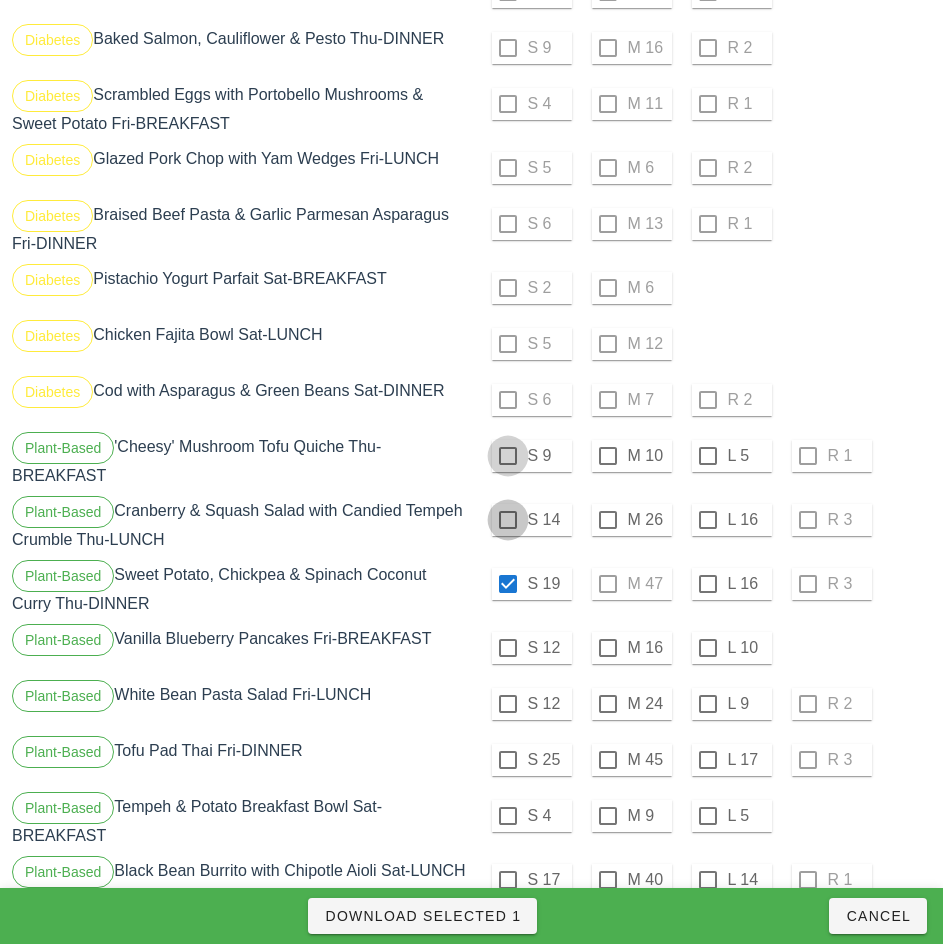 click at bounding box center (508, 520) 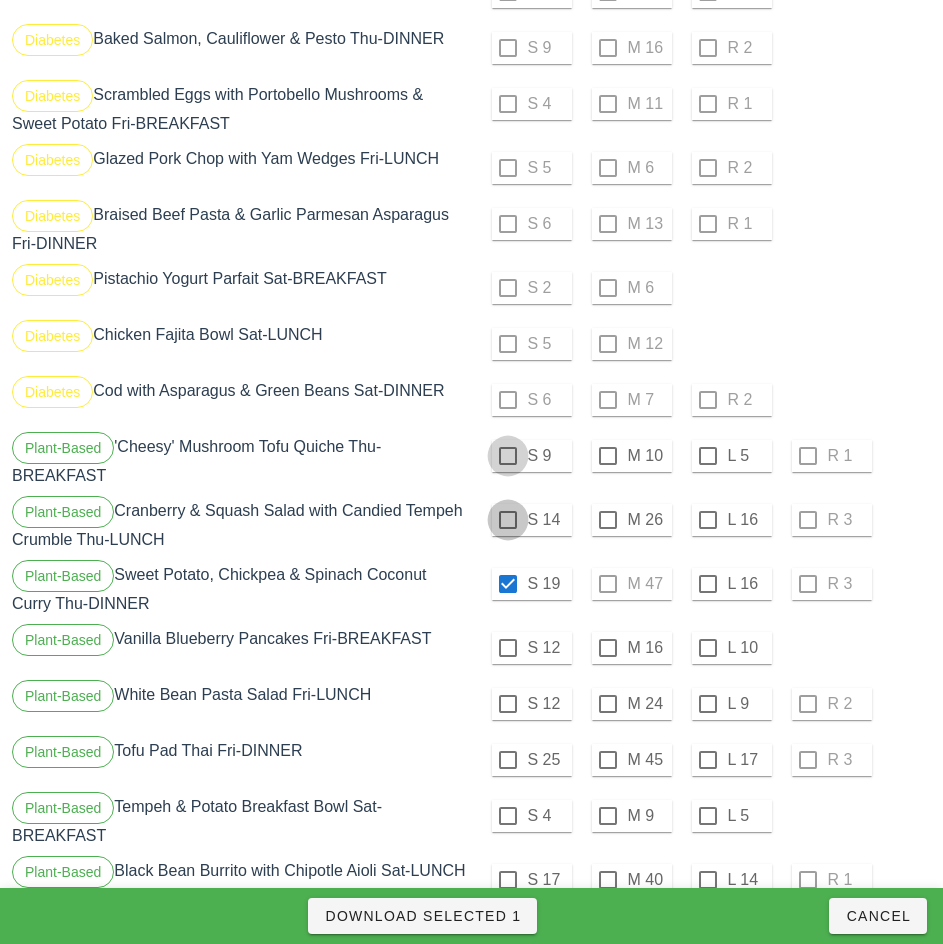 click at bounding box center [508, 456] 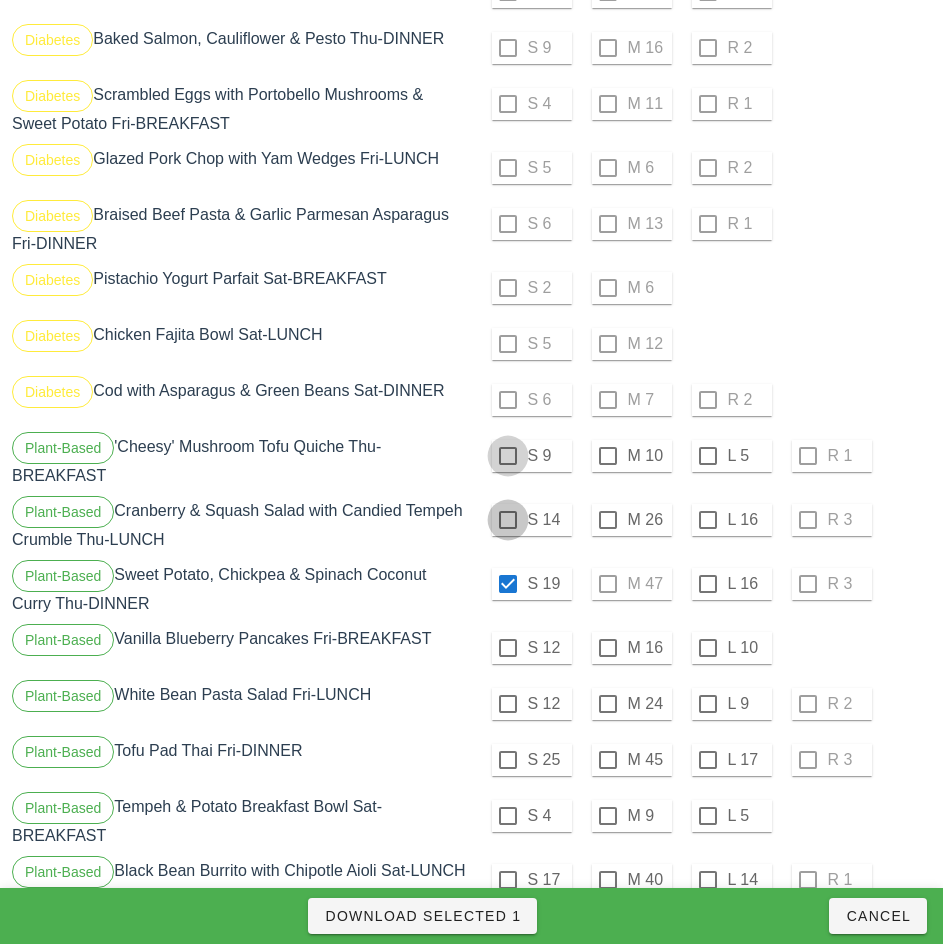 checkbox on "true" 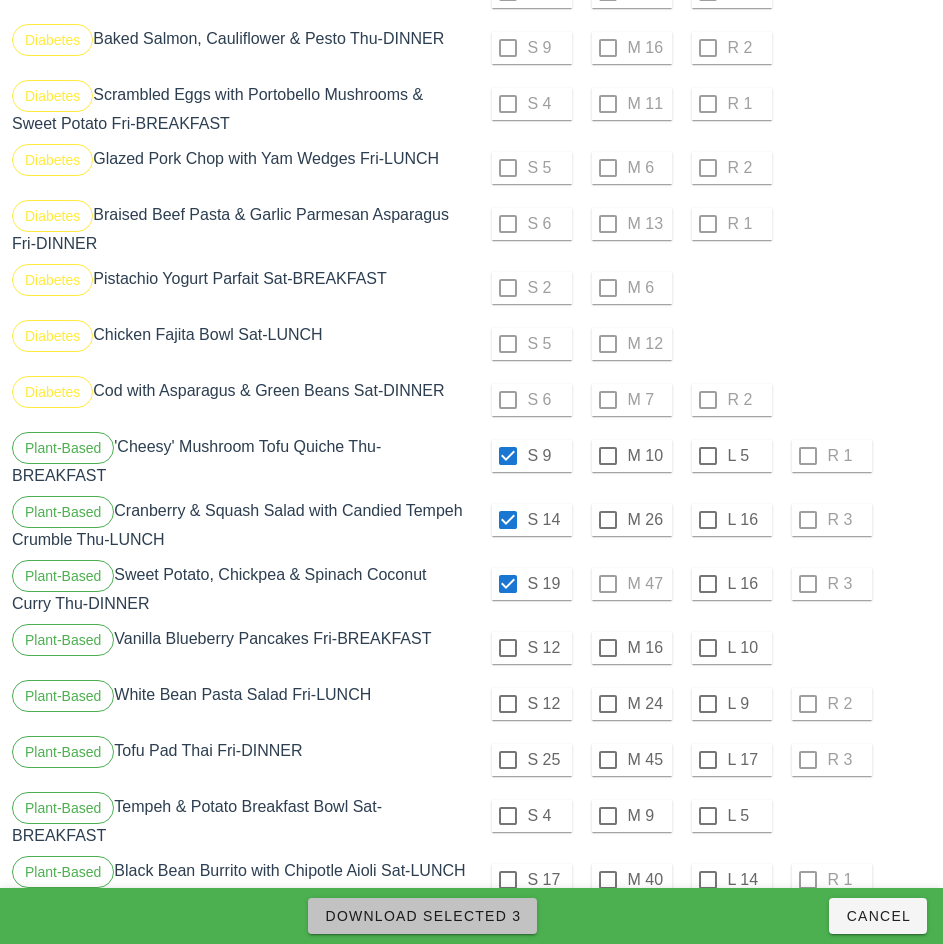 click on "Download Selected 3" at bounding box center (422, 916) 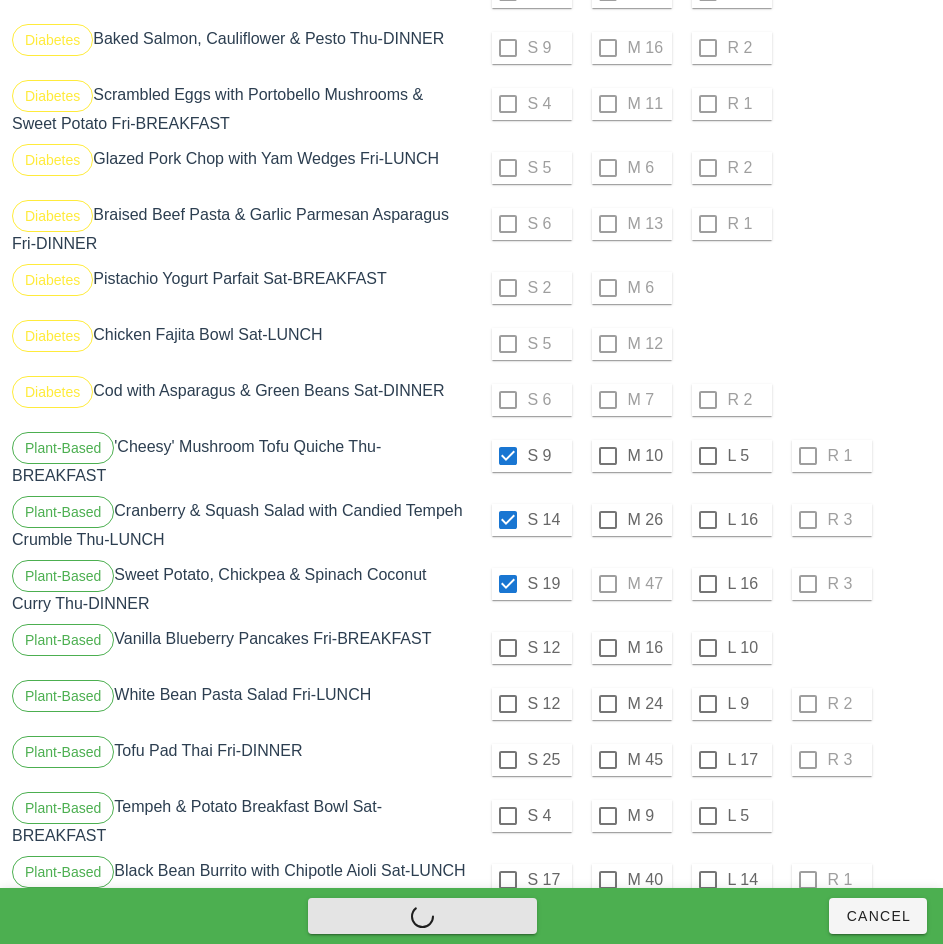checkbox on "false" 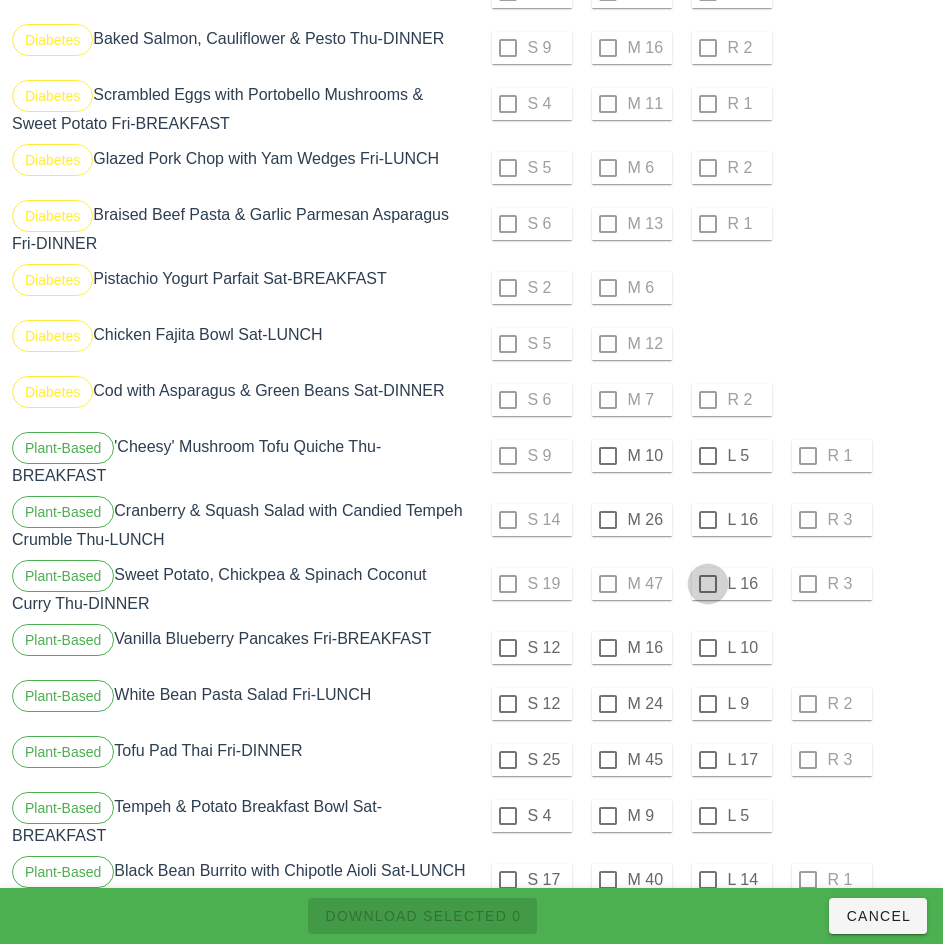 click at bounding box center [708, 584] 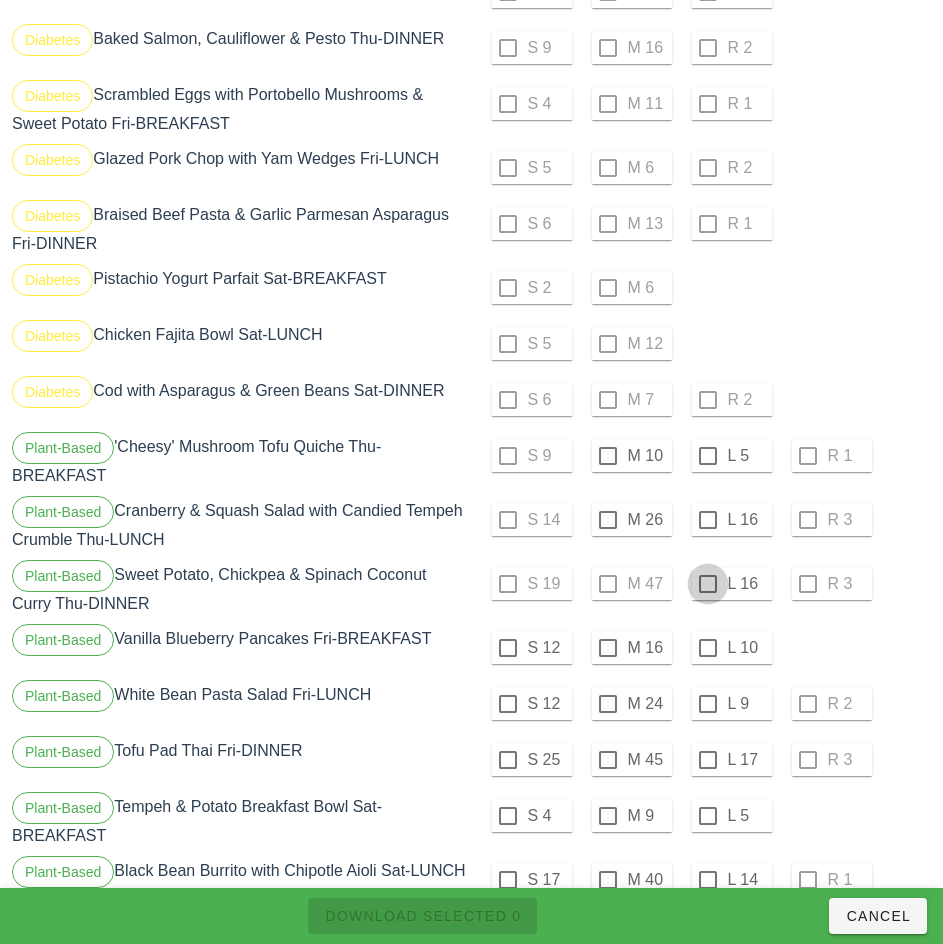 checkbox on "true" 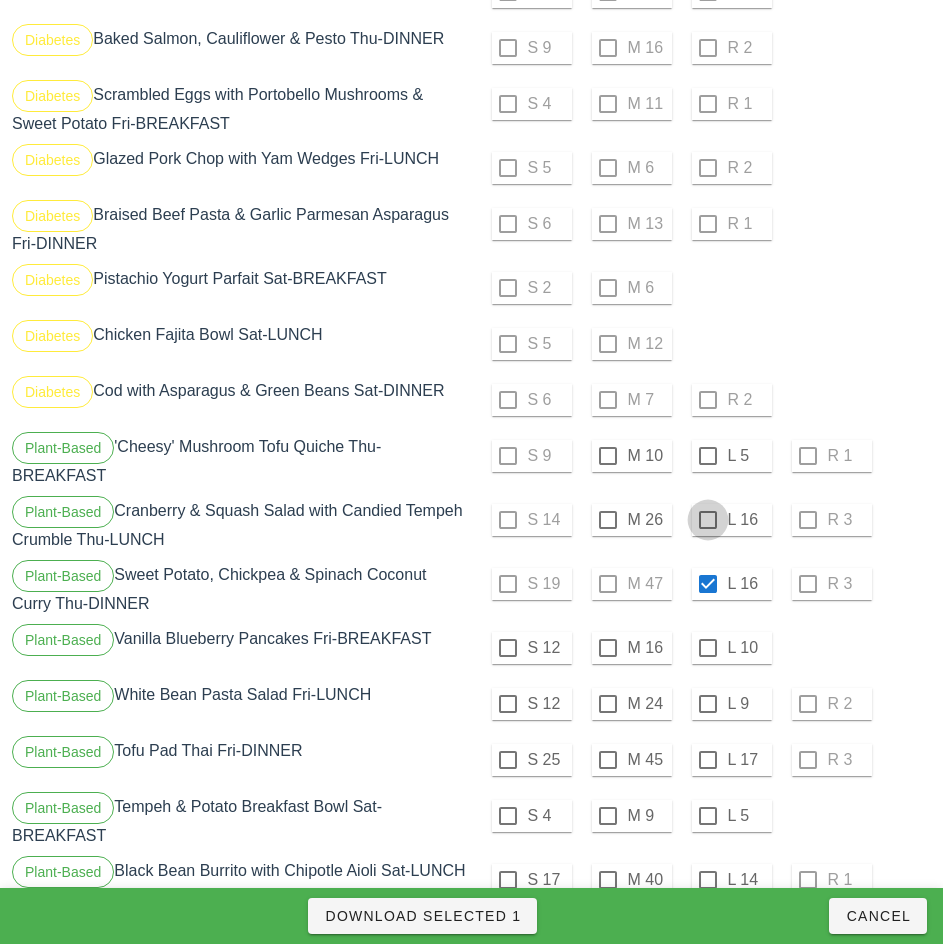 click at bounding box center [708, 520] 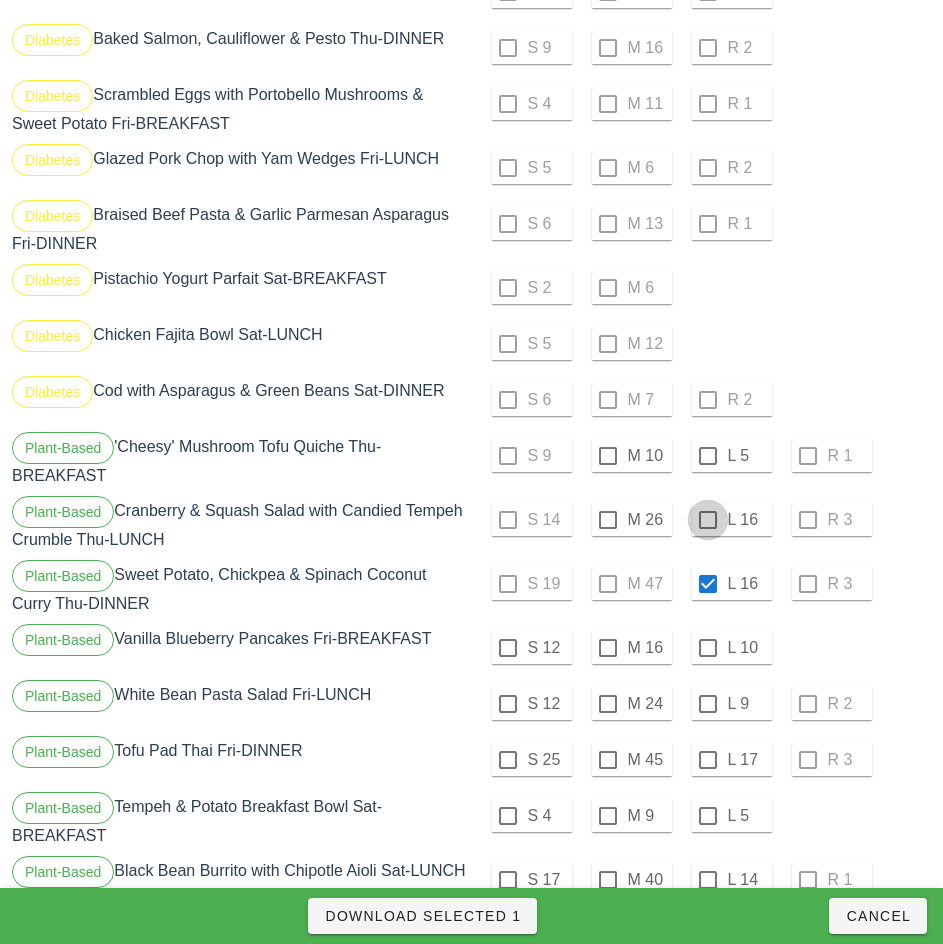 checkbox on "true" 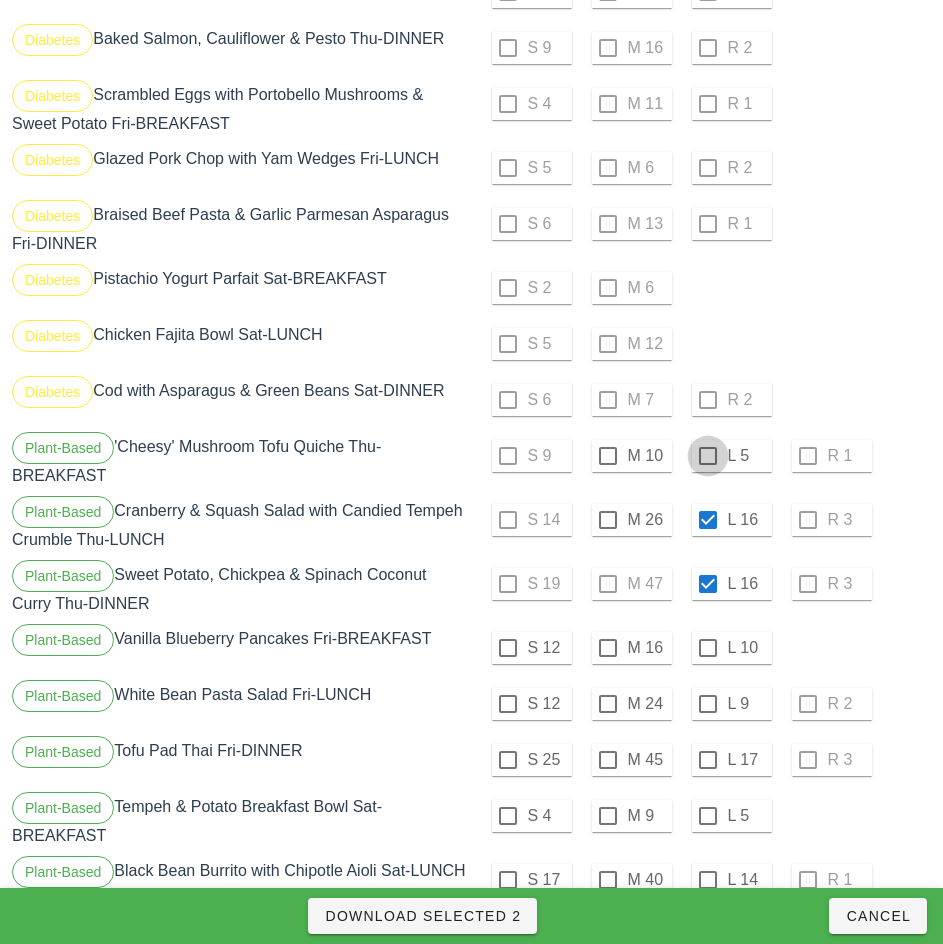 click at bounding box center [708, 456] 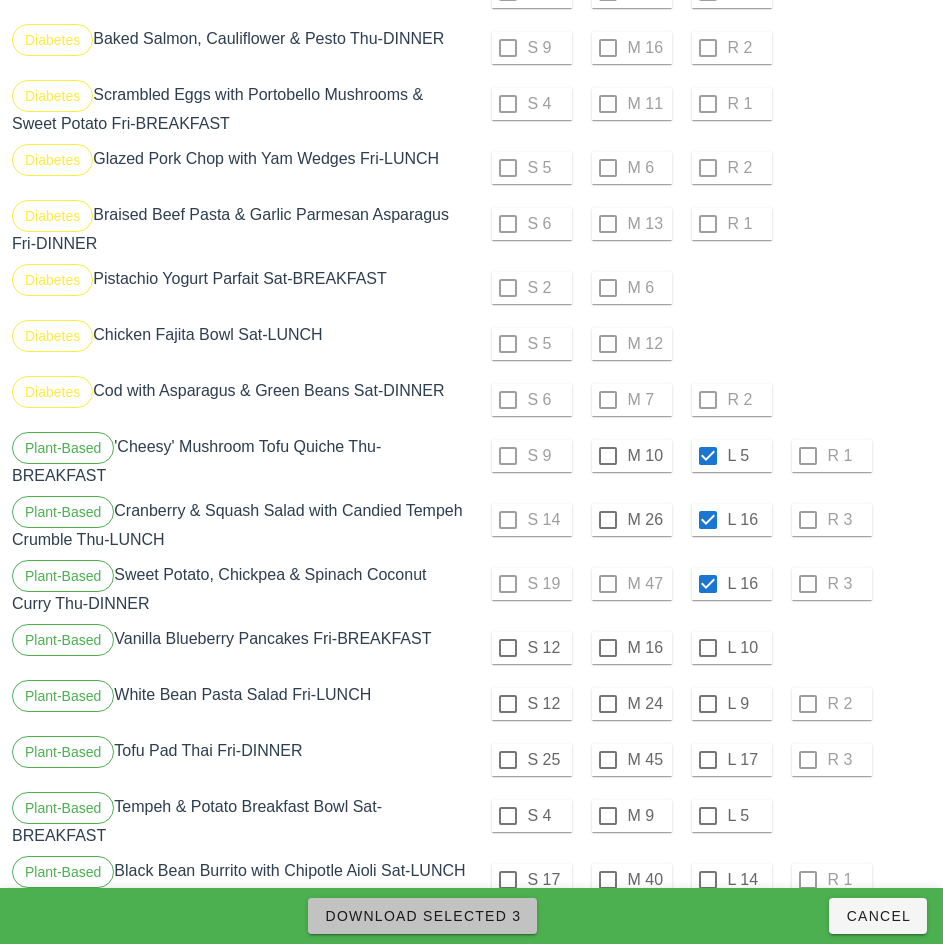 click on "Download Selected 3" at bounding box center [422, 916] 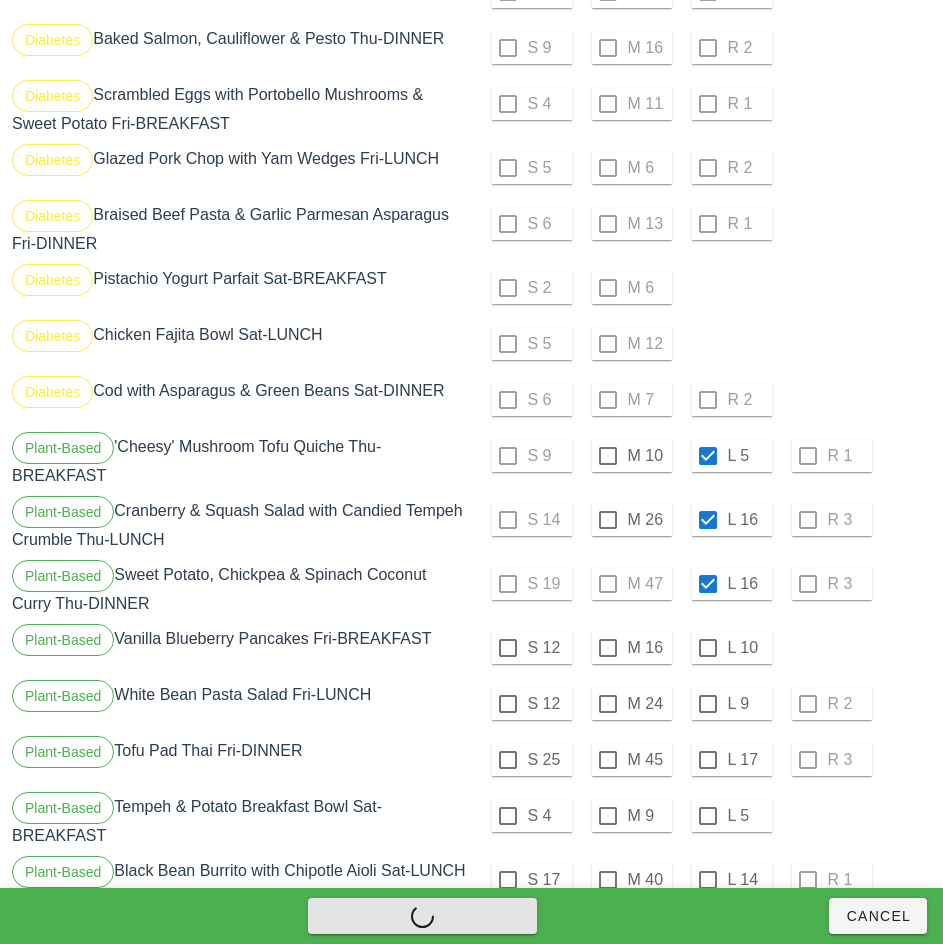 checkbox on "false" 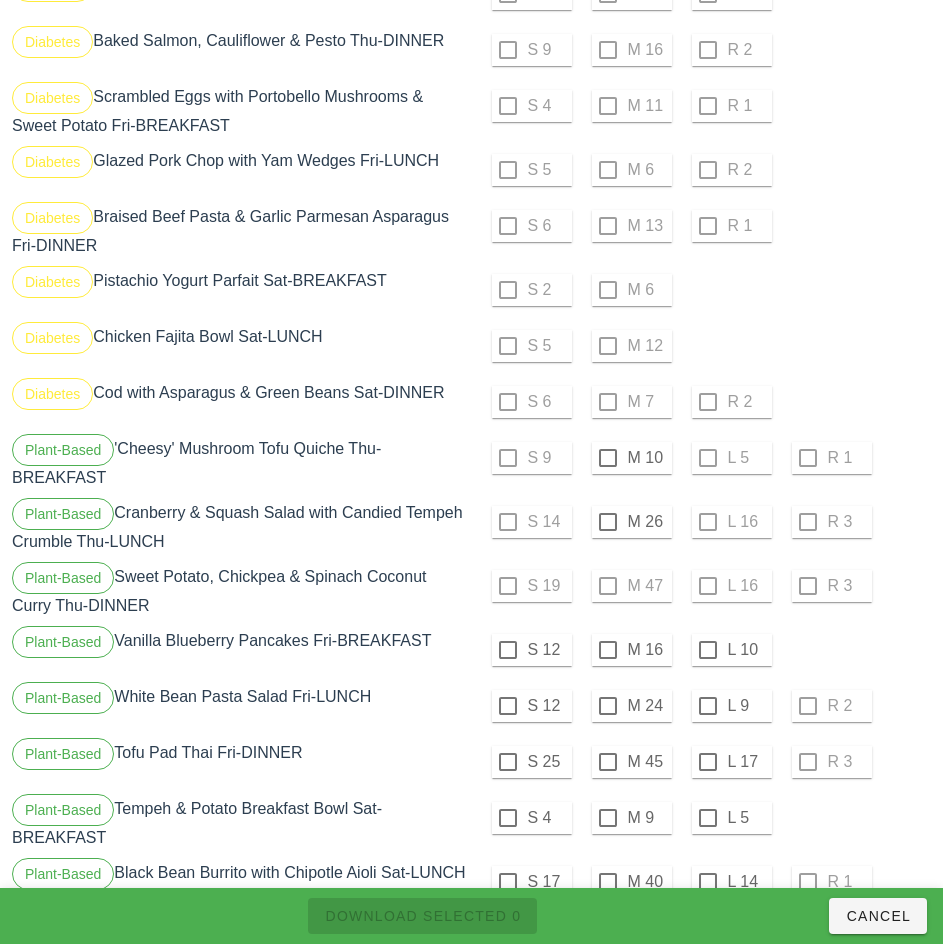 scroll, scrollTop: 1899, scrollLeft: 0, axis: vertical 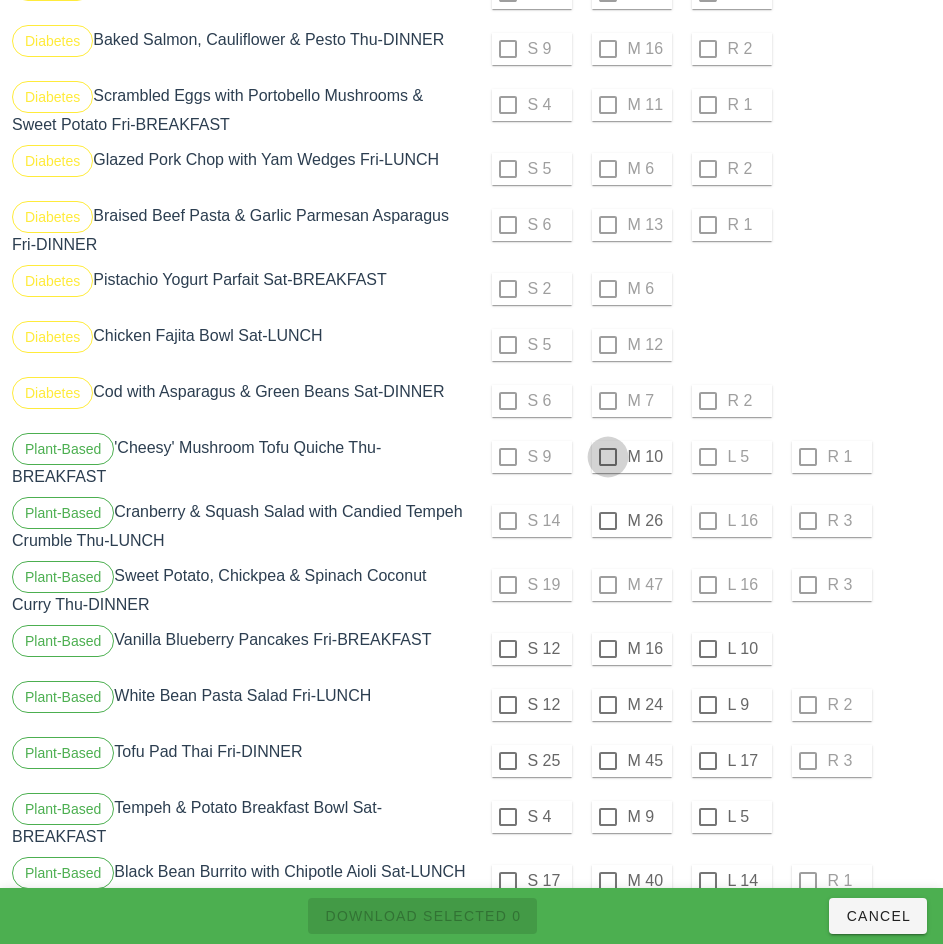 click at bounding box center [608, 457] 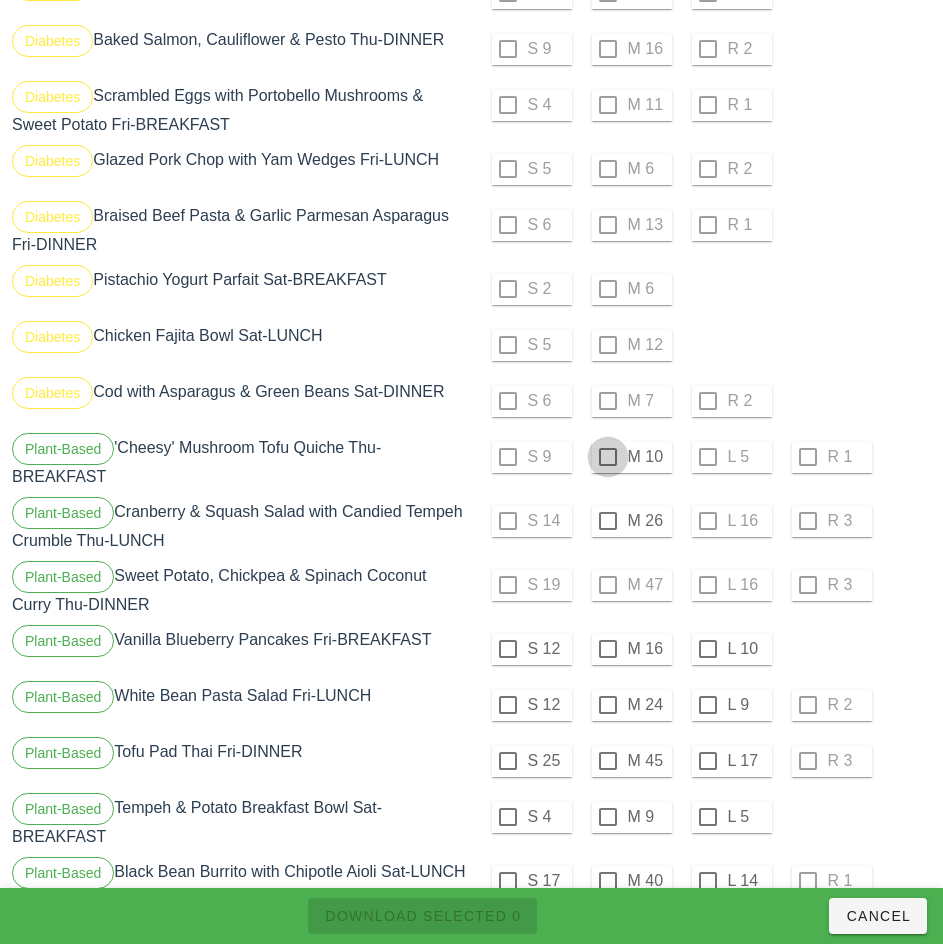 checkbox on "true" 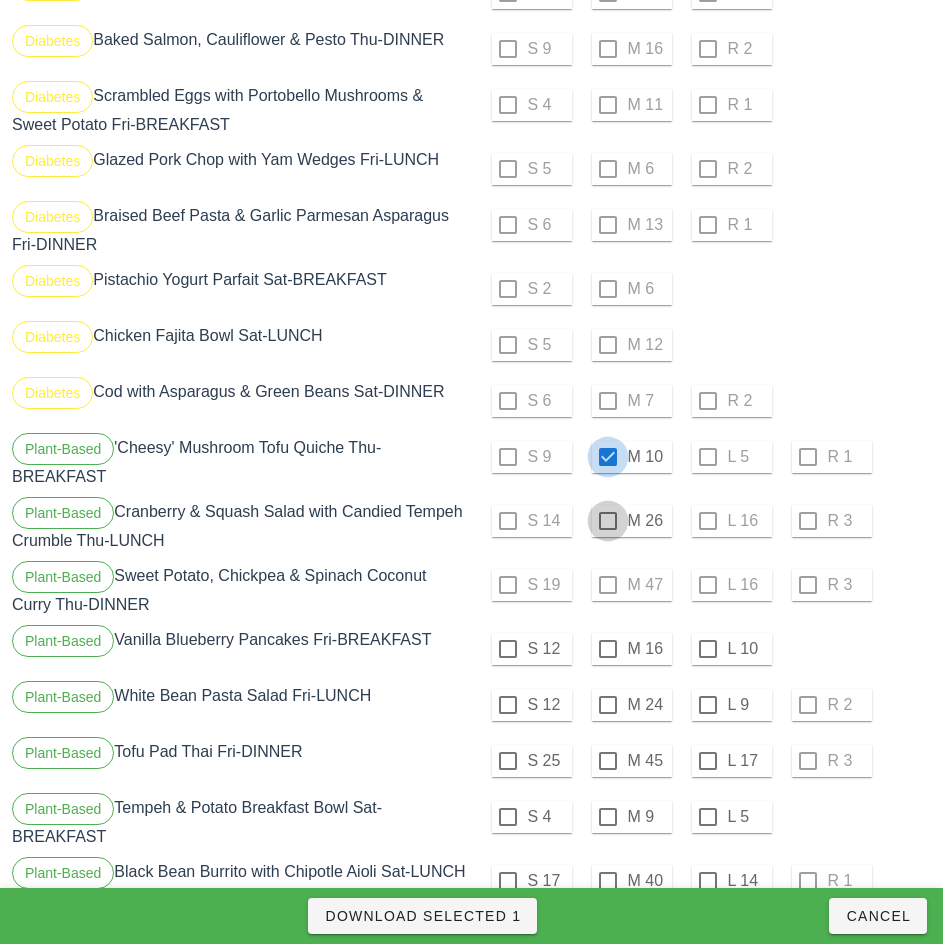 click at bounding box center [608, 521] 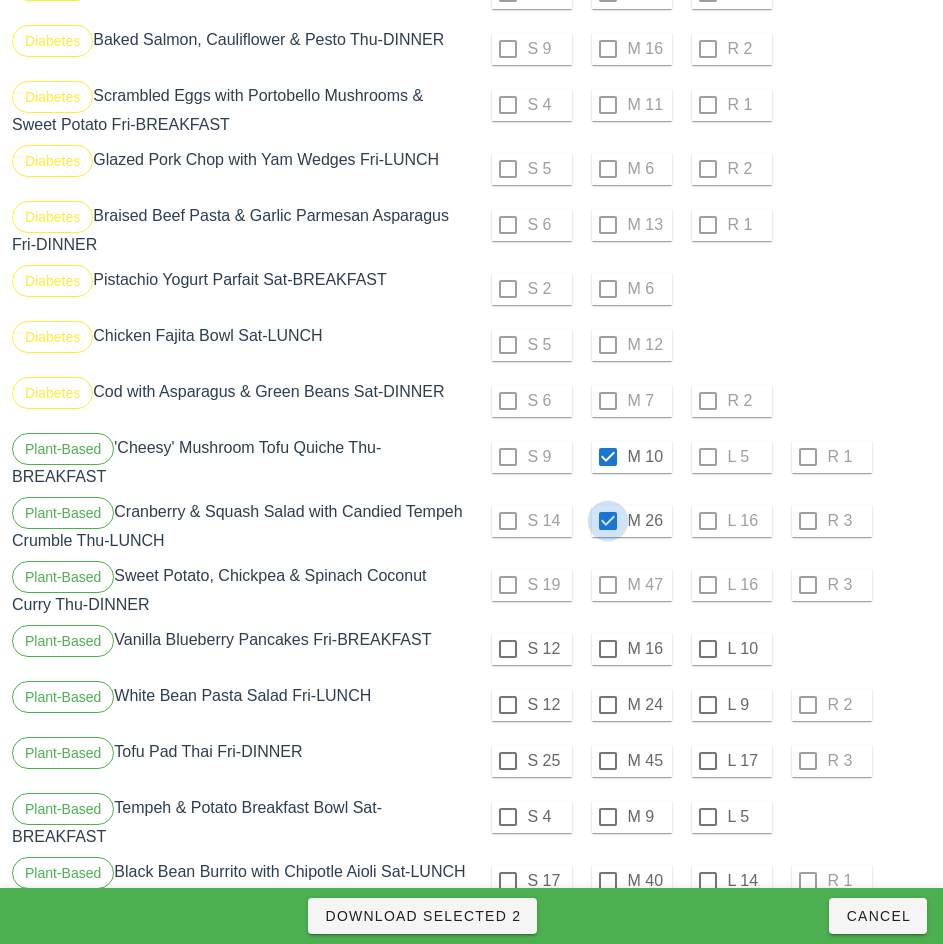 checkbox on "true" 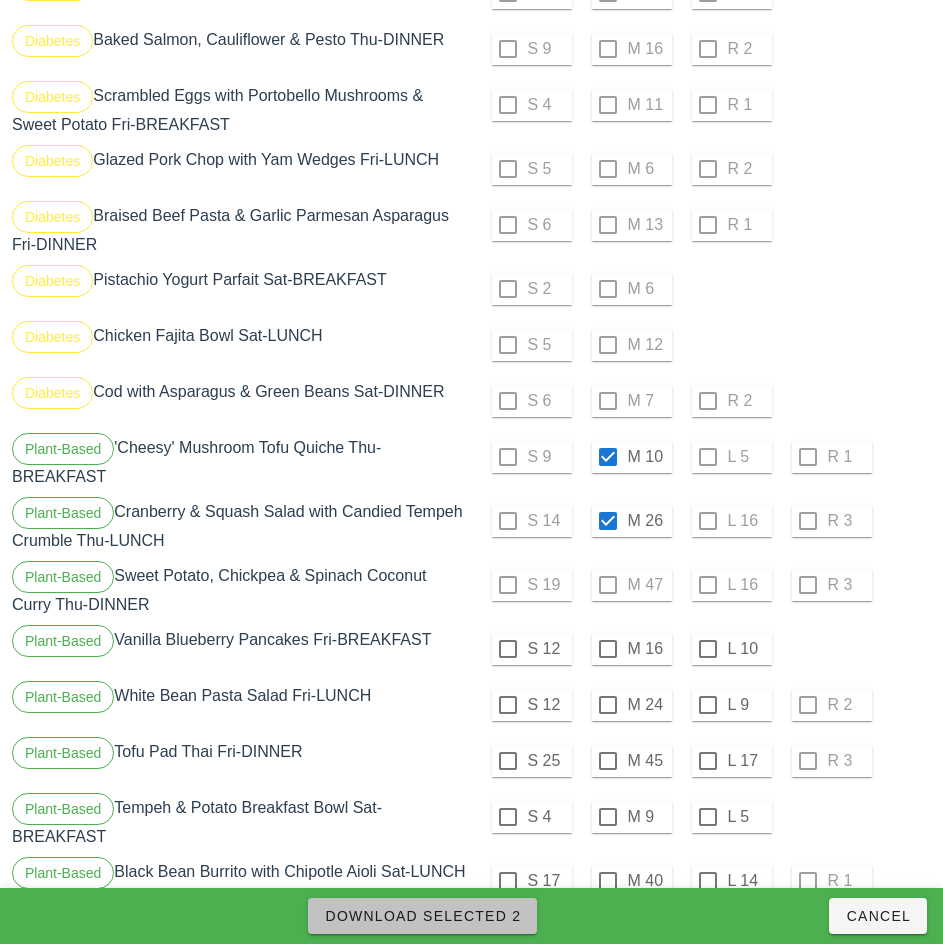 click on "Download Selected 2" at bounding box center [422, 916] 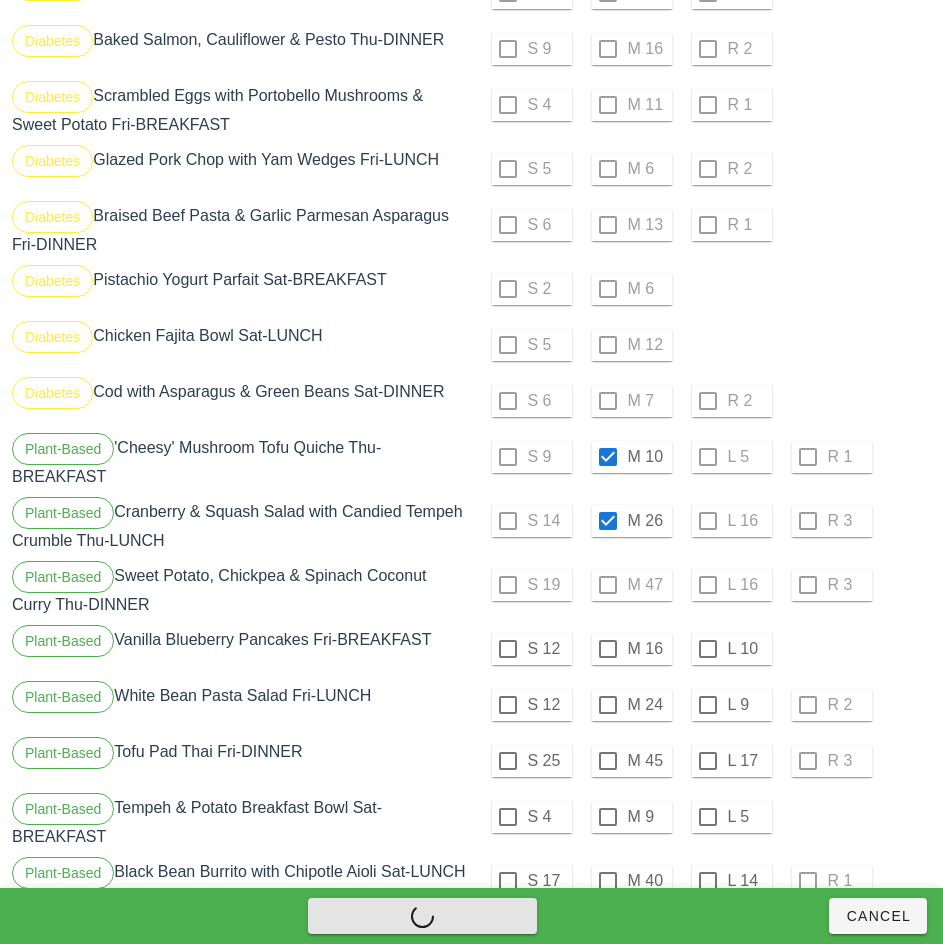 checkbox on "false" 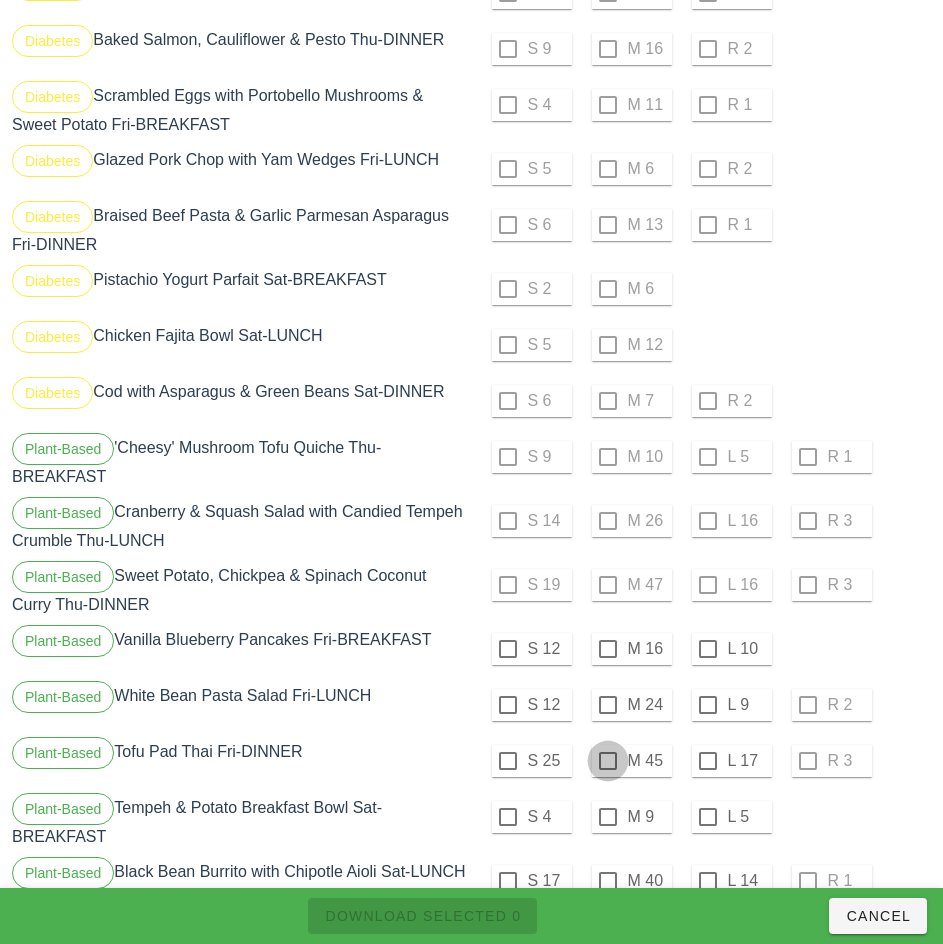 click at bounding box center [608, 761] 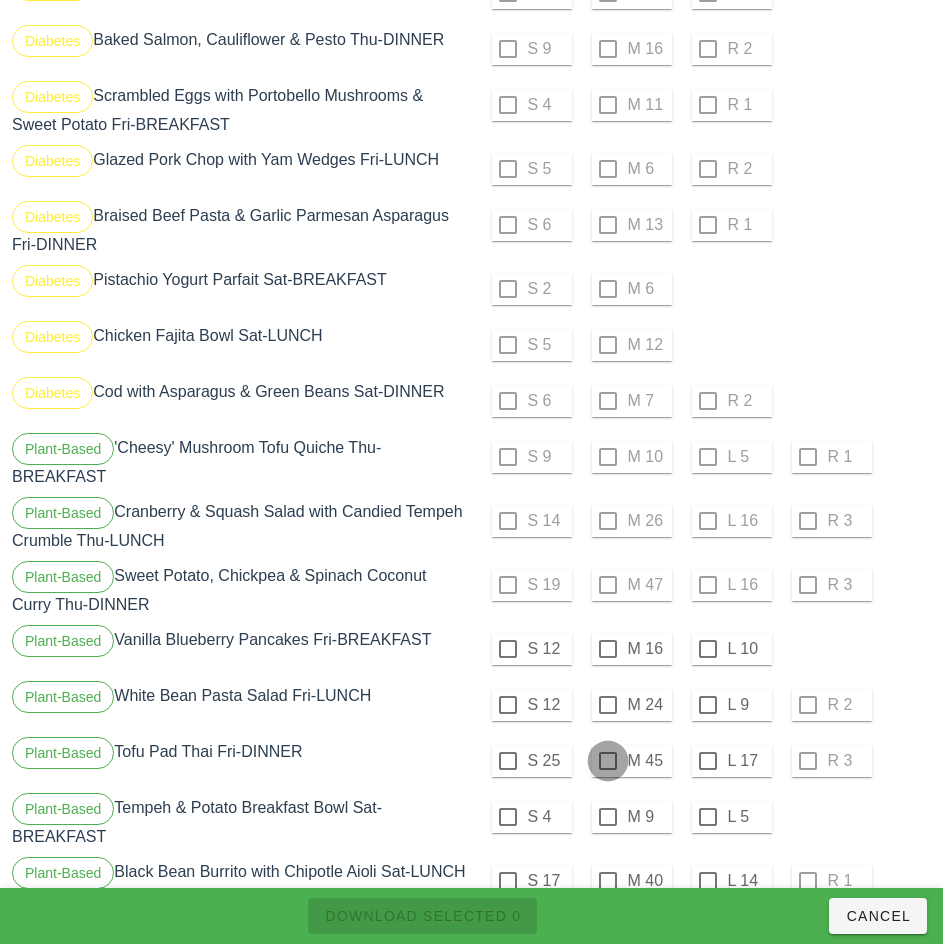 checkbox on "true" 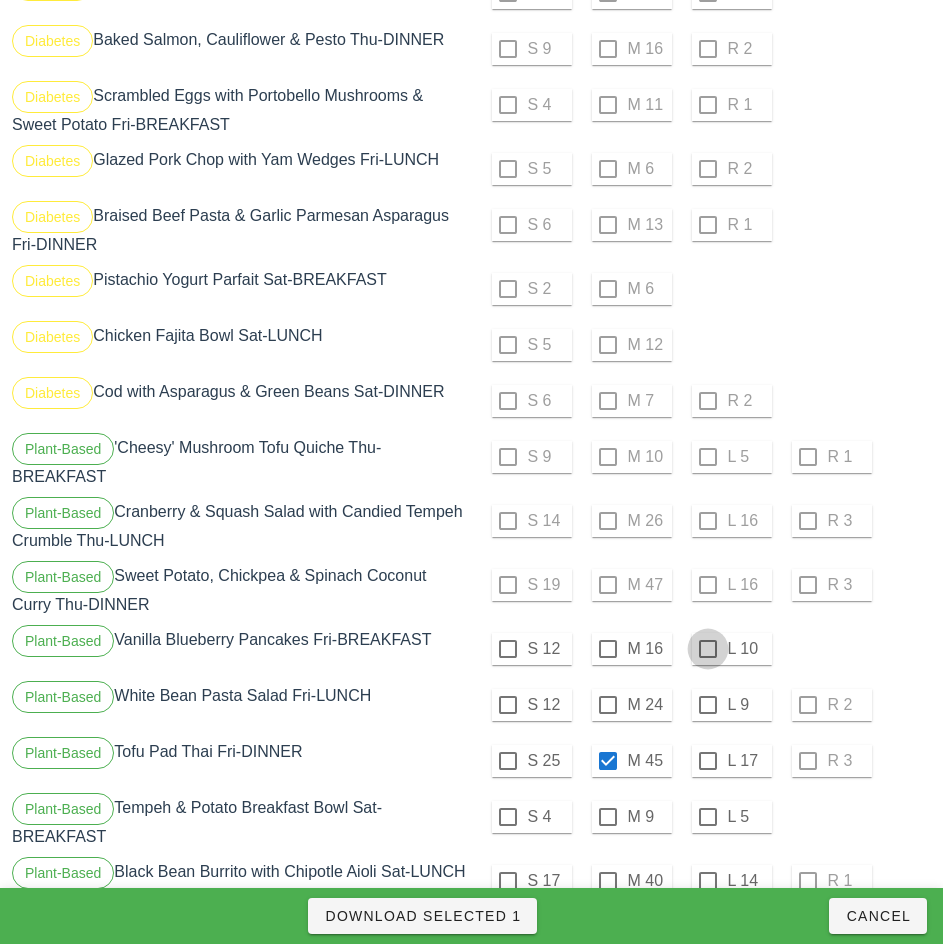 click at bounding box center [708, 649] 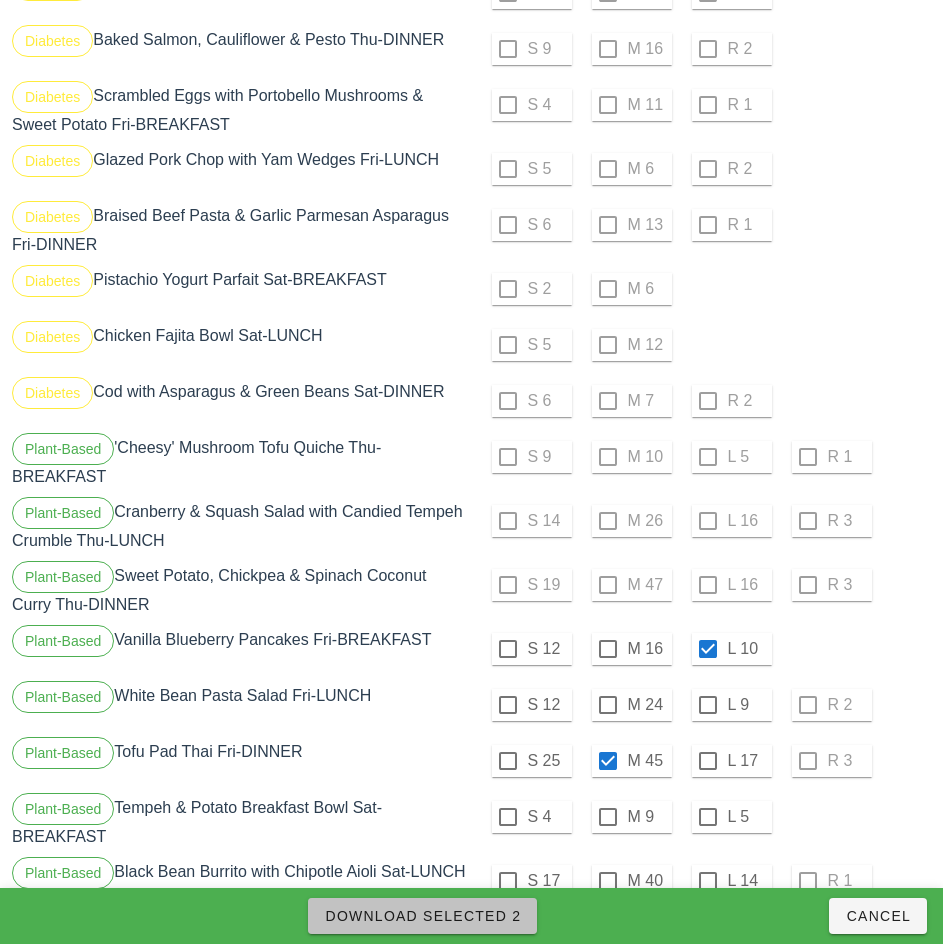 click on "Download Selected 2" at bounding box center [422, 916] 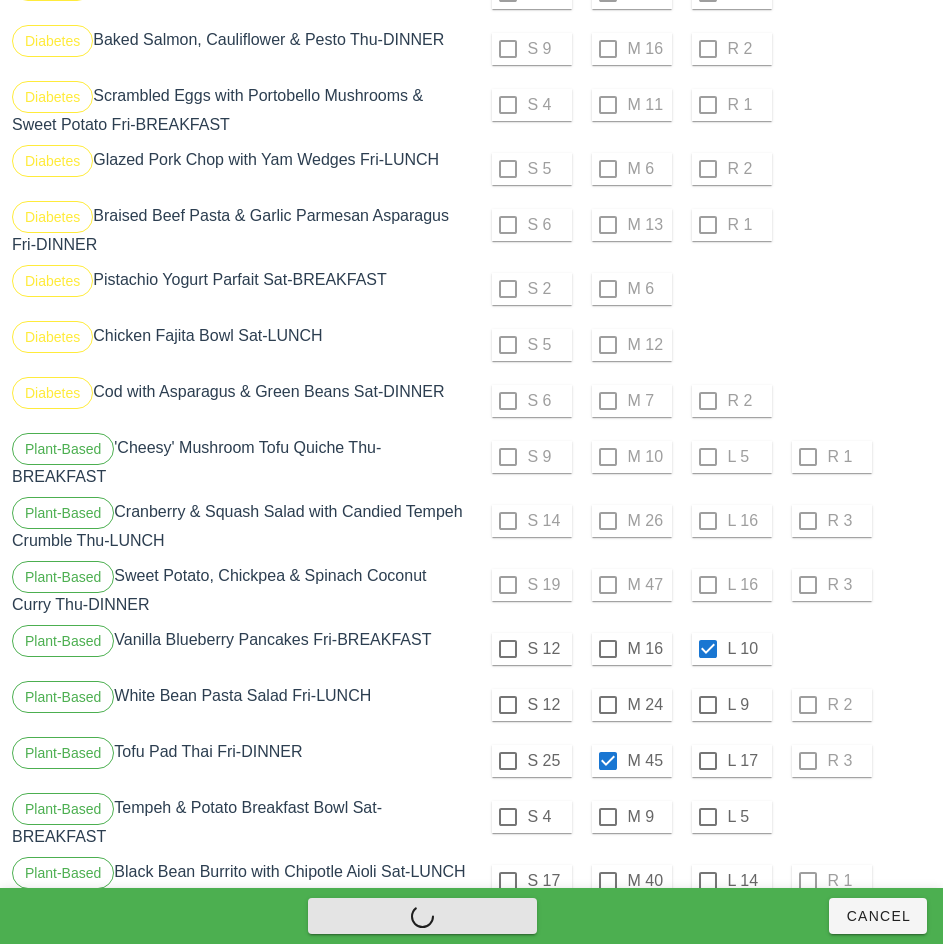 checkbox on "false" 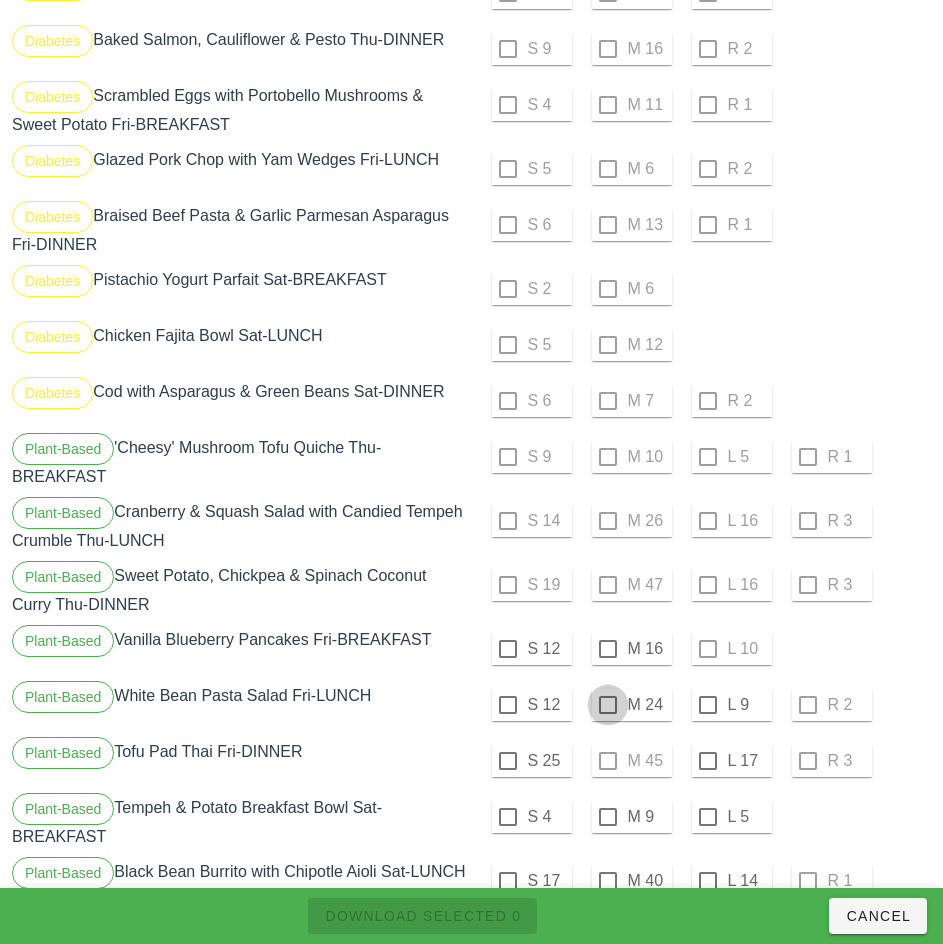 click at bounding box center (608, 649) 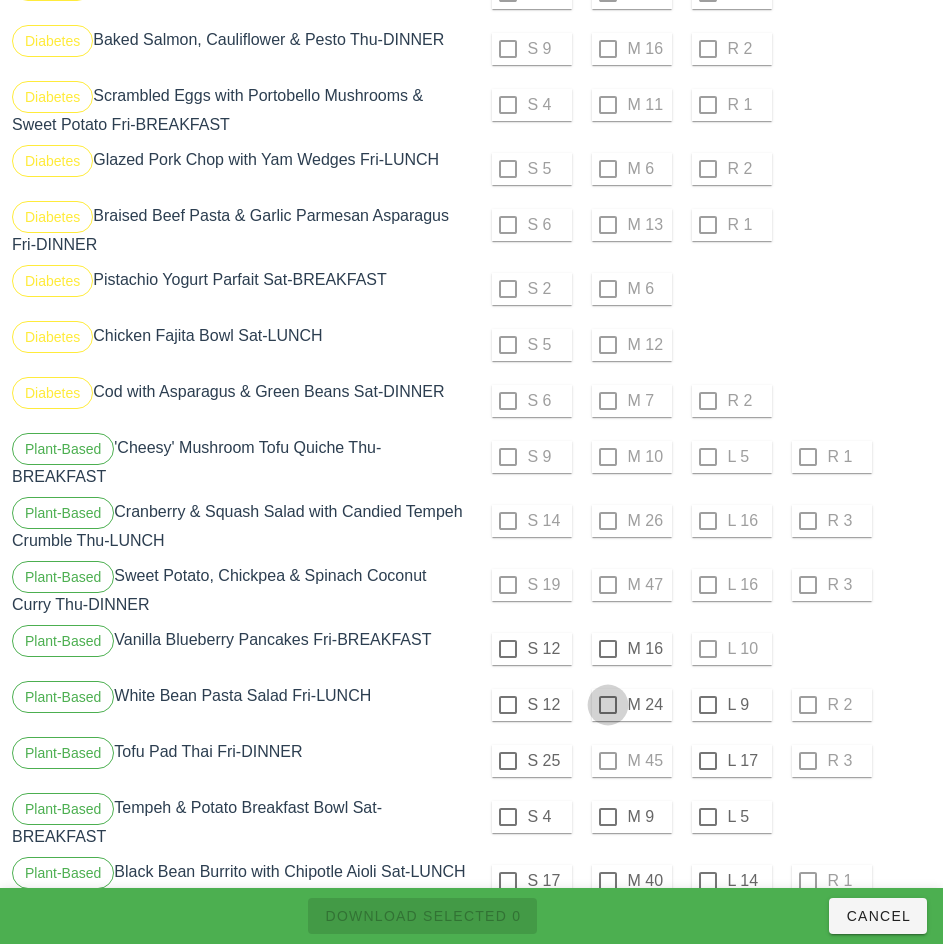 click at bounding box center (608, 705) 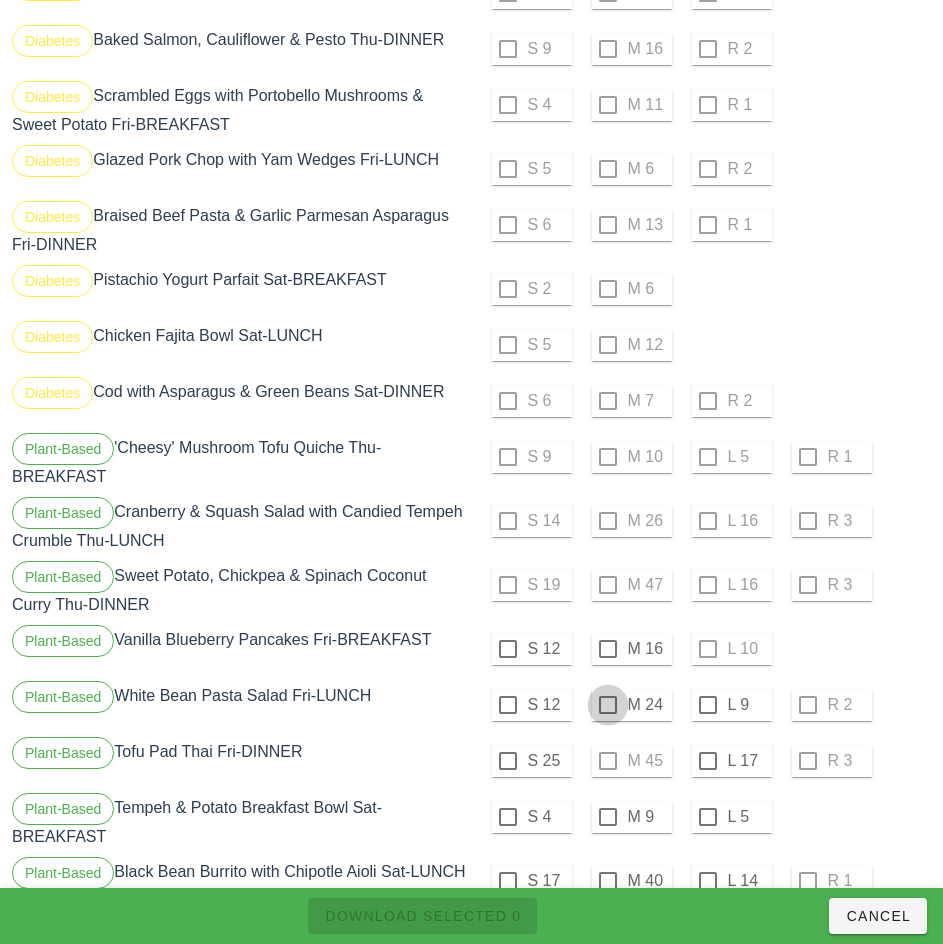 checkbox on "true" 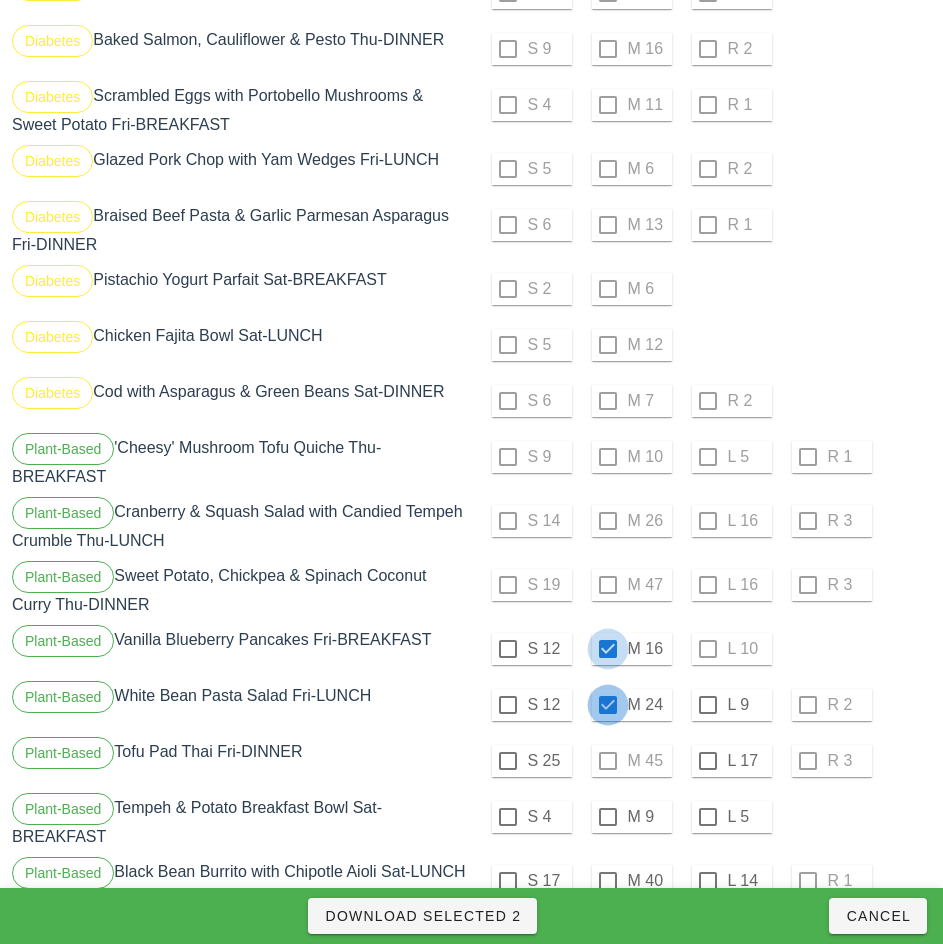 click at bounding box center [708, 761] 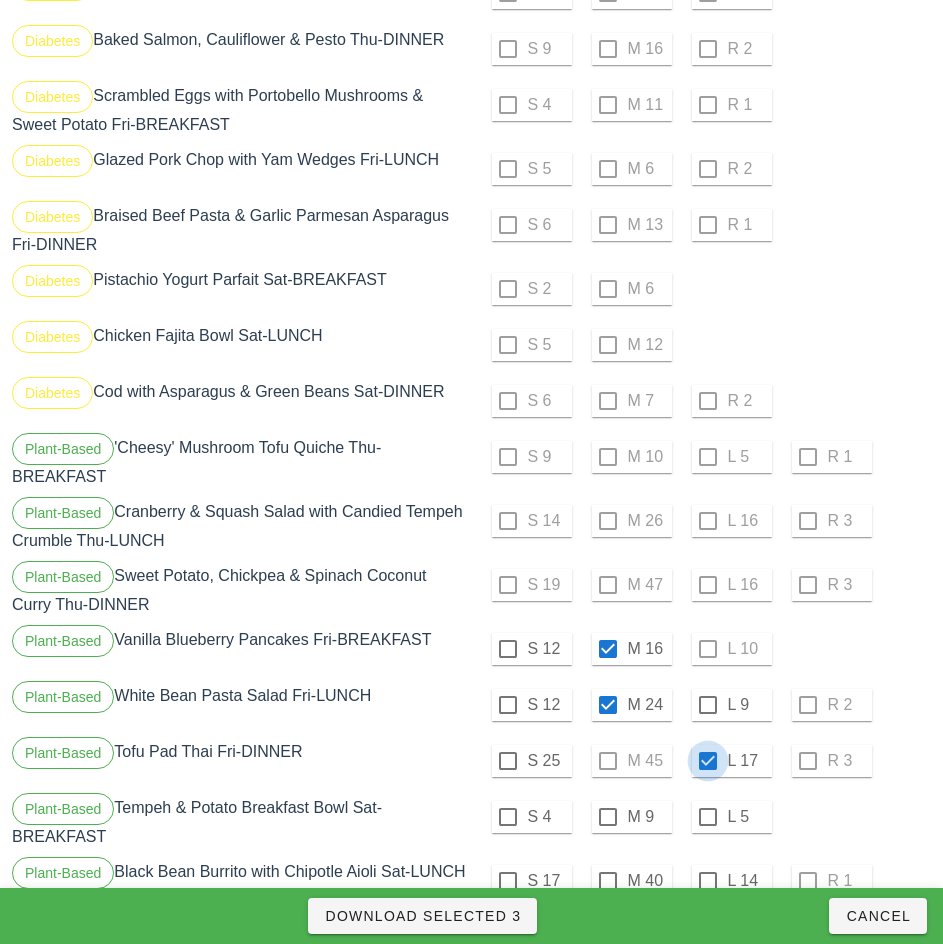 checkbox on "true" 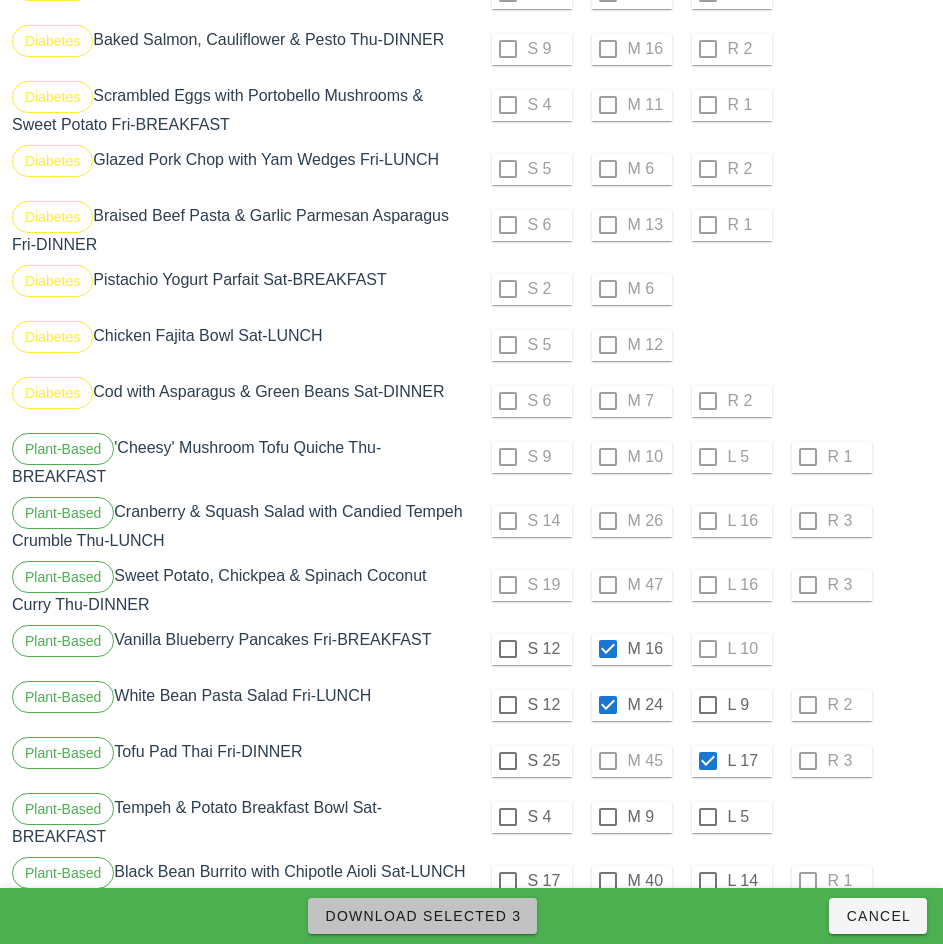 click on "Download Selected 3" at bounding box center [422, 916] 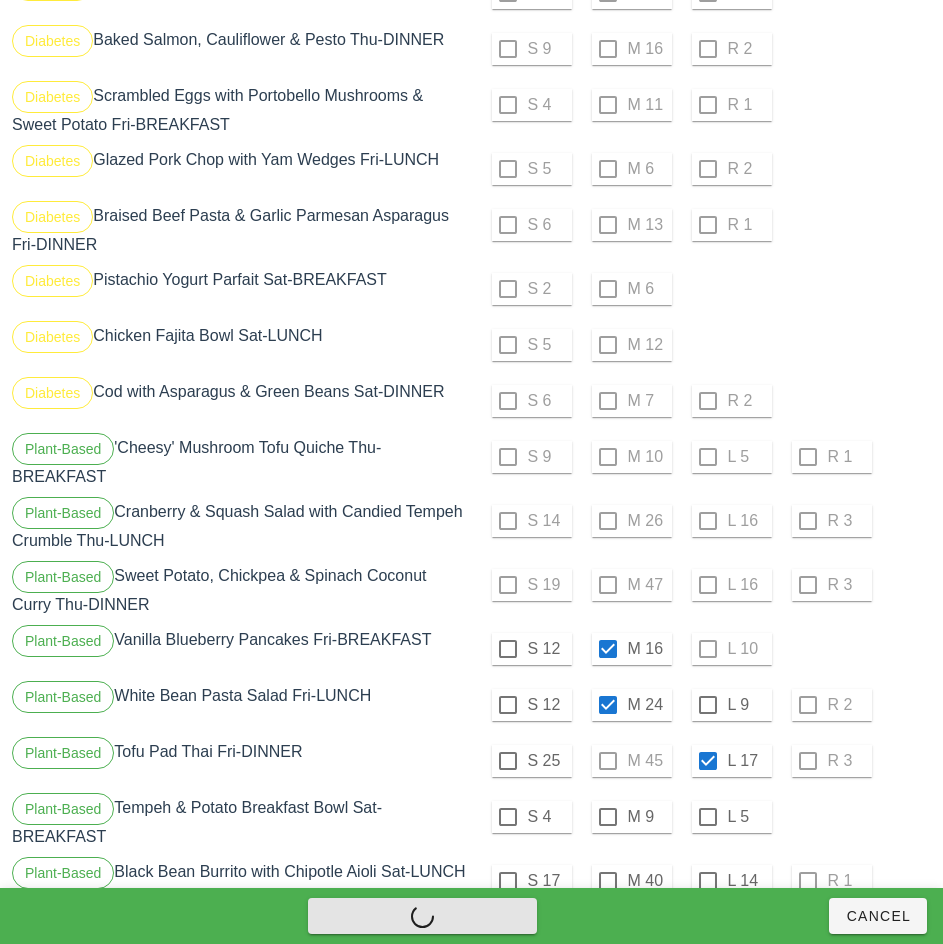 checkbox on "false" 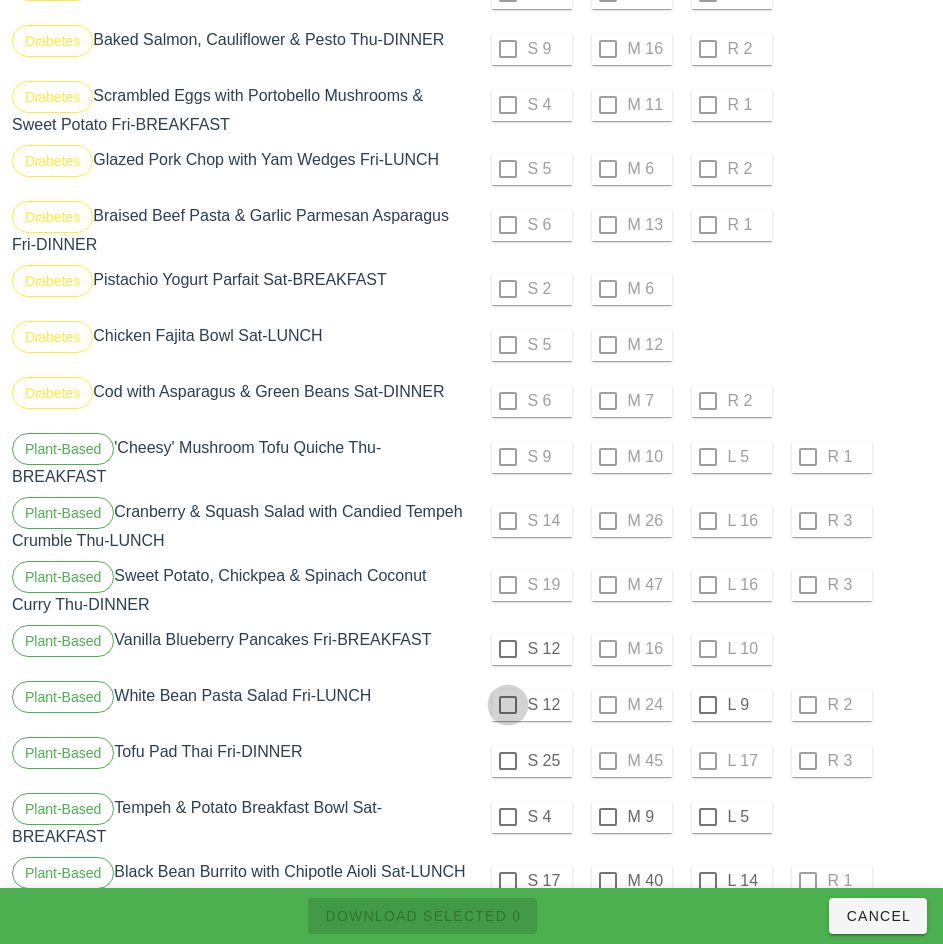 click at bounding box center (508, 649) 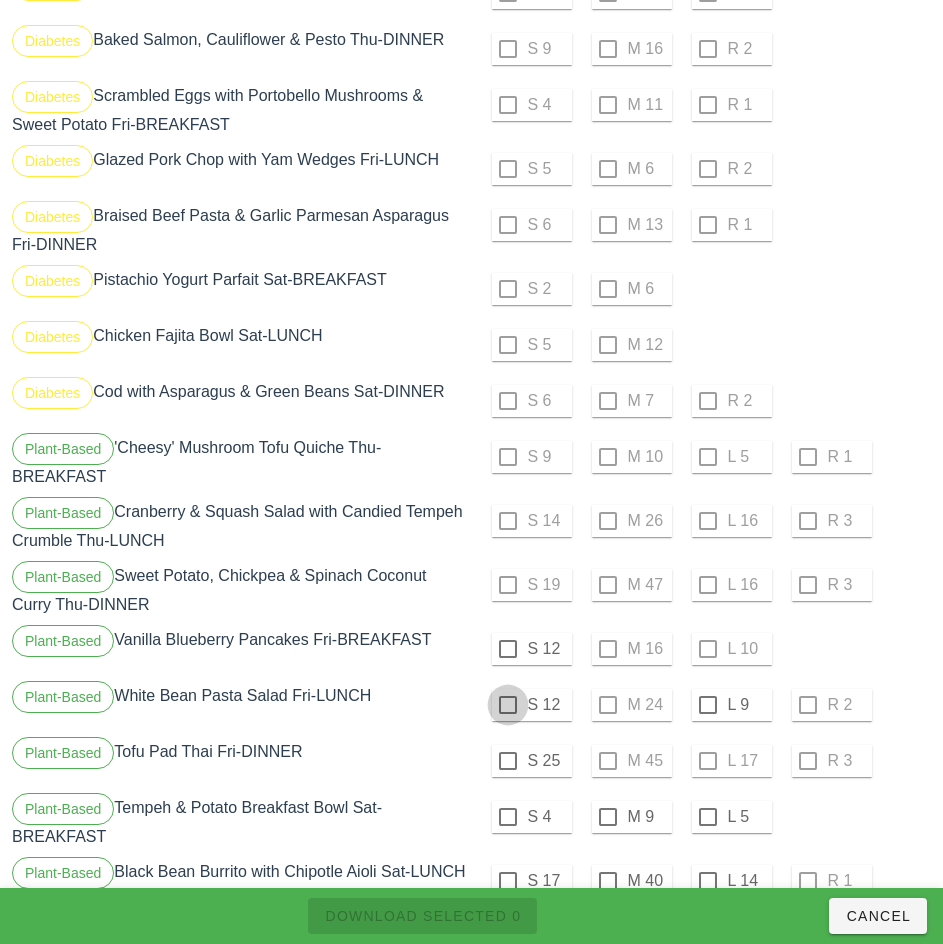 click at bounding box center [508, 705] 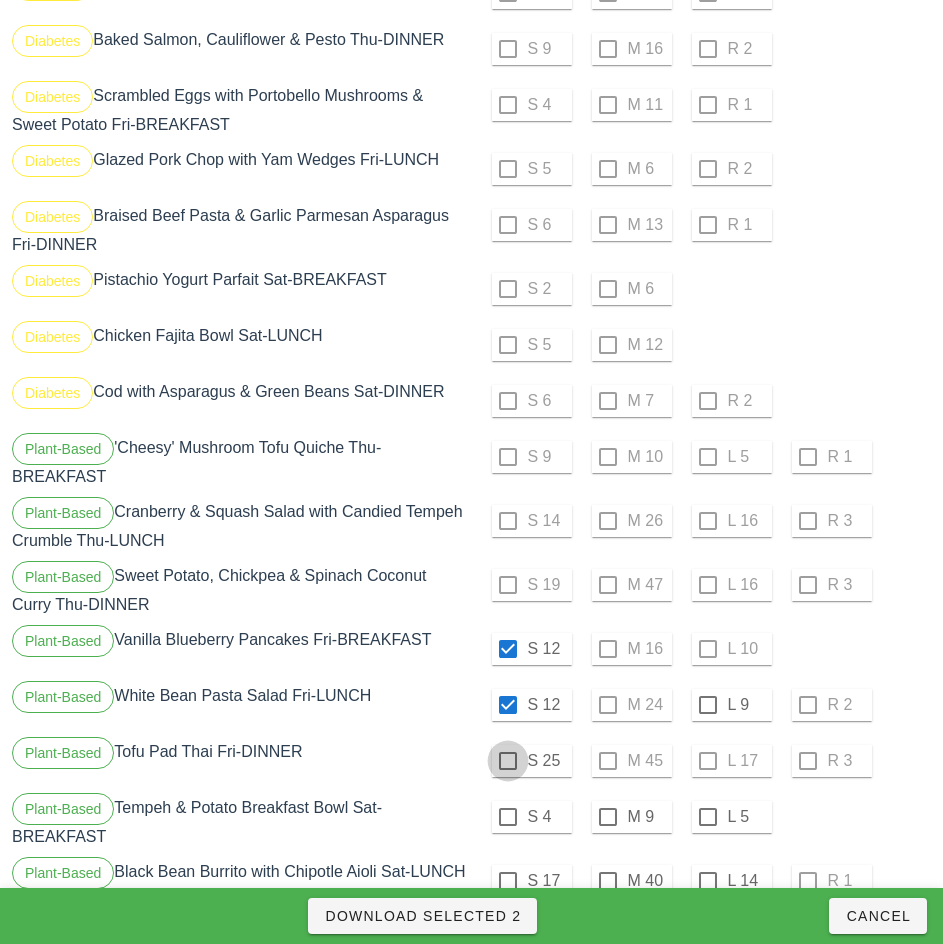 click at bounding box center [508, 761] 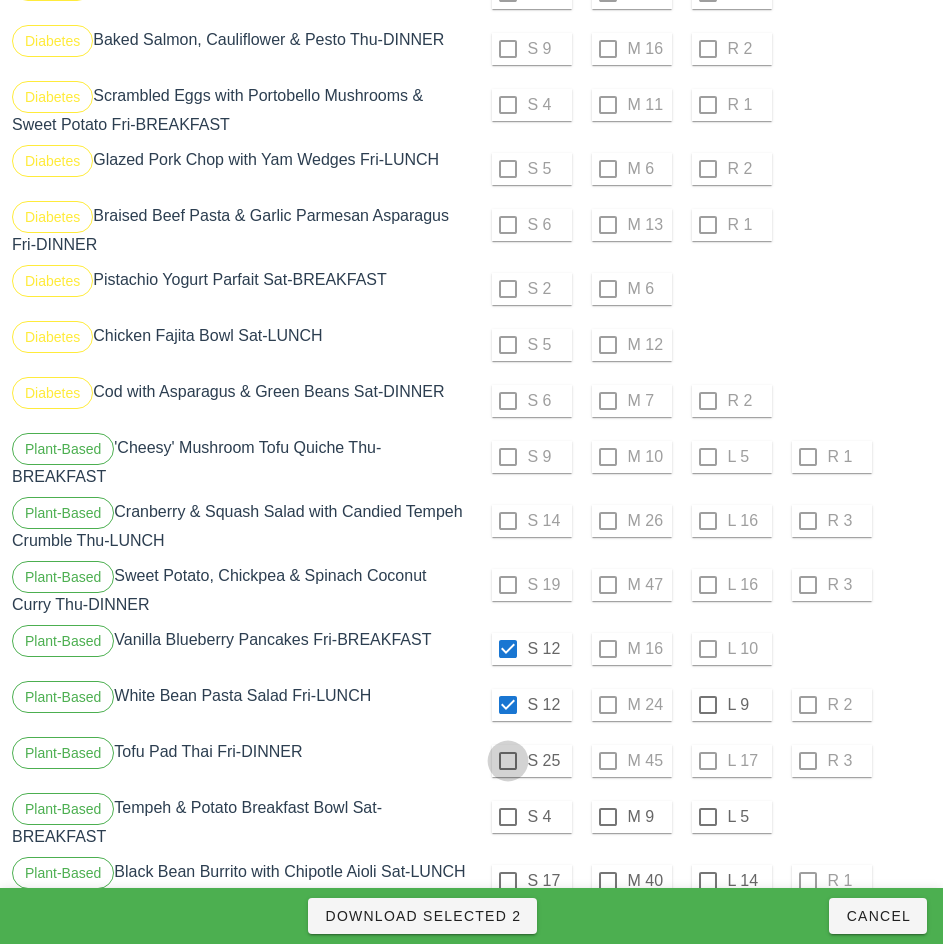 checkbox on "true" 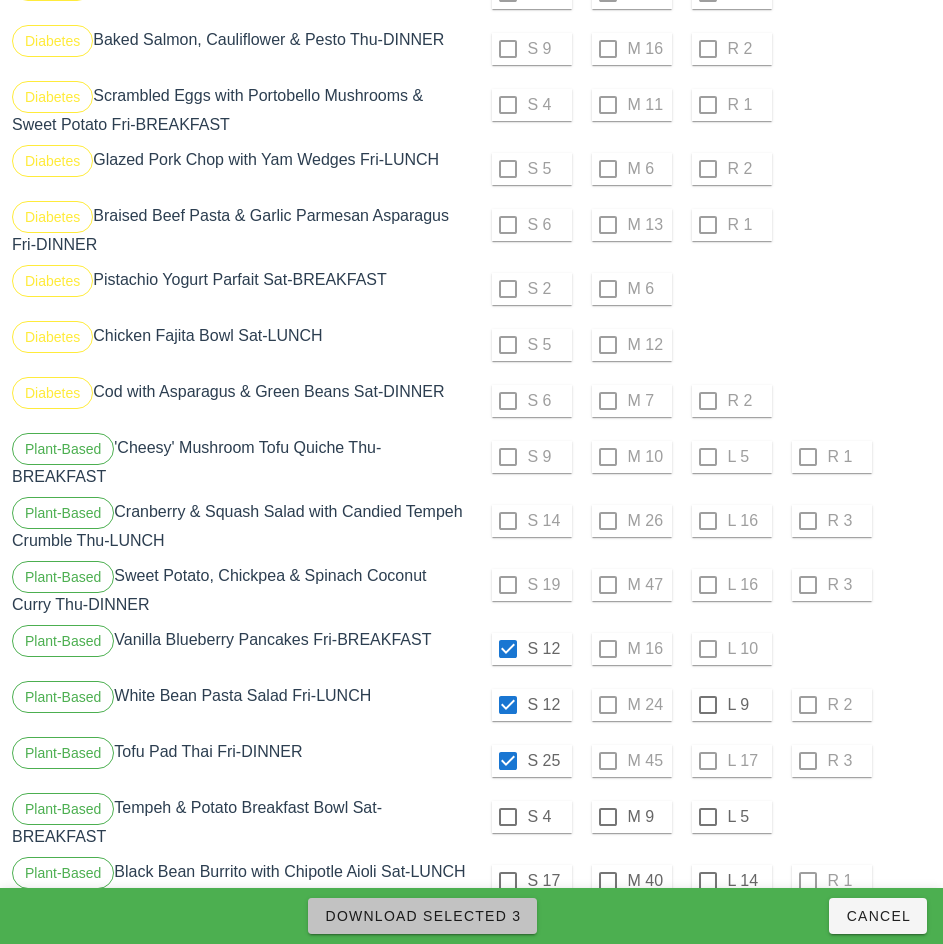click on "Download Selected 3" at bounding box center (422, 916) 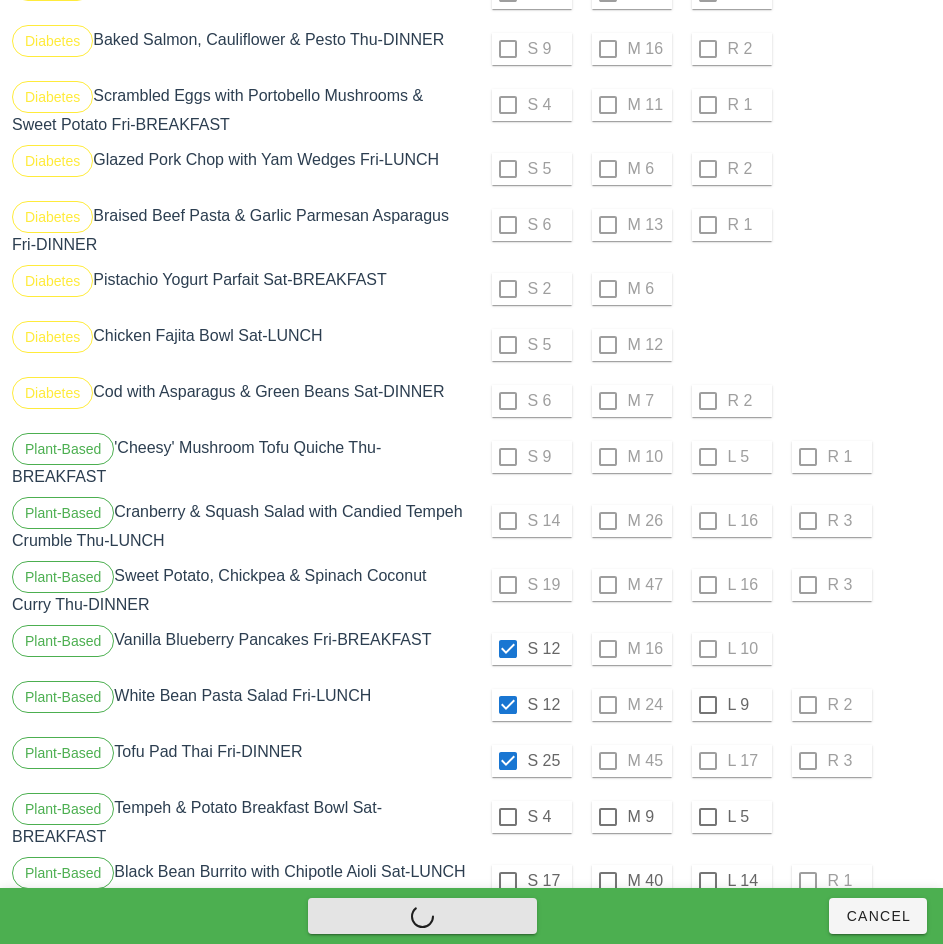 checkbox on "false" 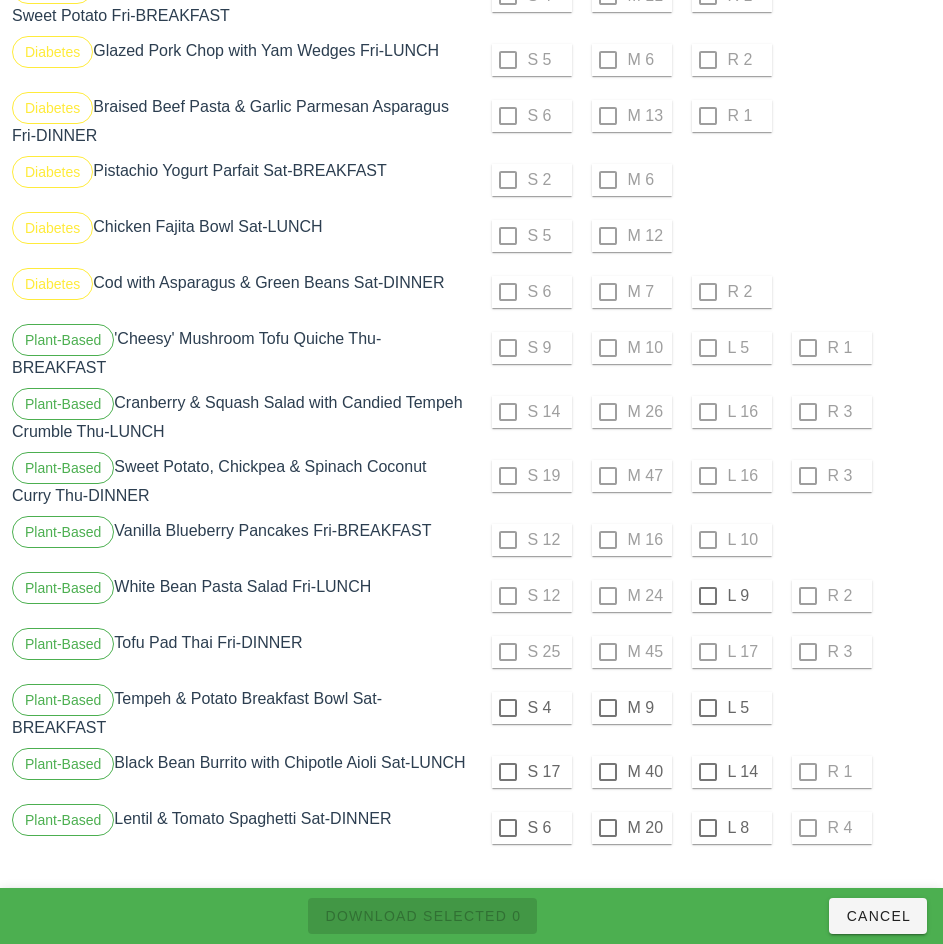 scroll, scrollTop: 2016, scrollLeft: 0, axis: vertical 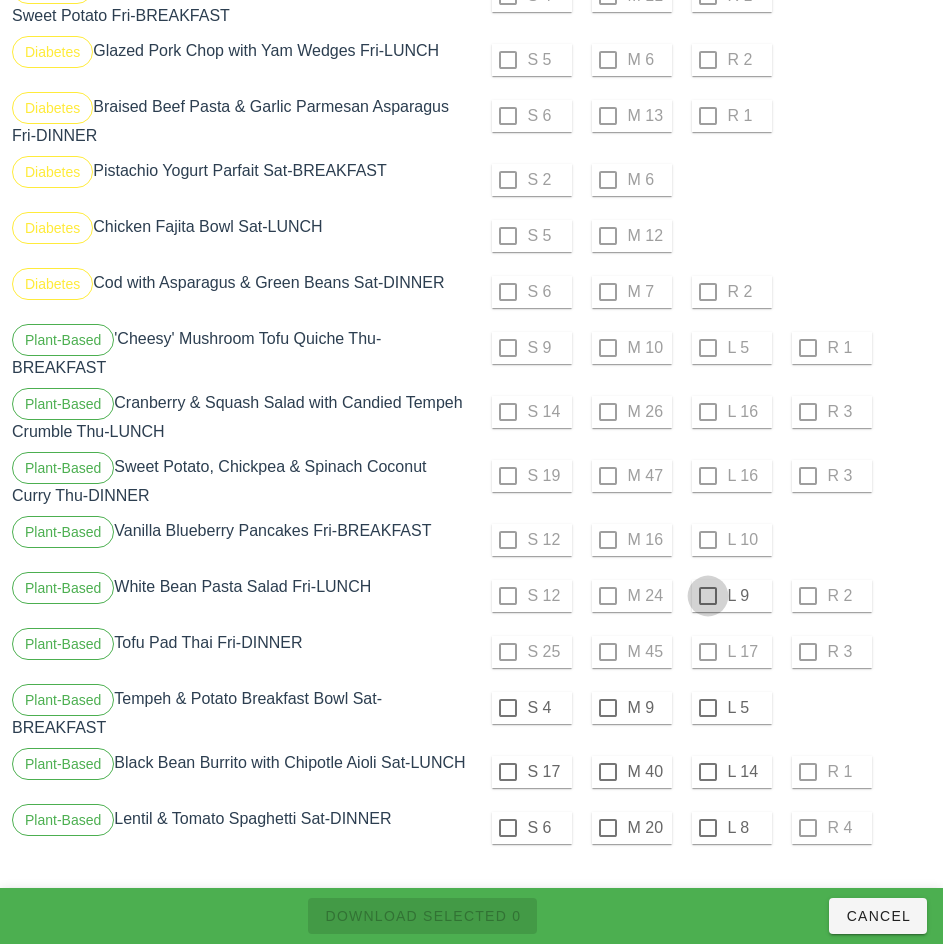 click at bounding box center (708, 596) 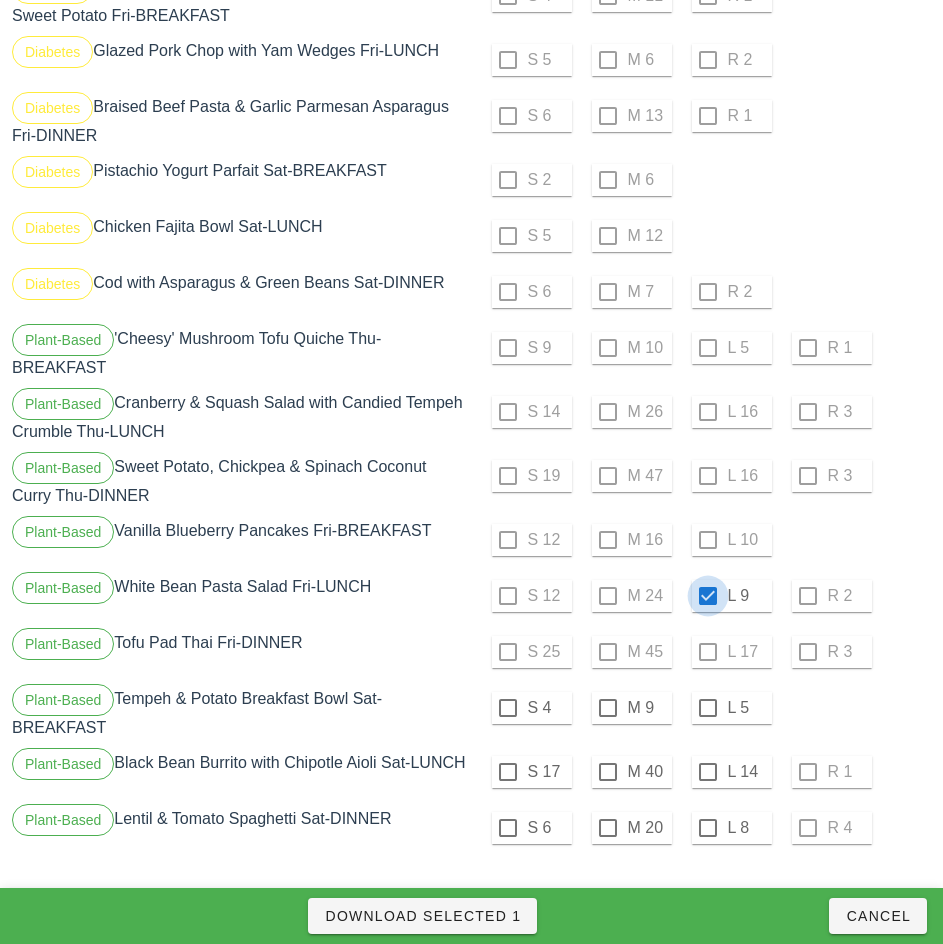 click at bounding box center [708, 596] 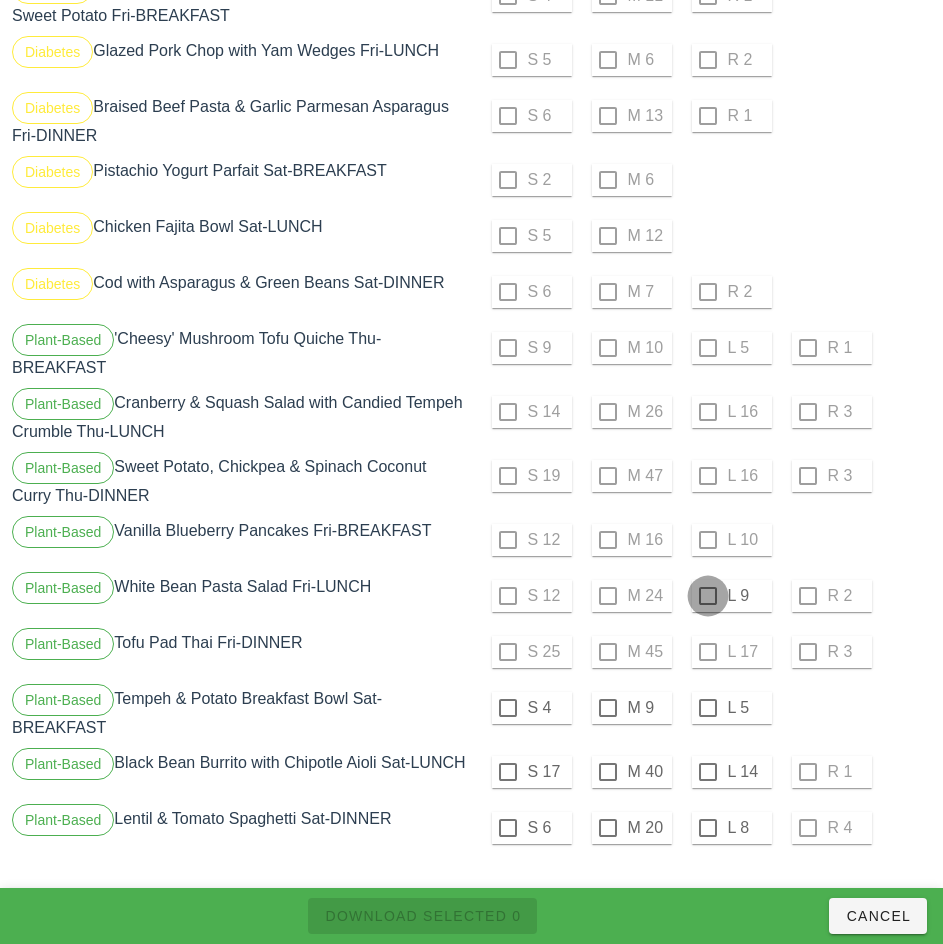 click at bounding box center [708, 596] 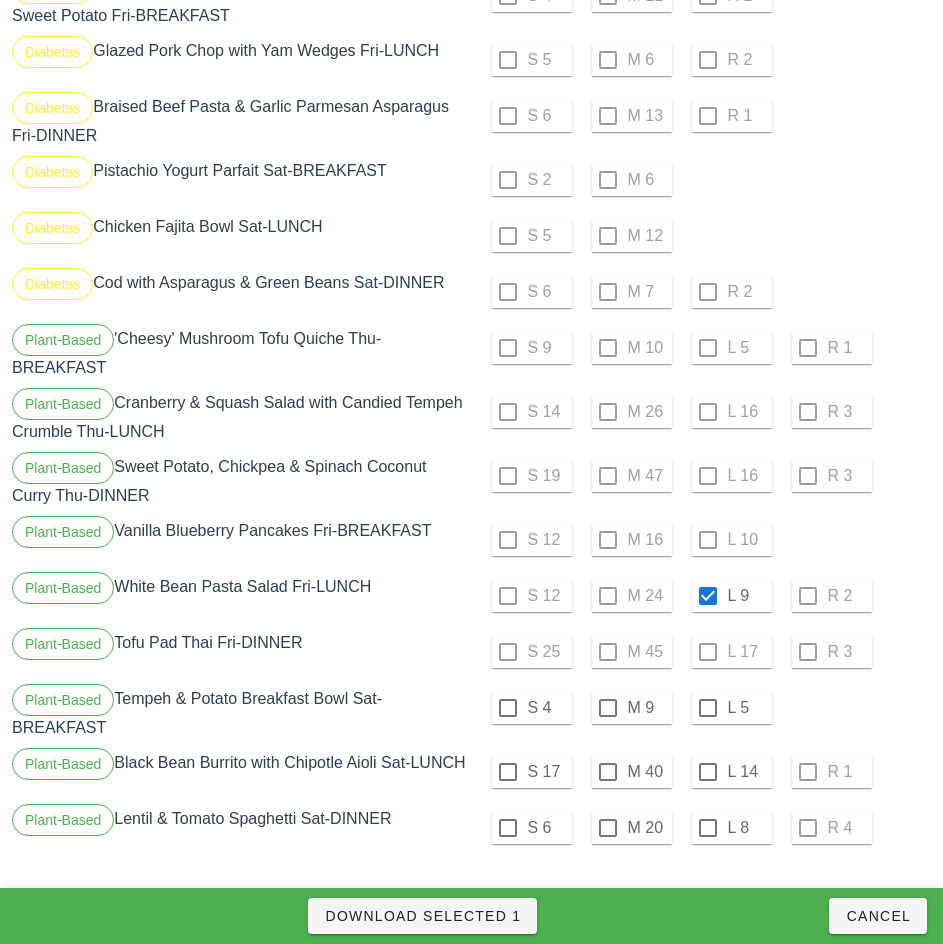 click on "S 12 M 16 L 10" at bounding box center [704, 540] 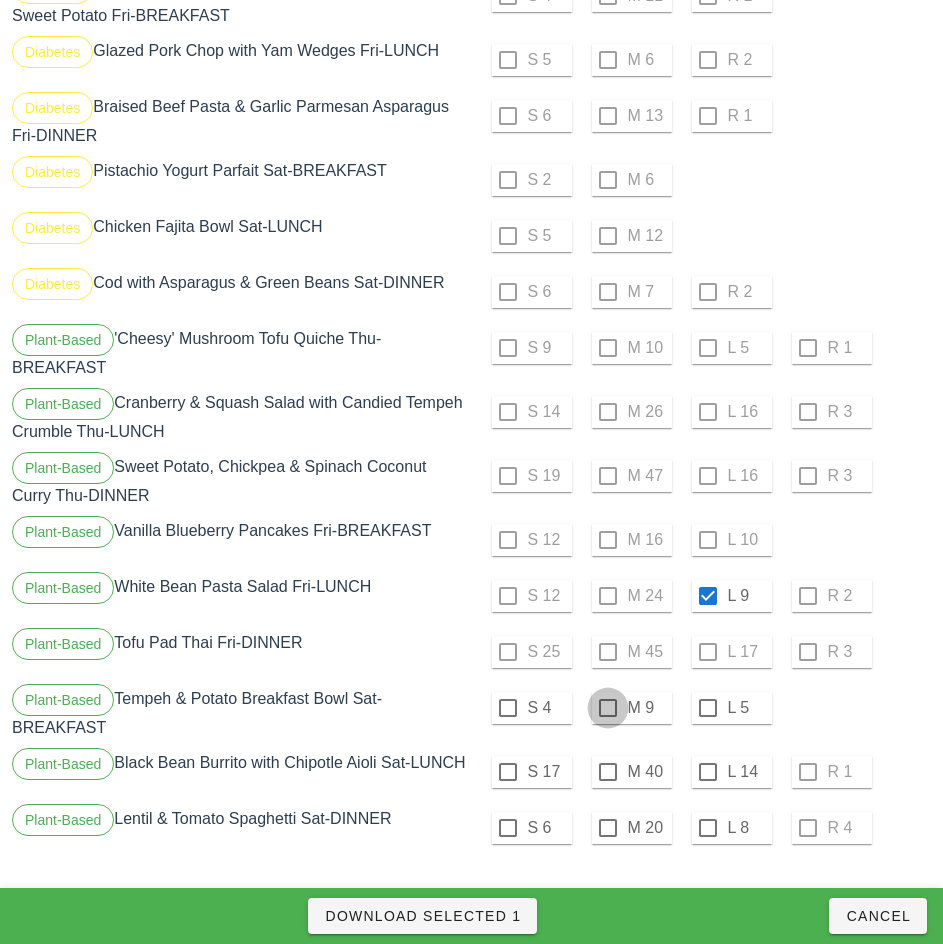 click at bounding box center (608, 708) 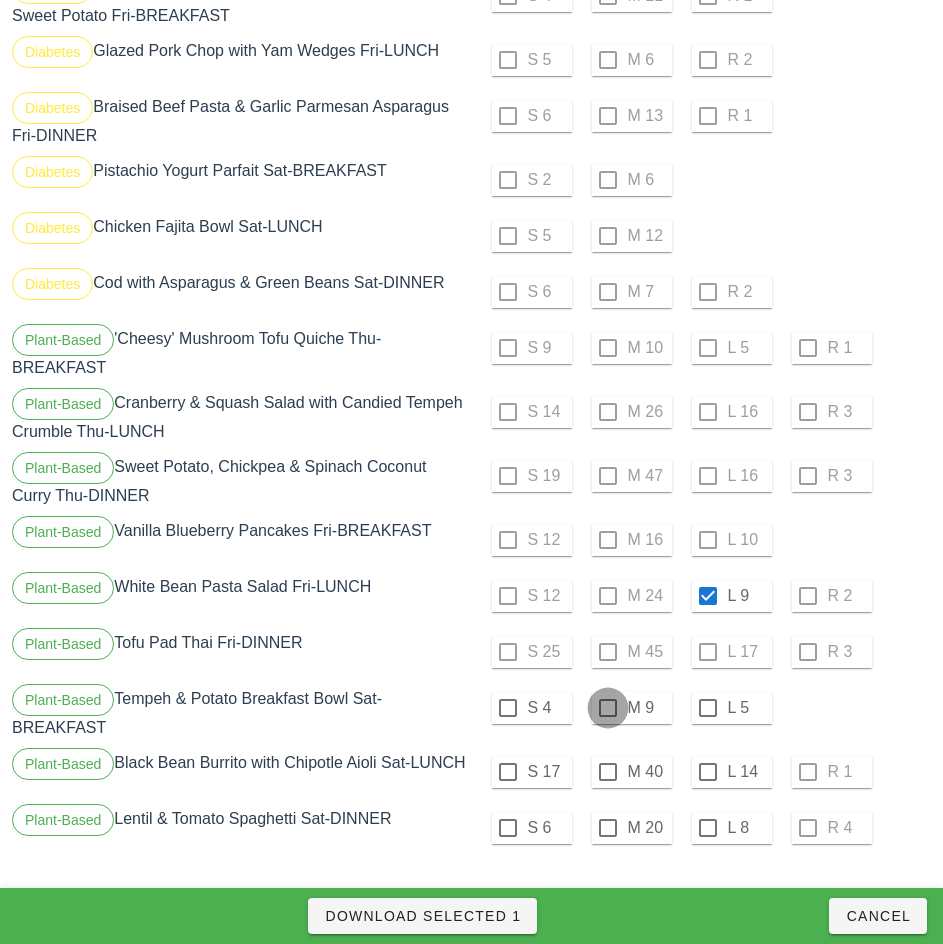checkbox on "true" 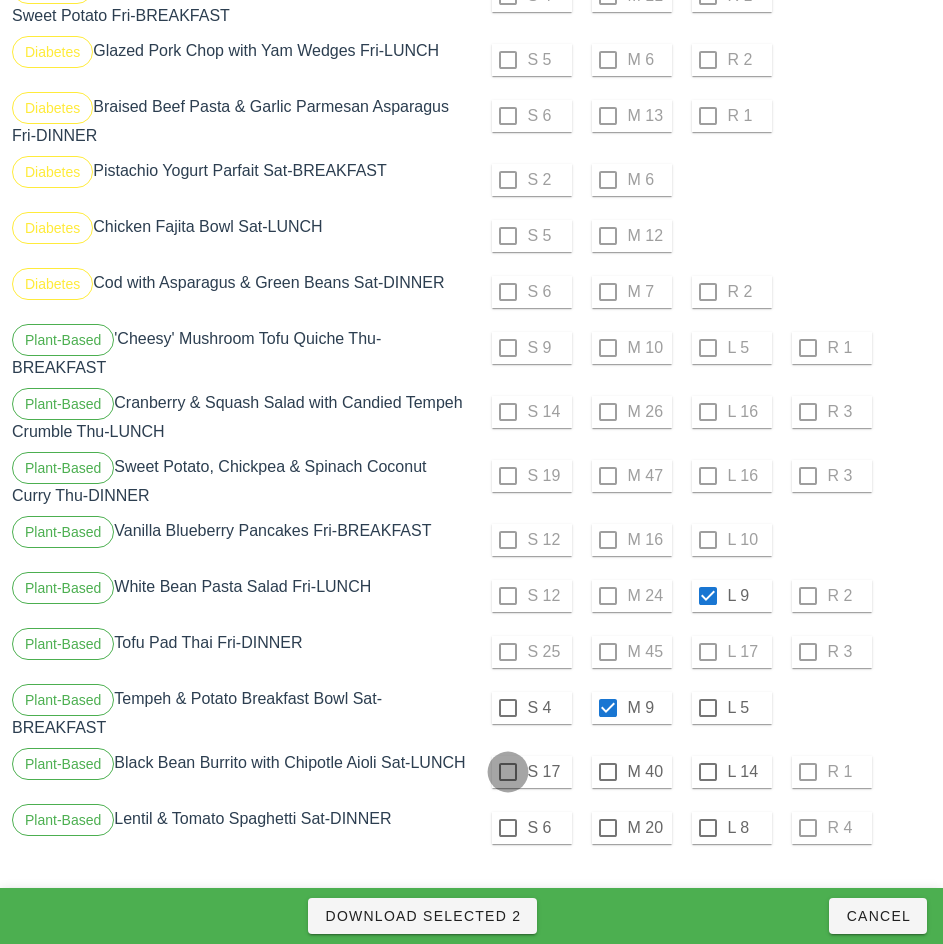 click at bounding box center [508, 772] 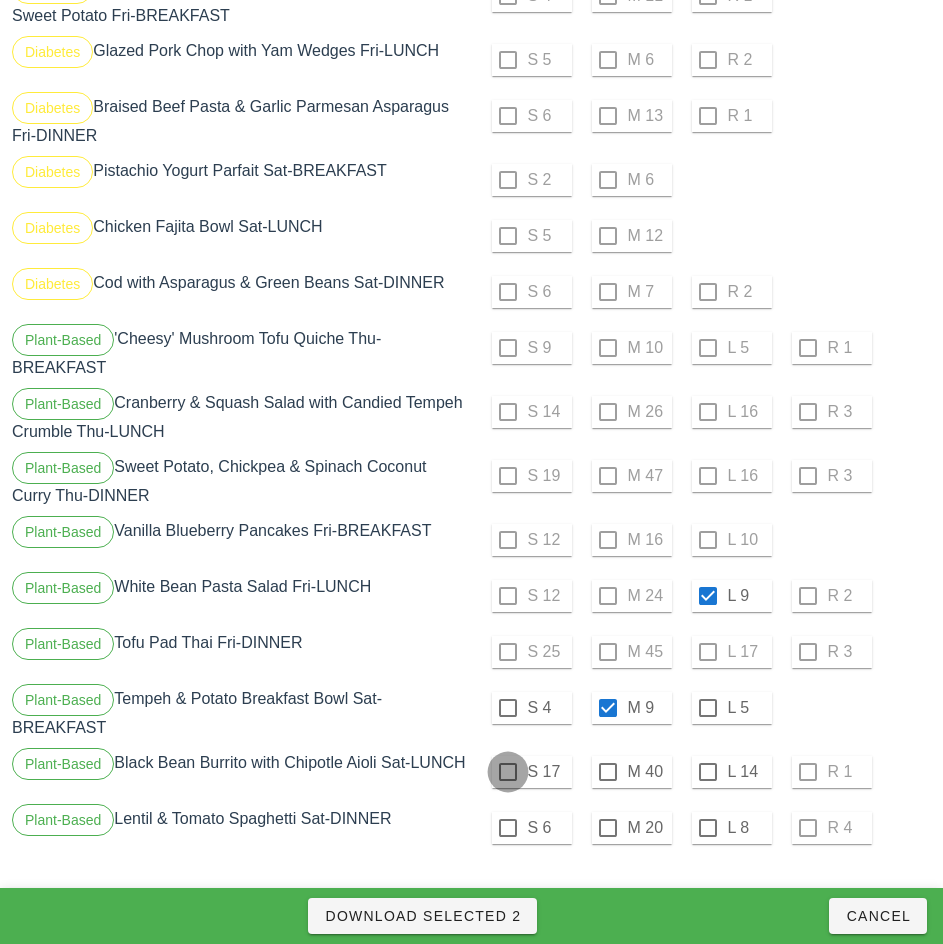 checkbox on "true" 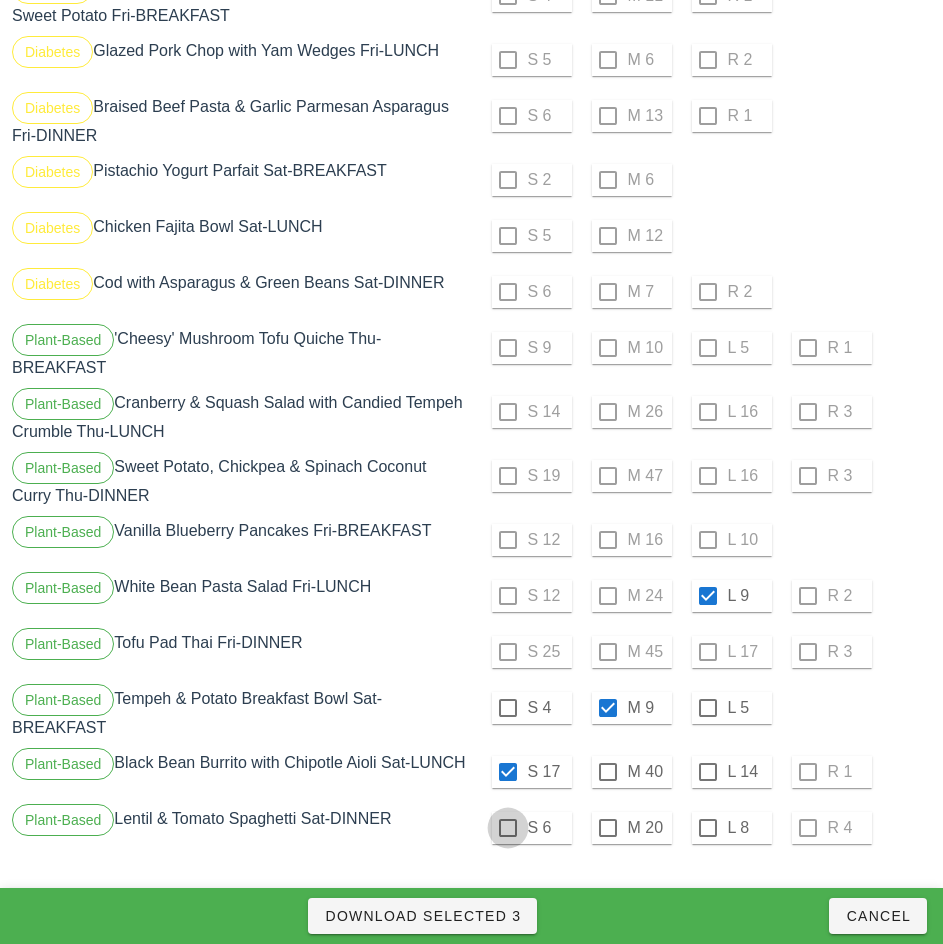 click at bounding box center [508, 828] 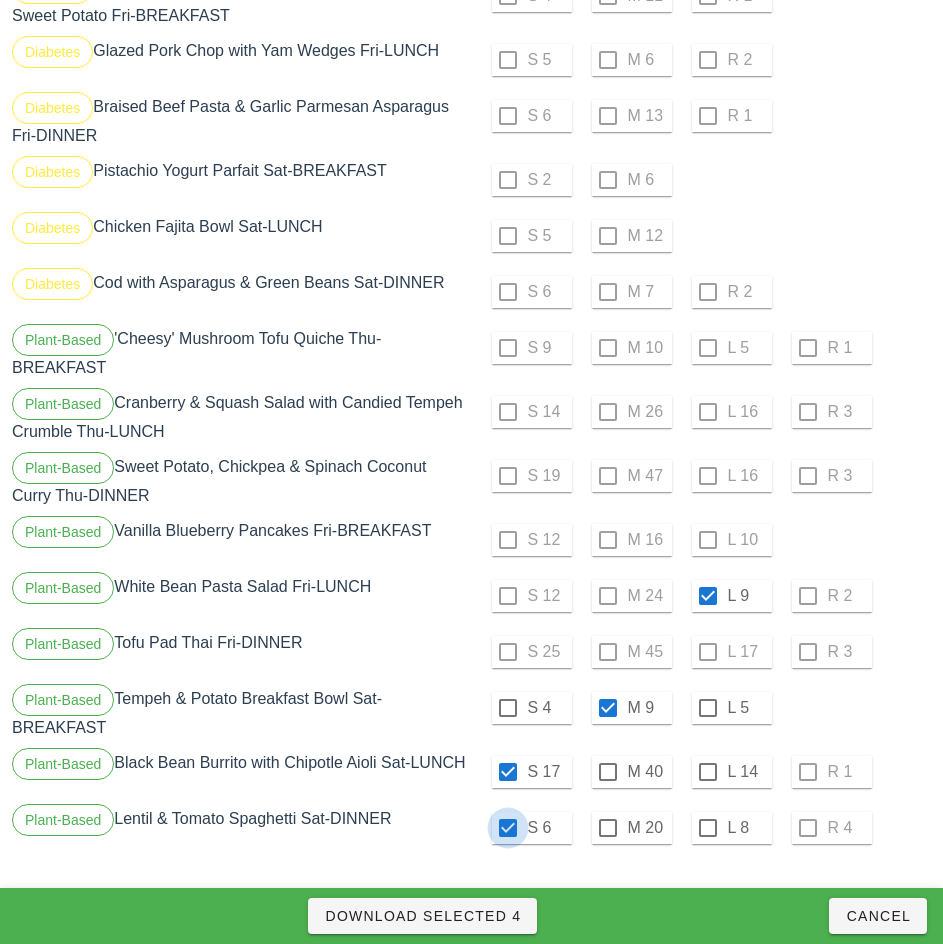 checkbox on "true" 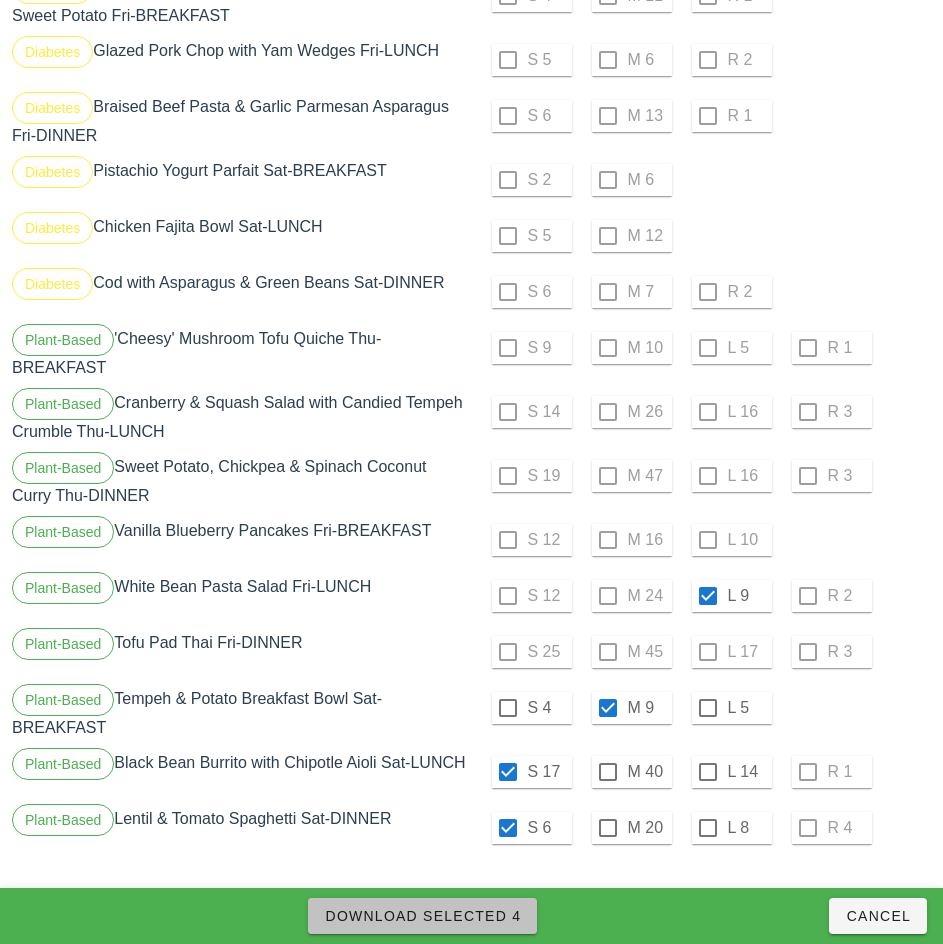 click on "Download Selected 4" at bounding box center [422, 916] 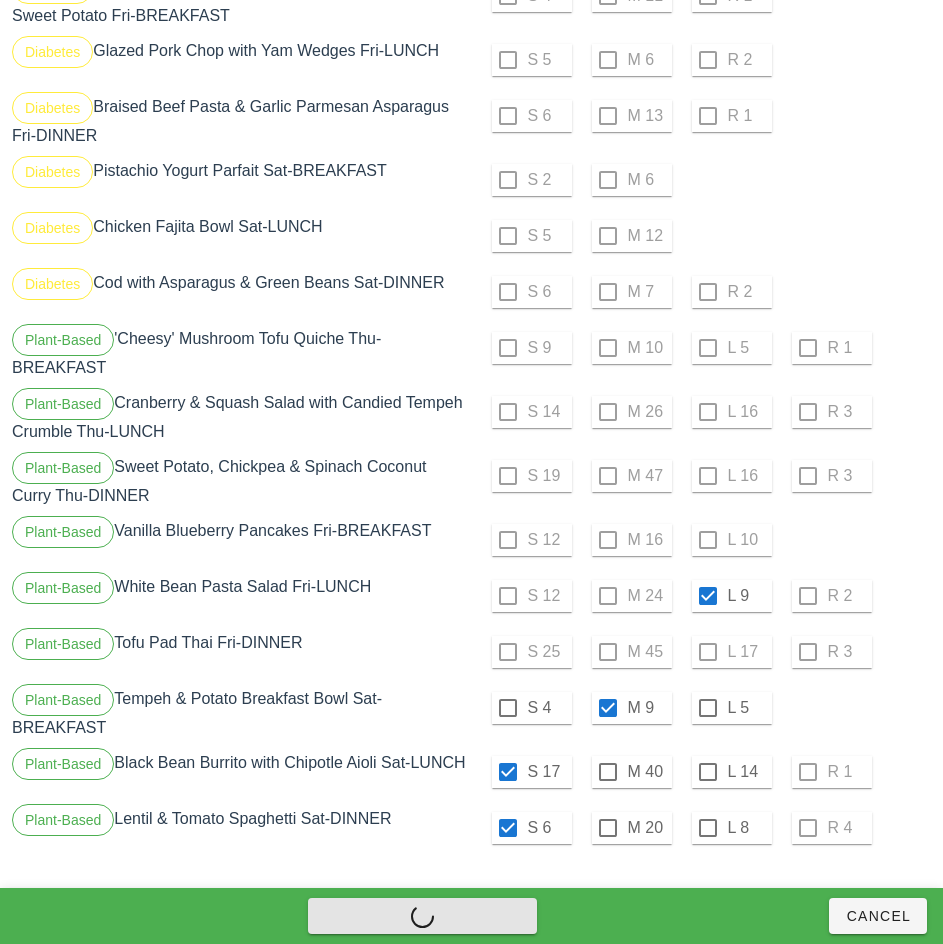 checkbox on "false" 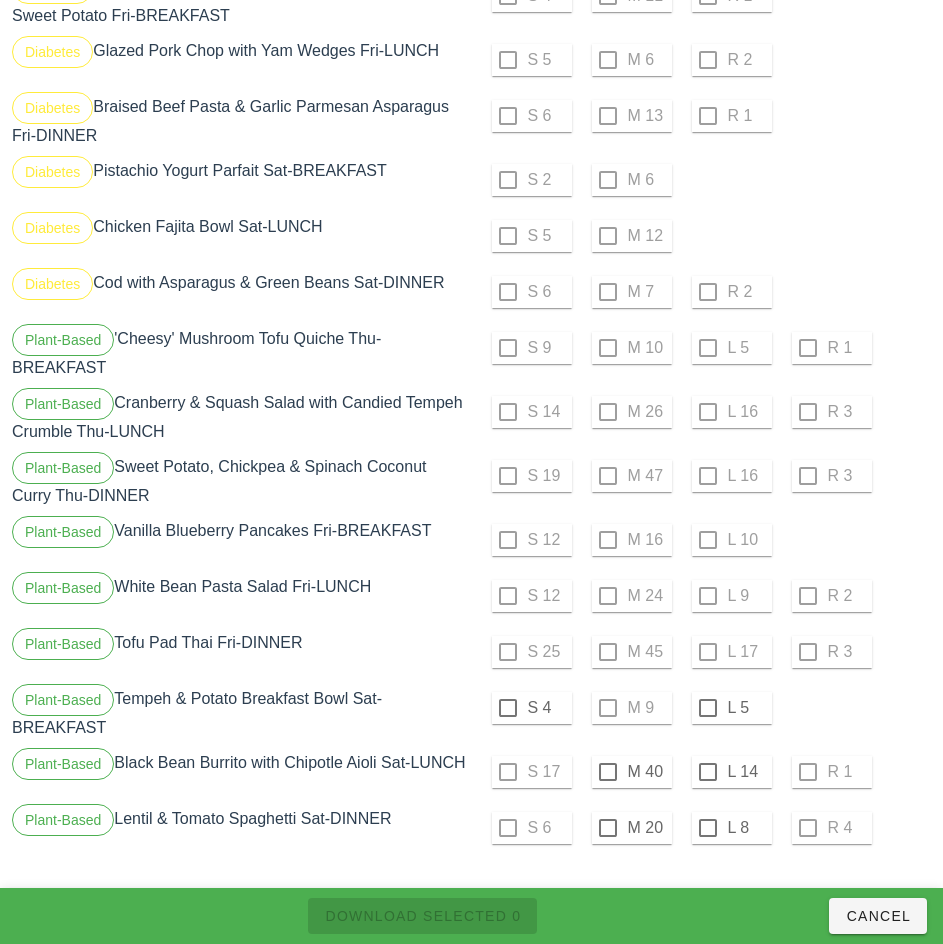 click at bounding box center (508, 708) 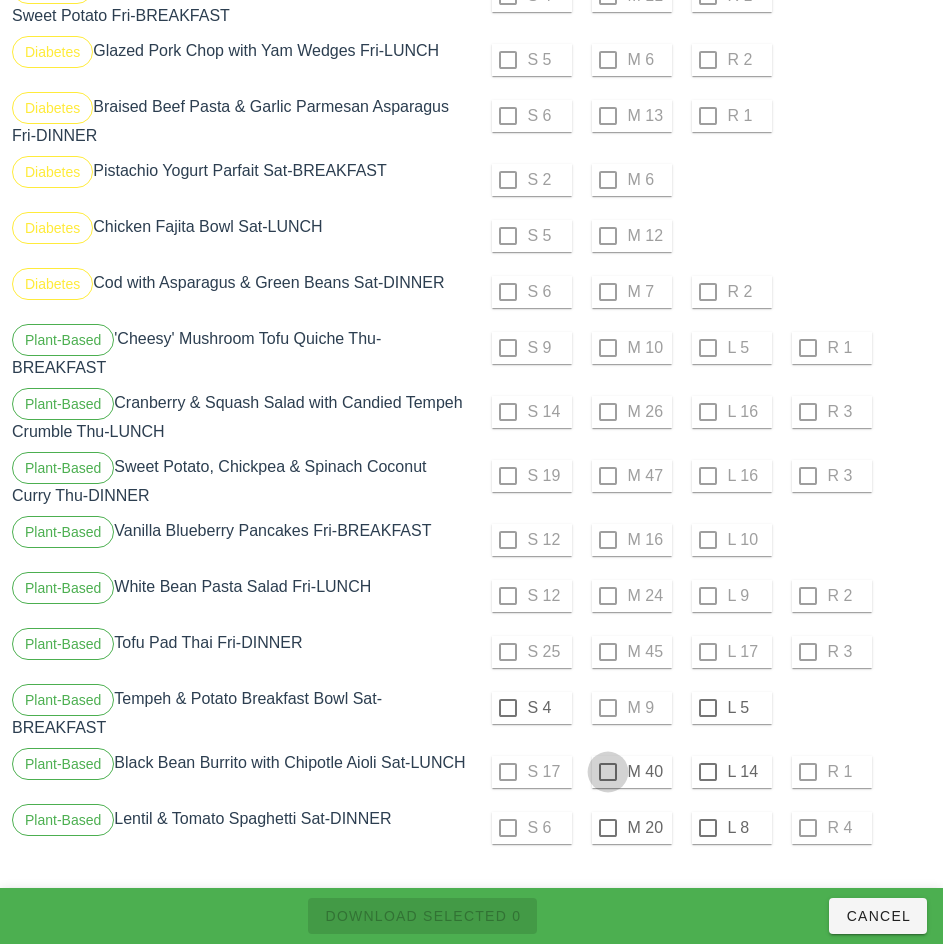 click at bounding box center [608, 772] 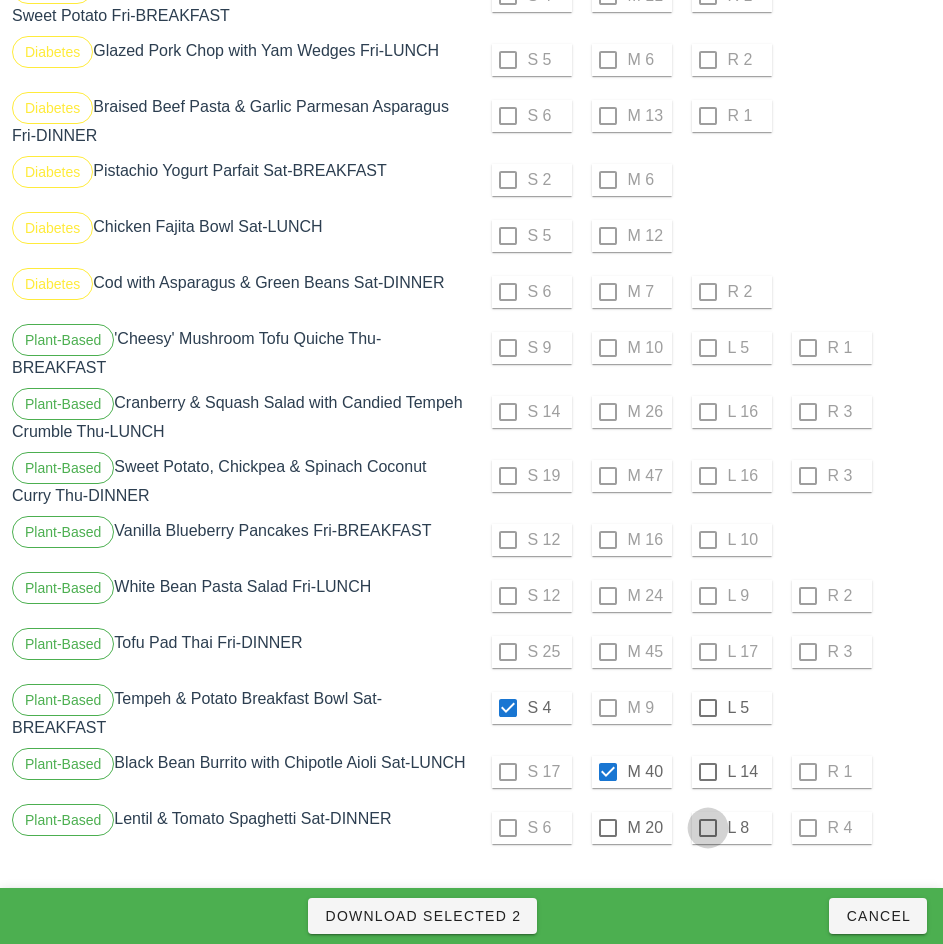 click at bounding box center (708, 828) 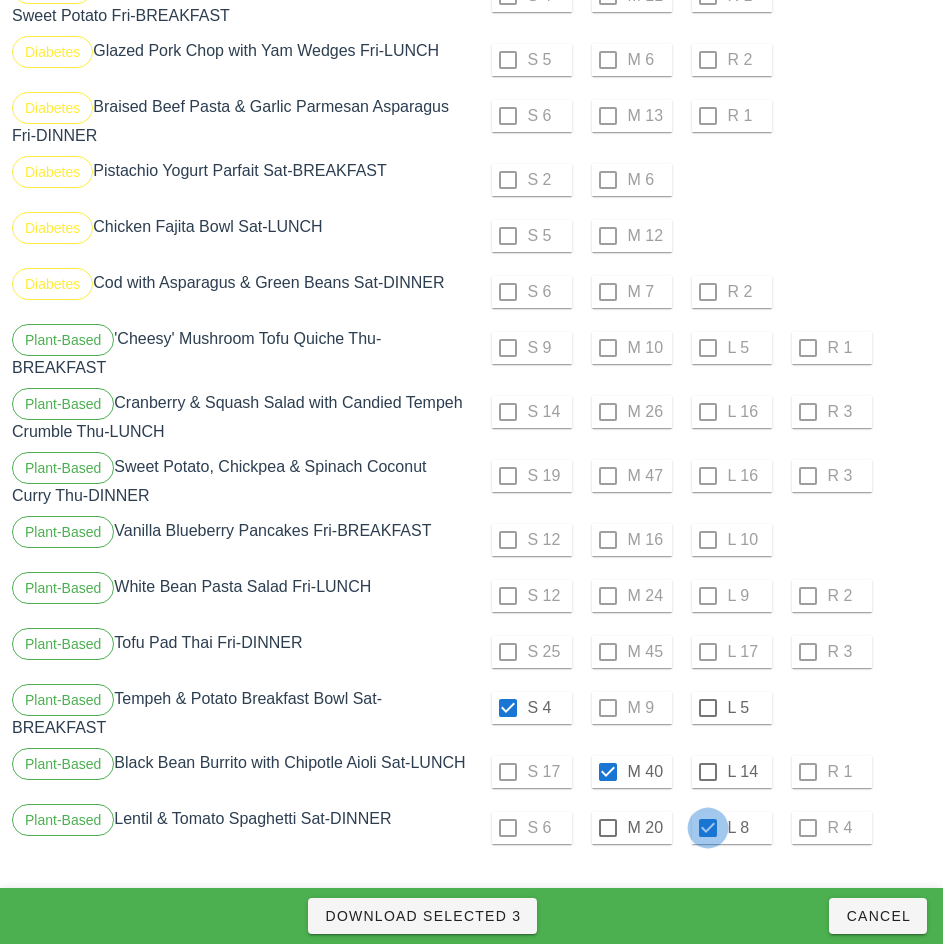 checkbox on "true" 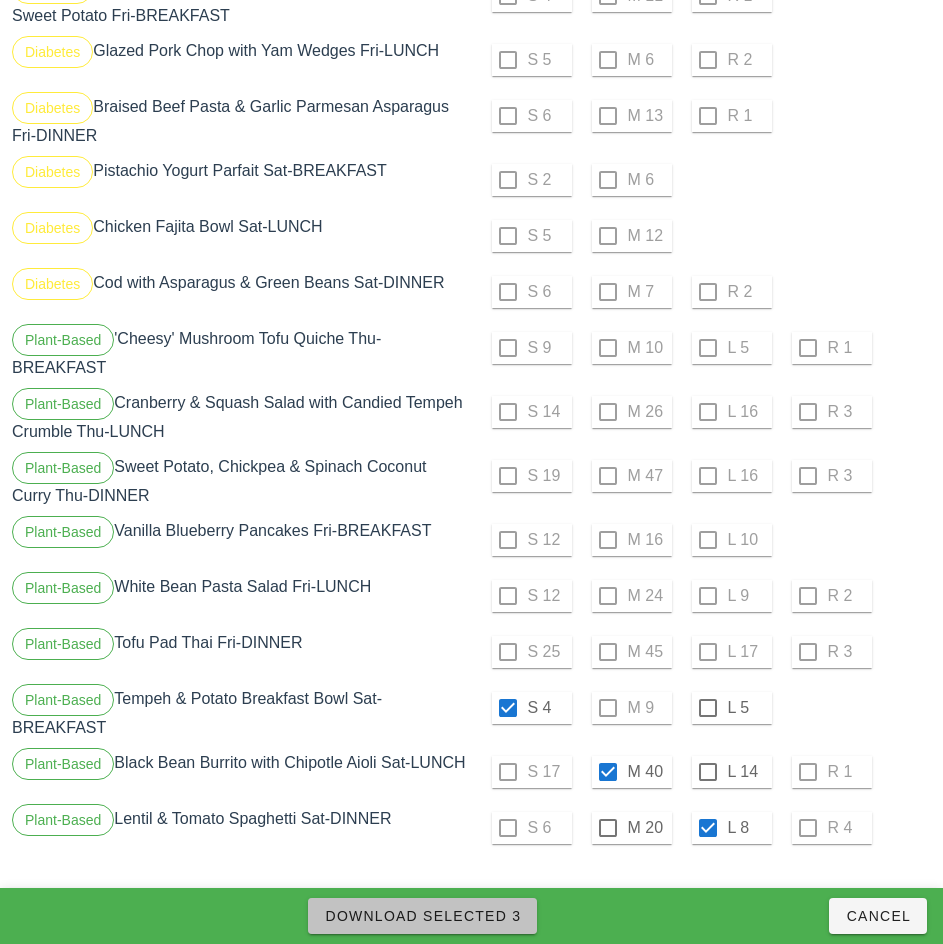 click on "Download Selected 3" at bounding box center [422, 916] 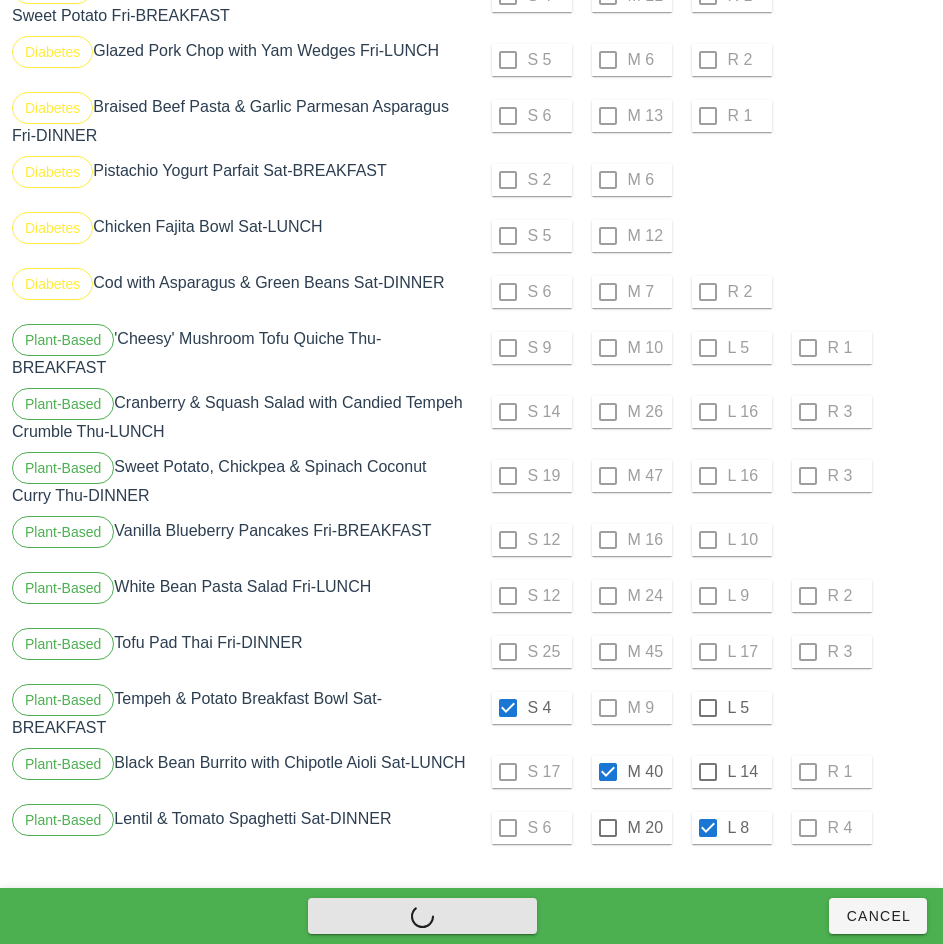 checkbox on "false" 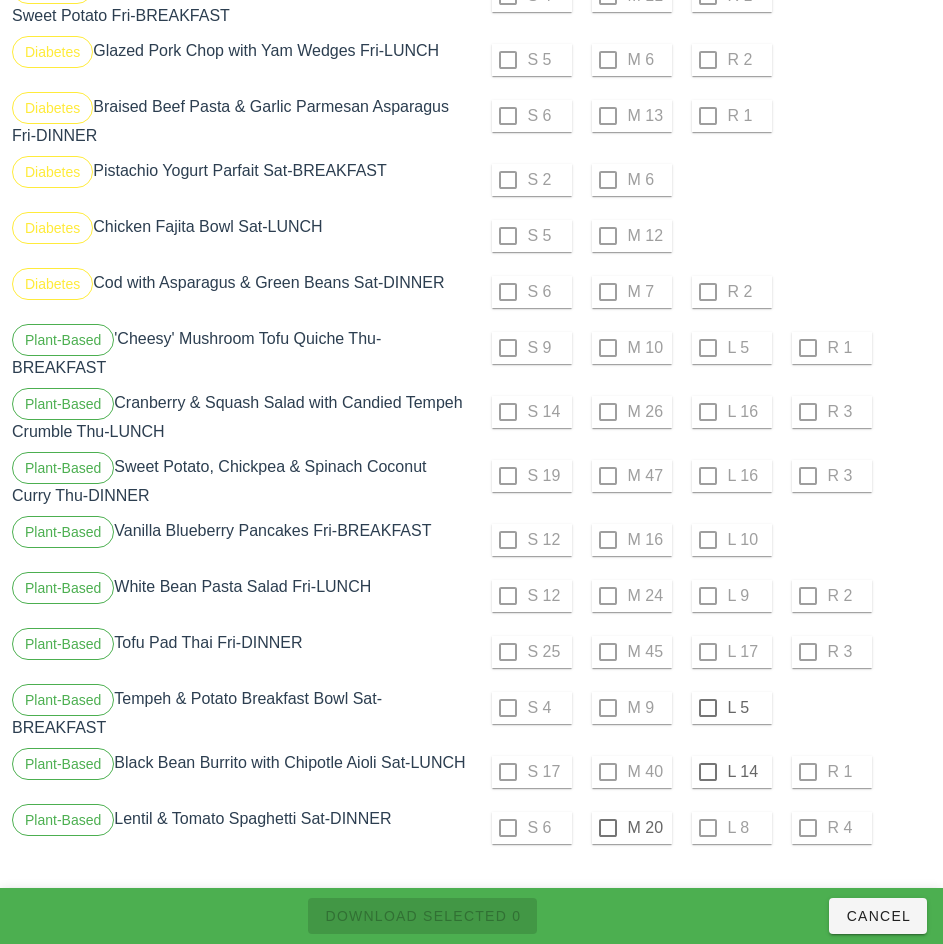 click at bounding box center (608, 828) 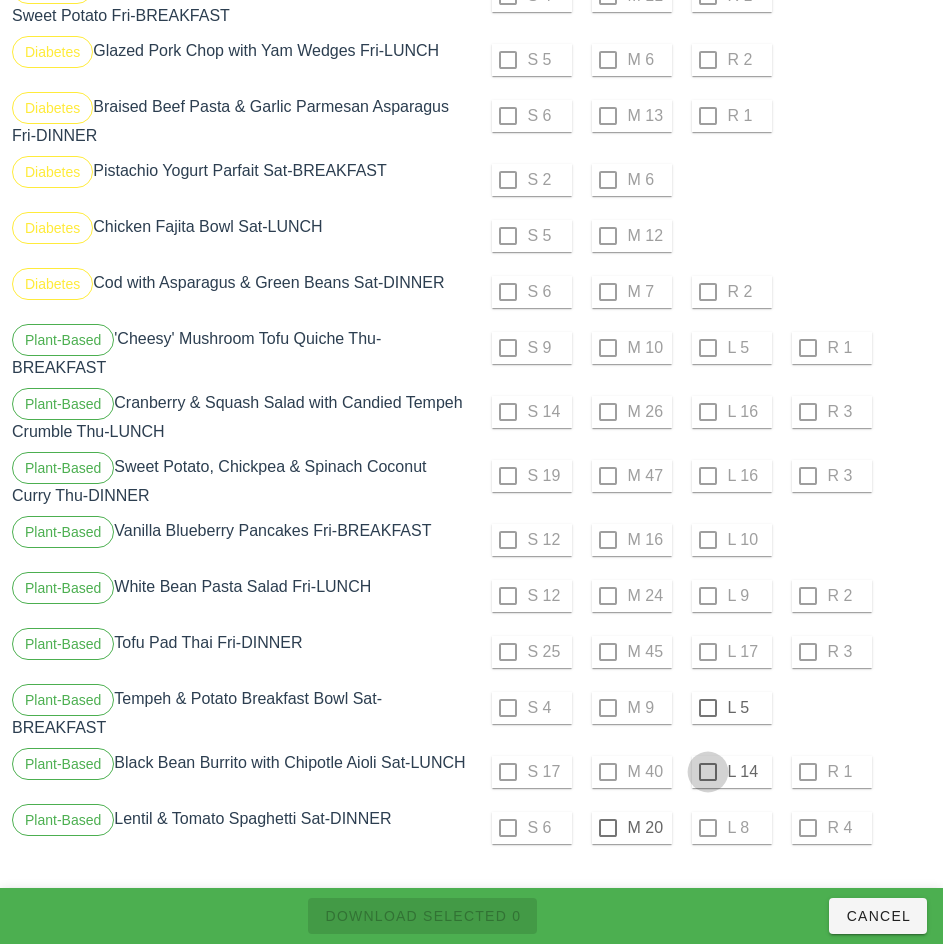 click at bounding box center [708, 772] 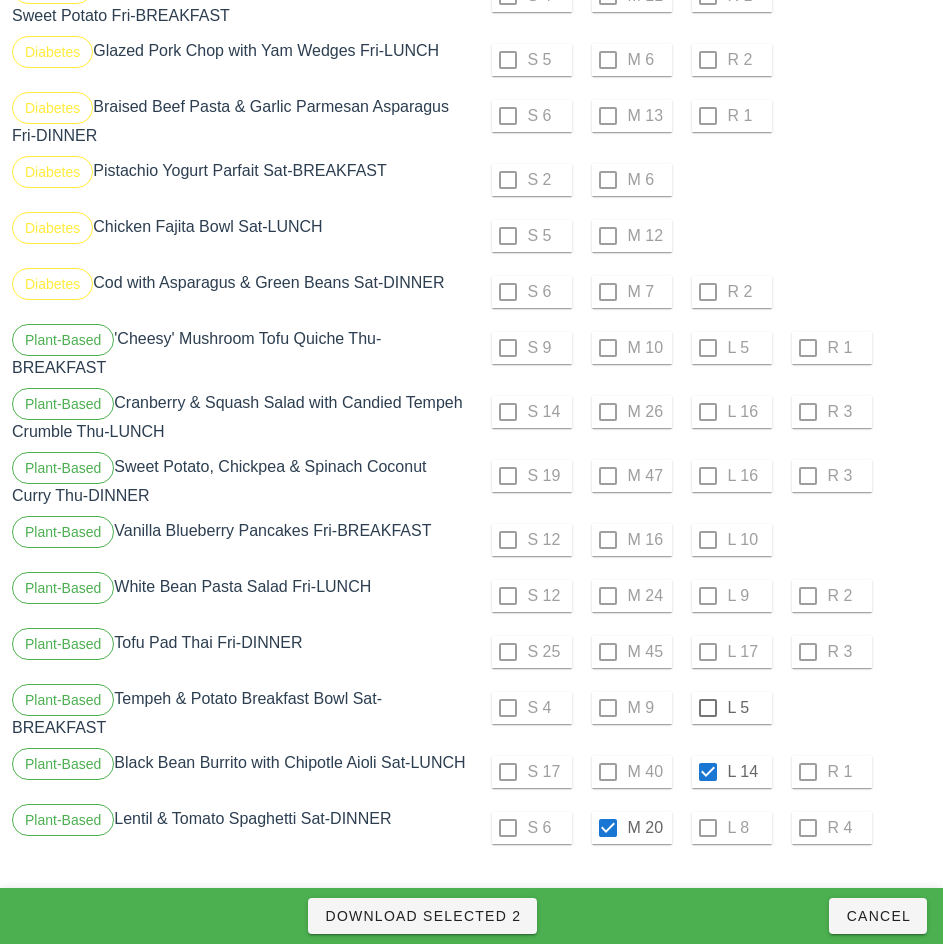 click on "S 4 M 9 L 5" at bounding box center [704, 708] 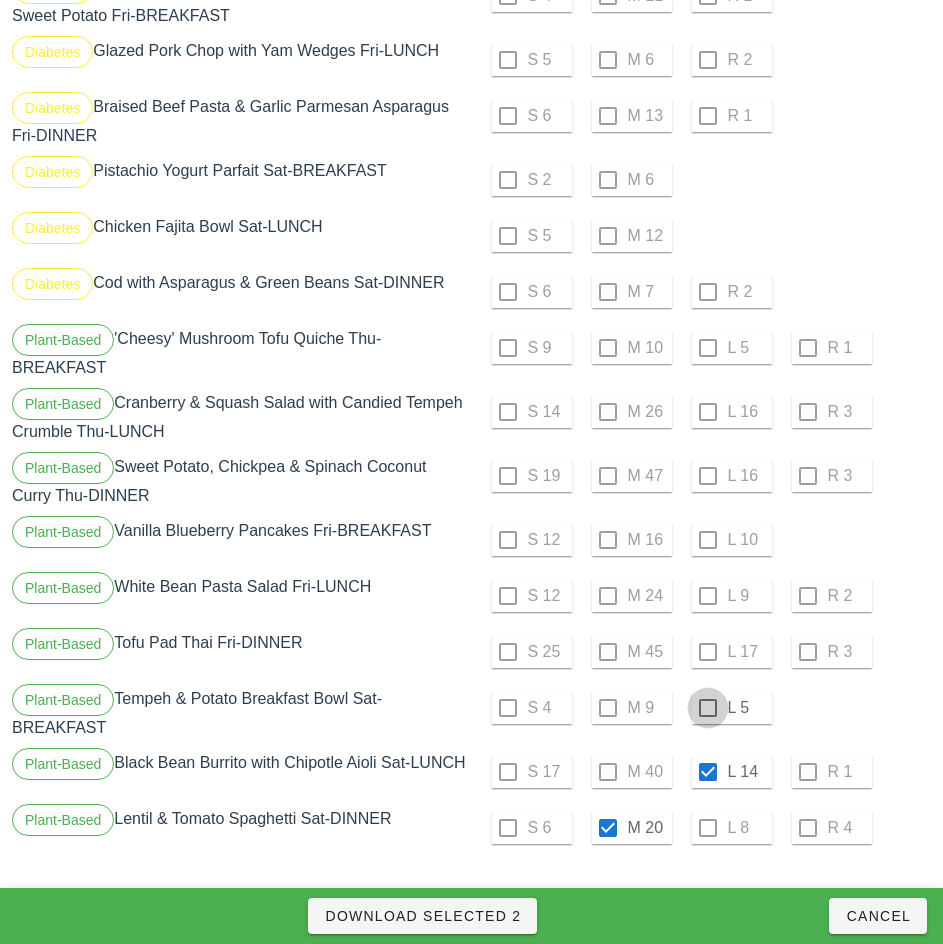 click at bounding box center (708, 708) 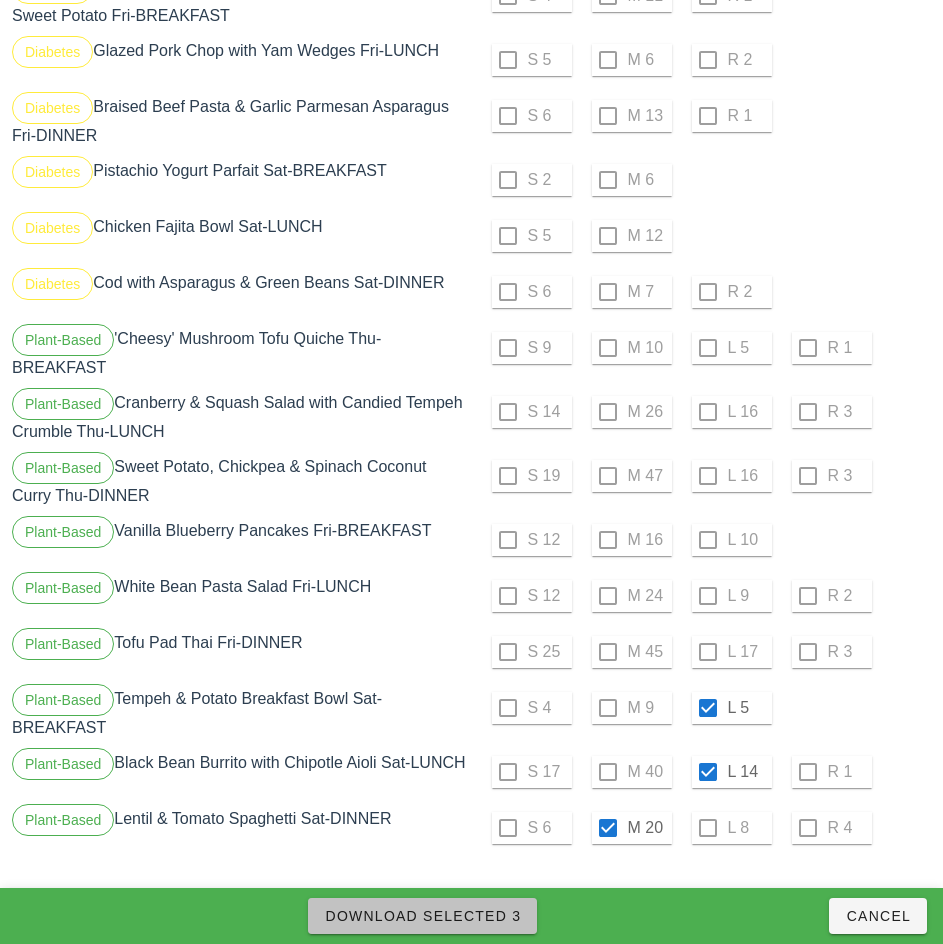 click on "Download Selected 3" at bounding box center (422, 916) 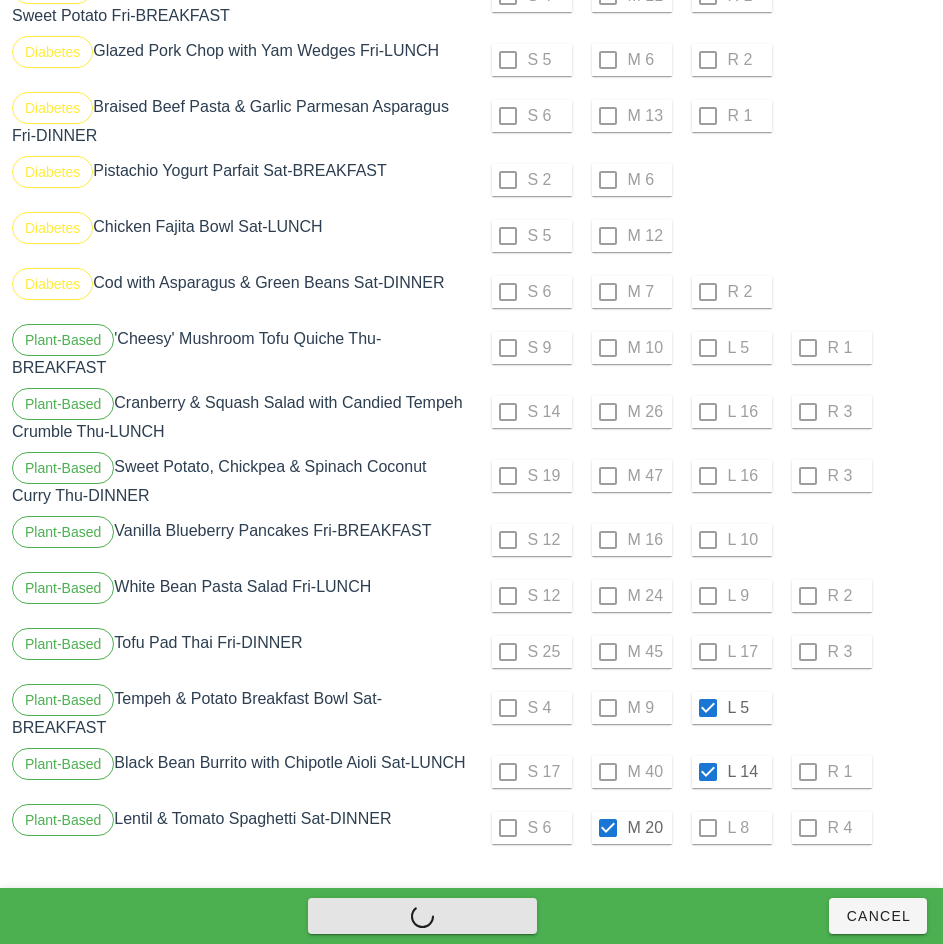 checkbox on "false" 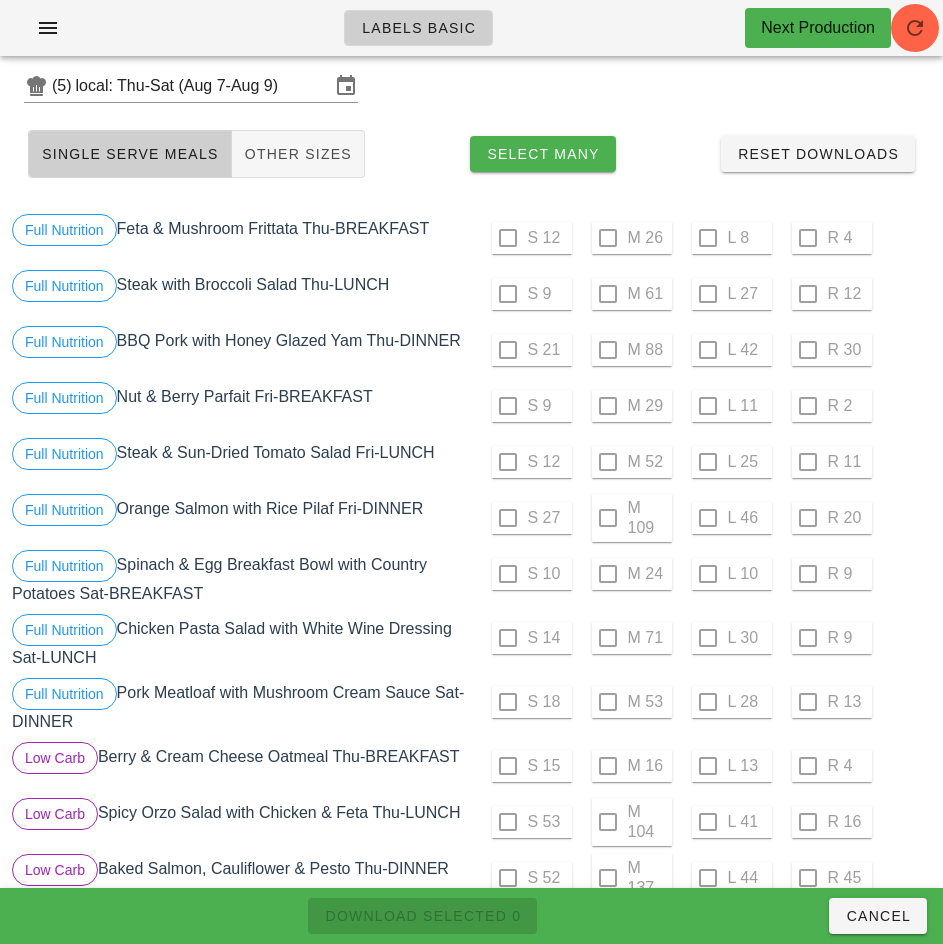 scroll, scrollTop: 0, scrollLeft: 0, axis: both 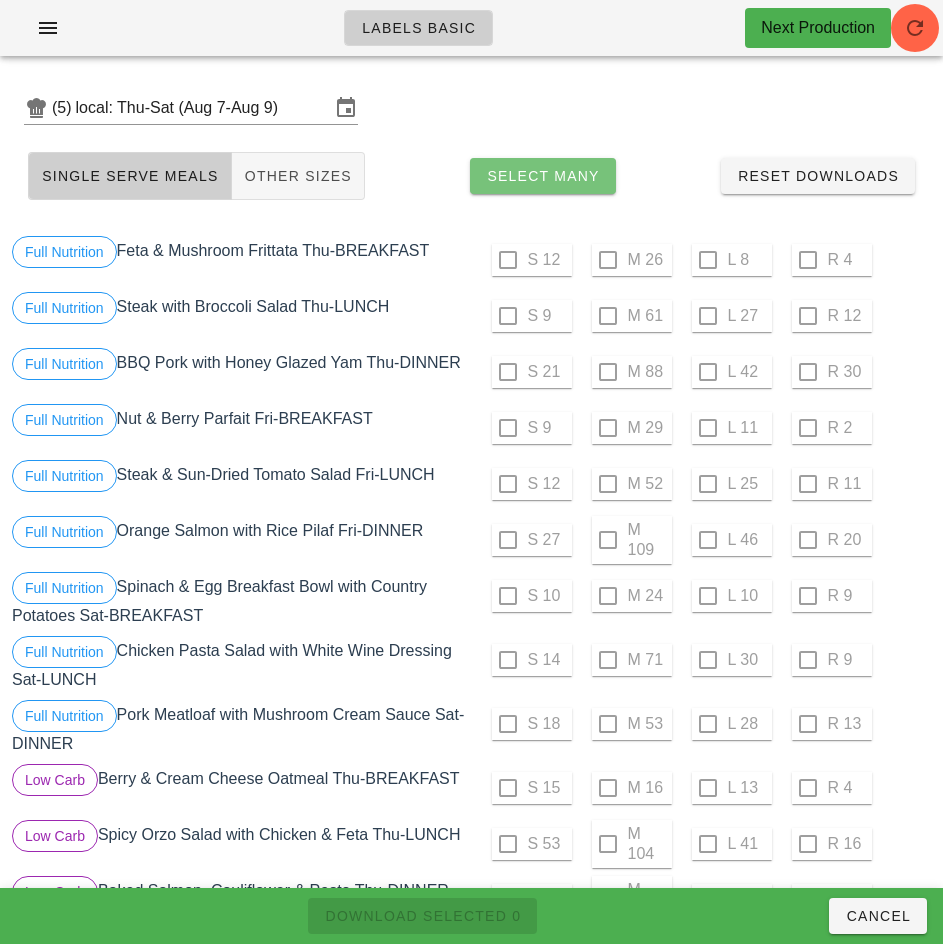click on "Select Many" at bounding box center (543, 176) 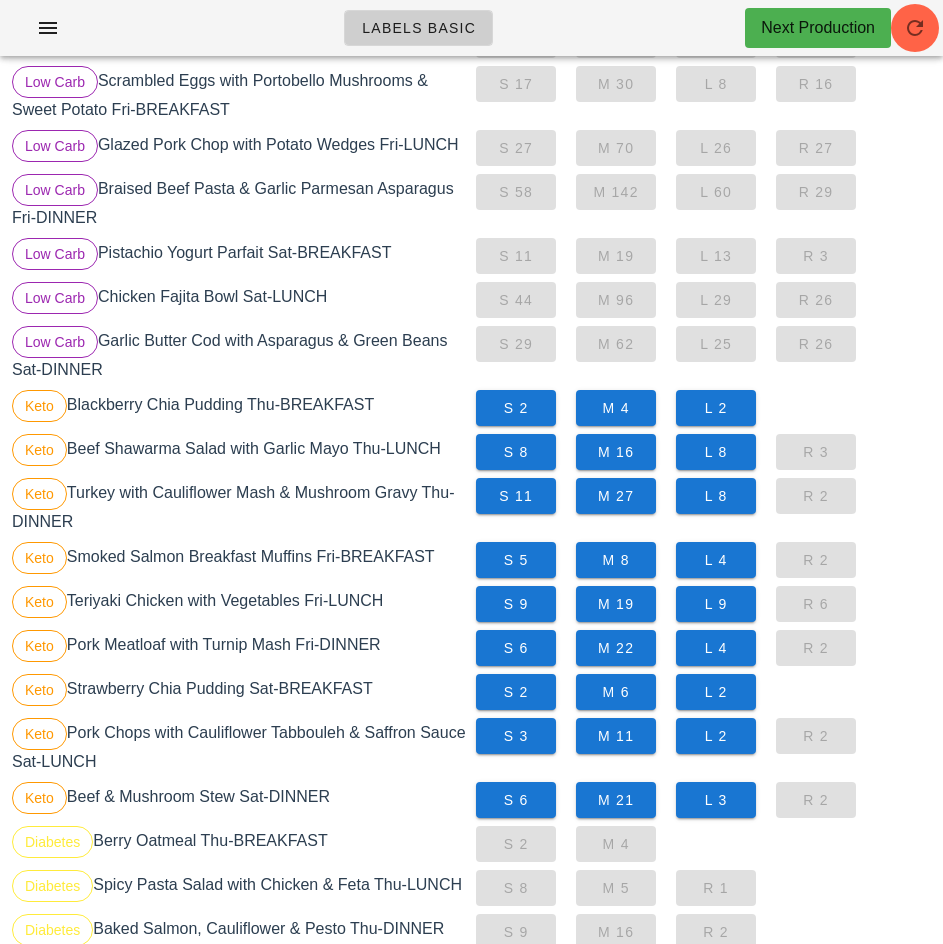 scroll, scrollTop: 757, scrollLeft: 0, axis: vertical 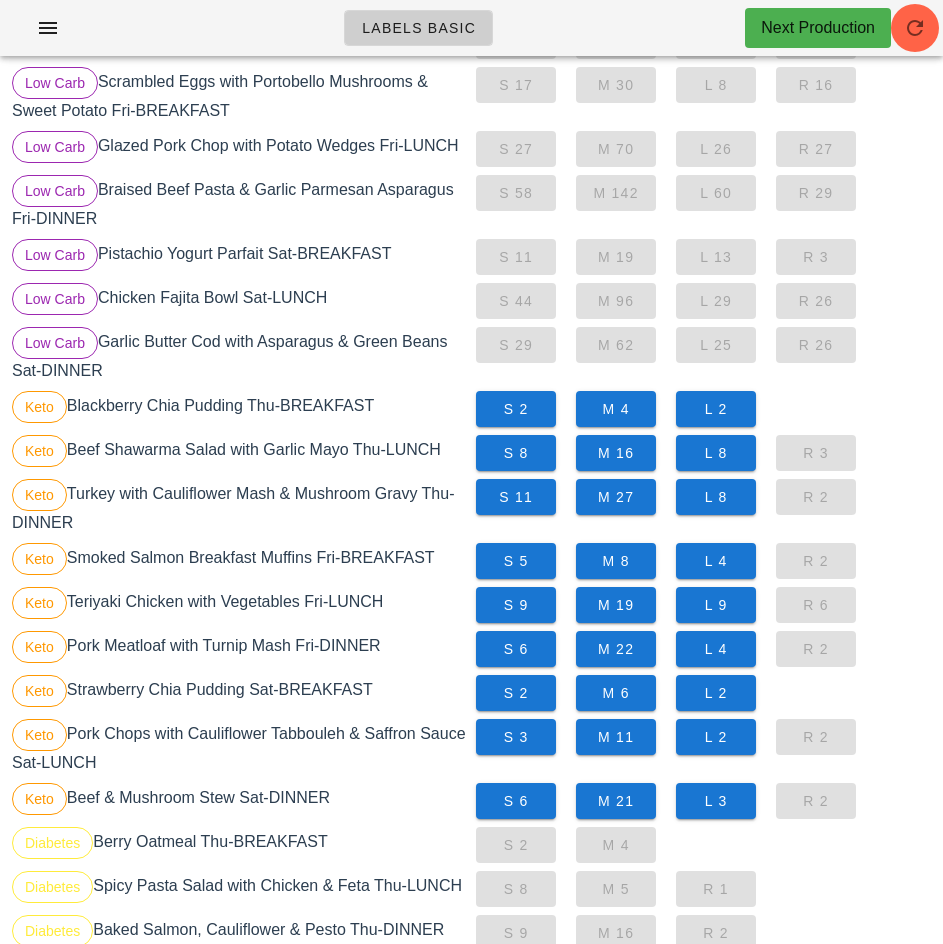 click on "S 11   M 27   L 8   R 2" at bounding box center [704, 507] 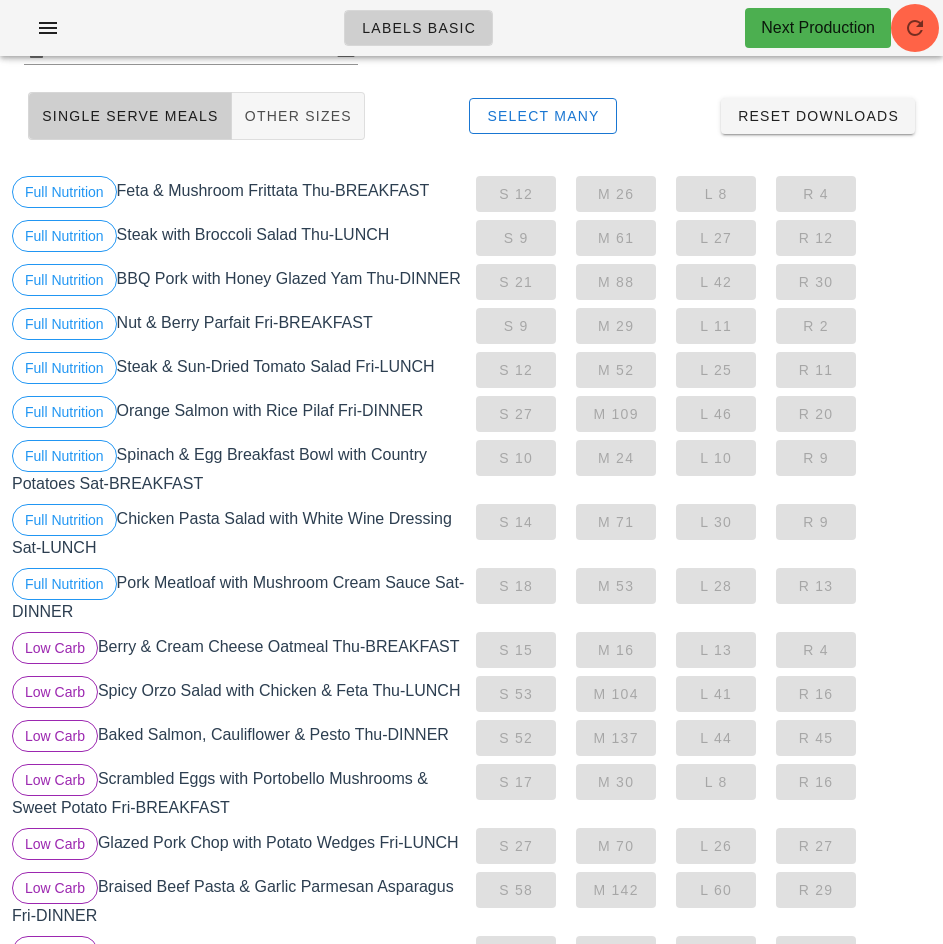 scroll, scrollTop: 0, scrollLeft: 0, axis: both 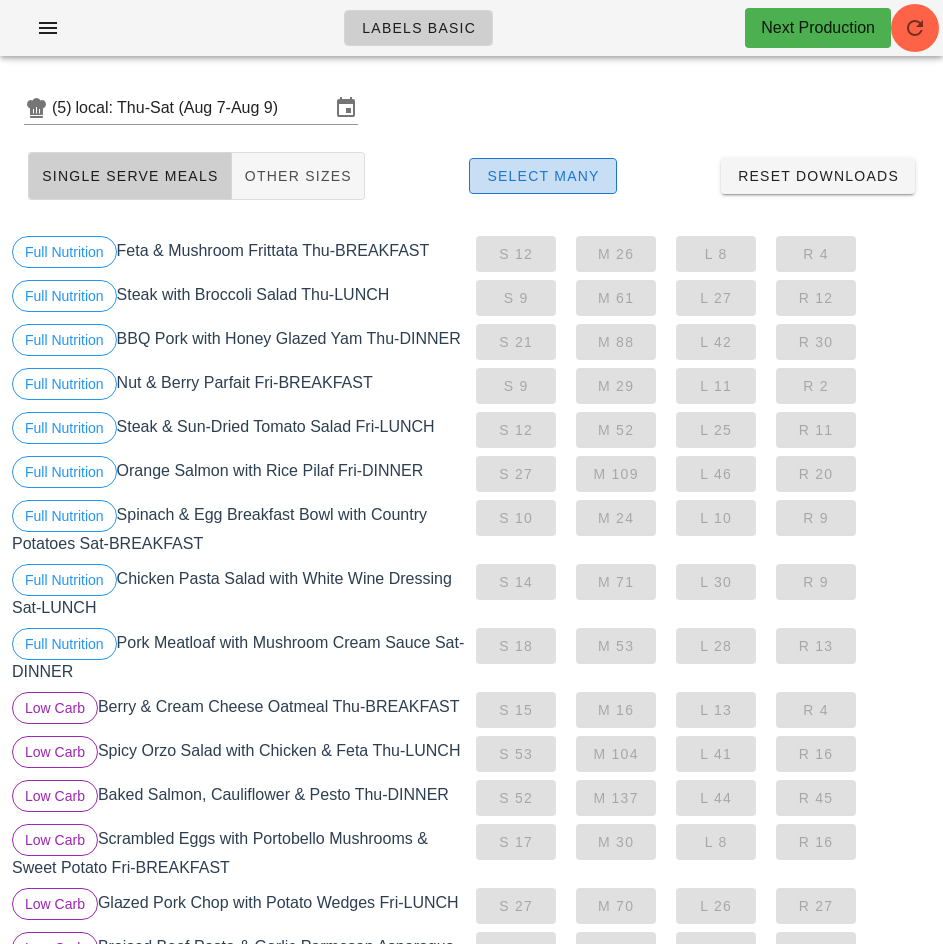 click on "Select Many" at bounding box center [543, 176] 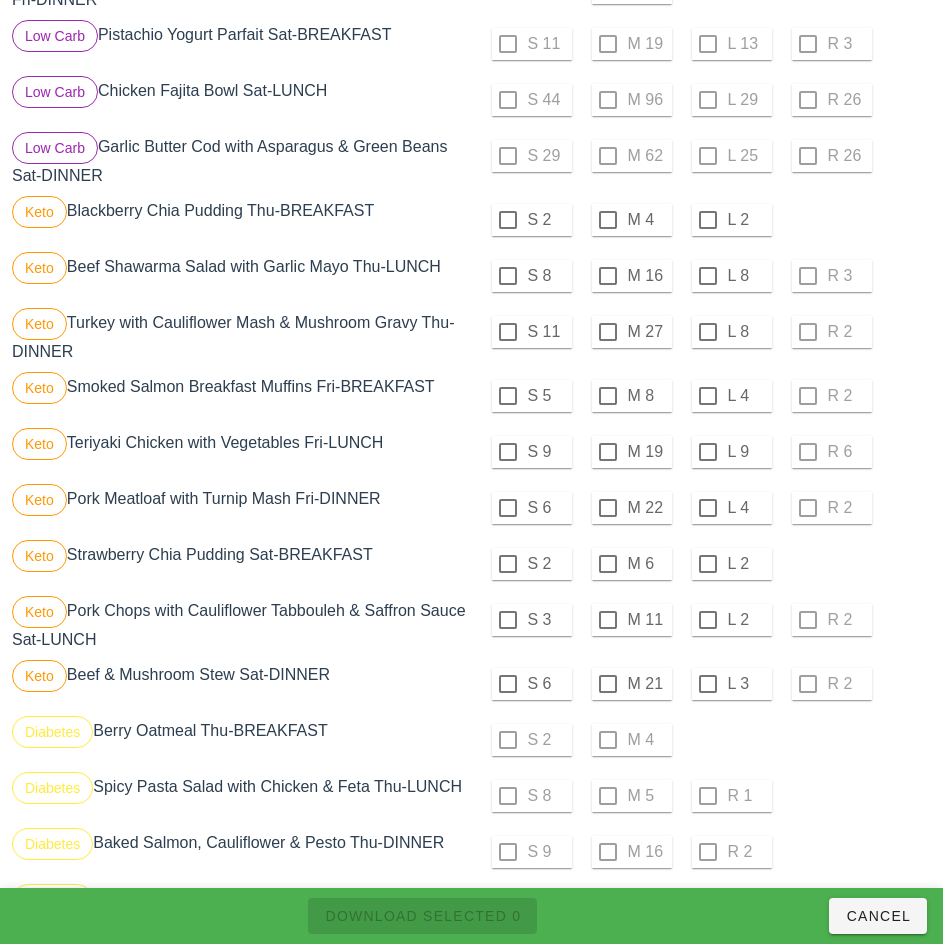 scroll, scrollTop: 1105, scrollLeft: 0, axis: vertical 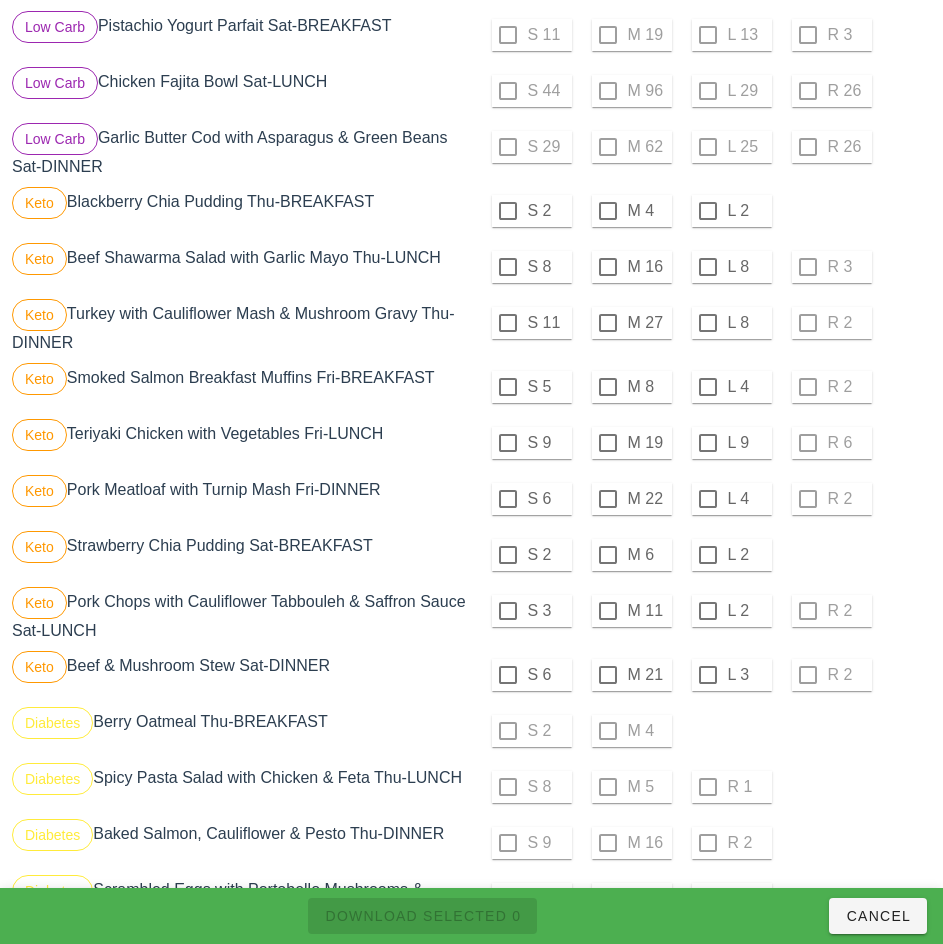 click at bounding box center (508, 211) 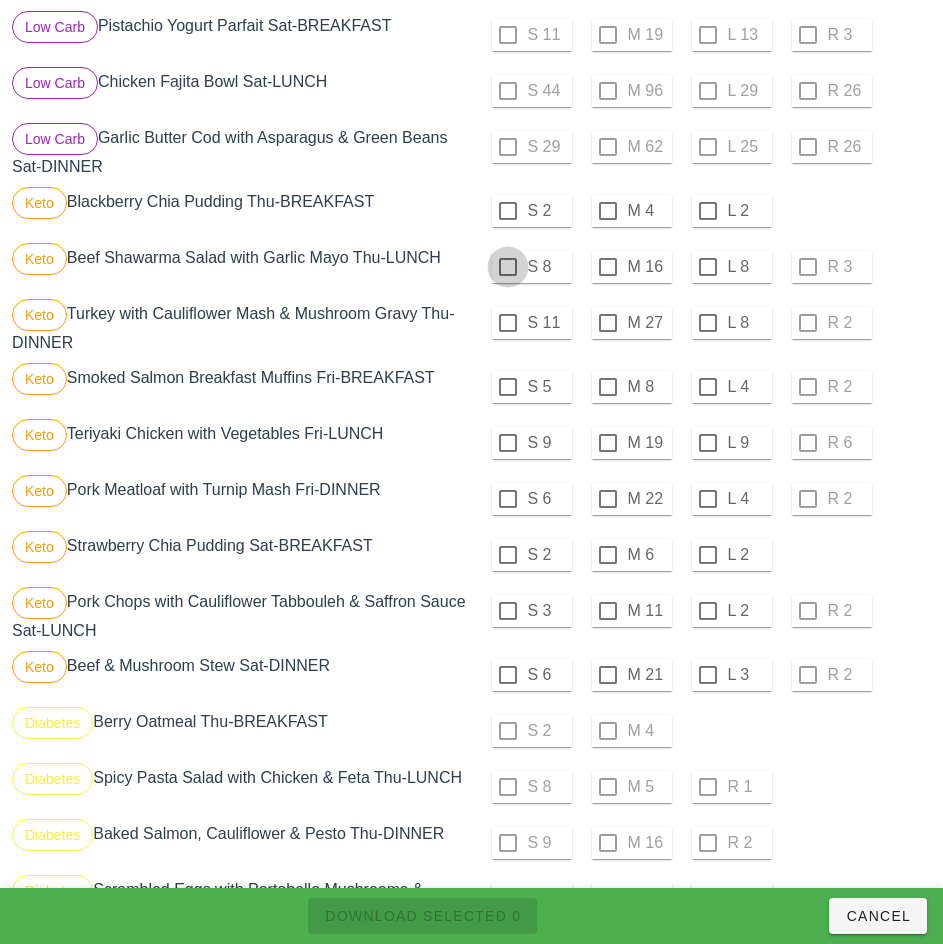 click at bounding box center (508, 267) 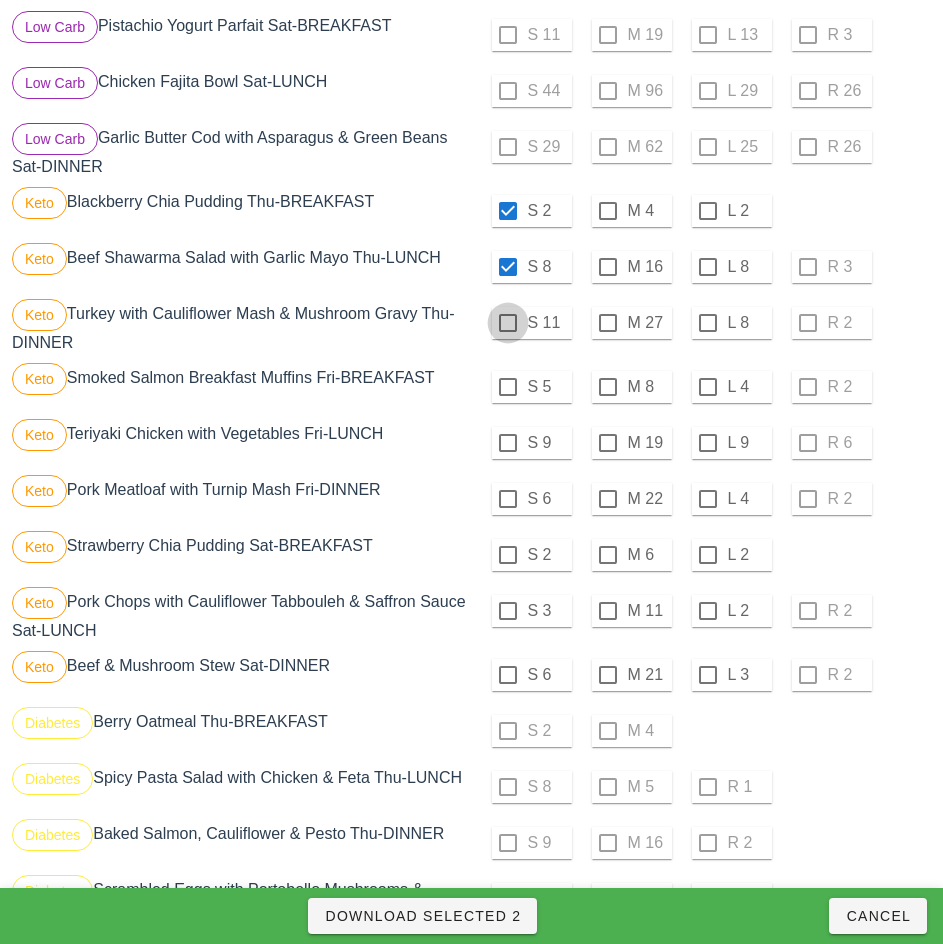 click at bounding box center [508, 323] 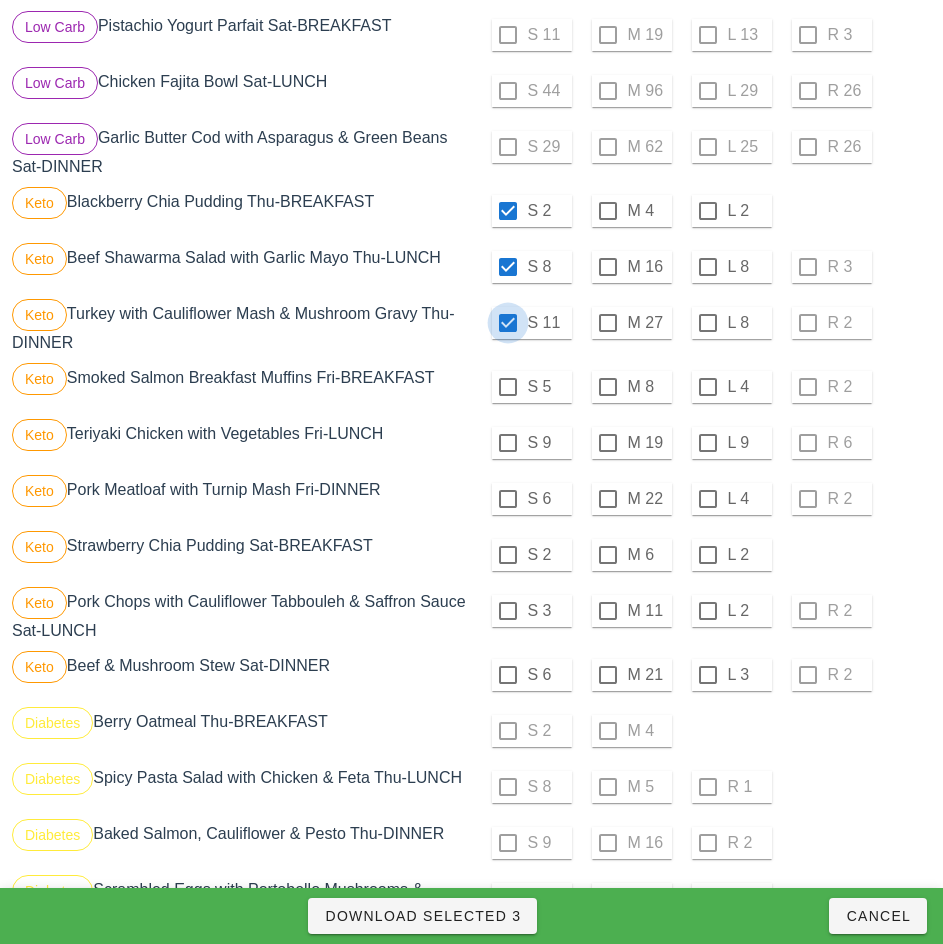 click at bounding box center (508, 387) 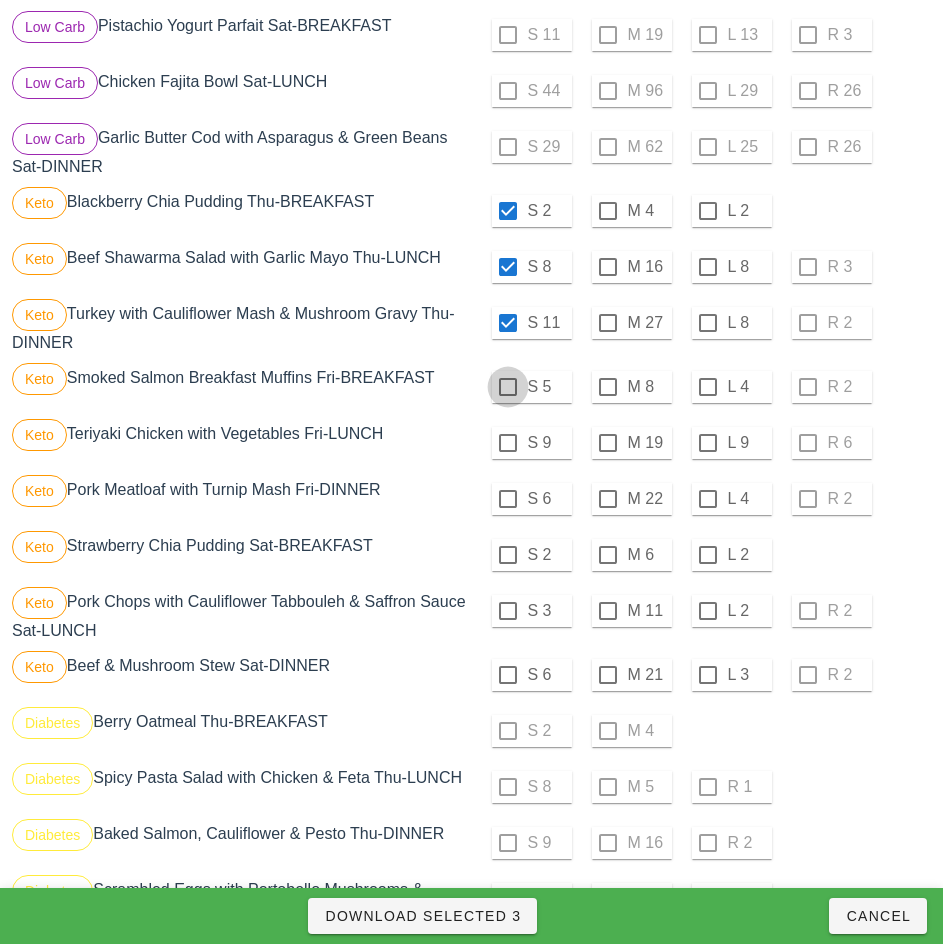 checkbox on "true" 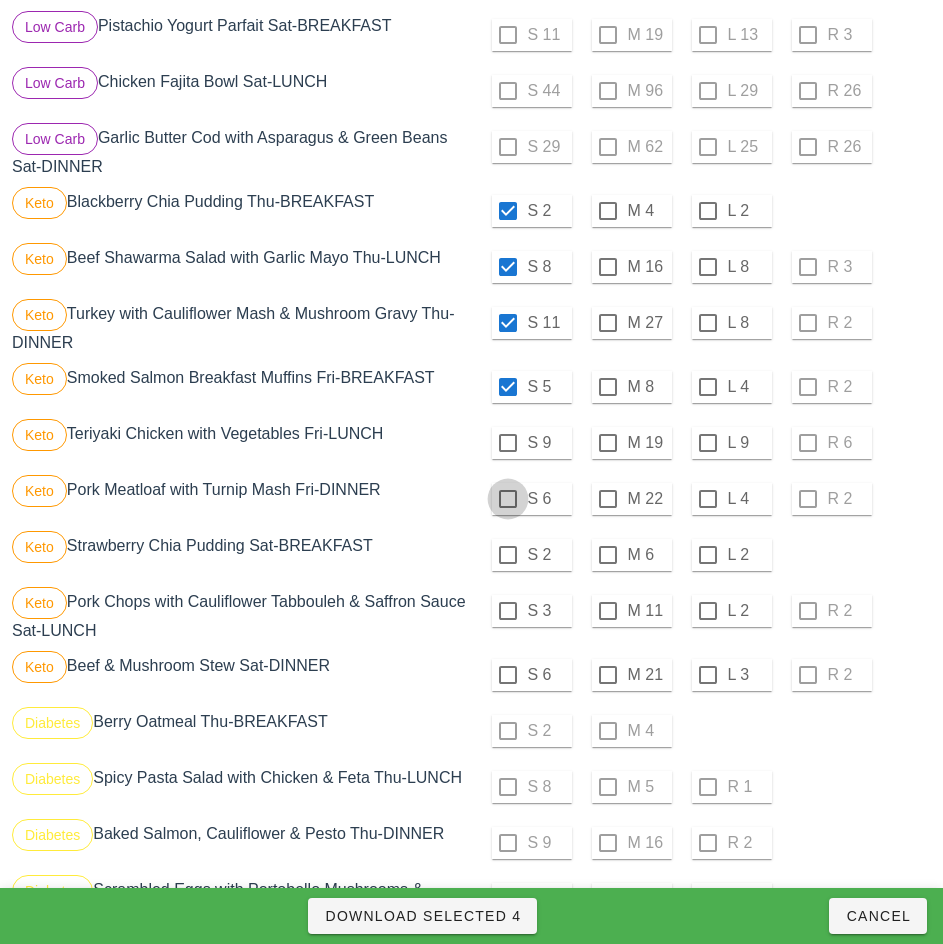 click at bounding box center (508, 443) 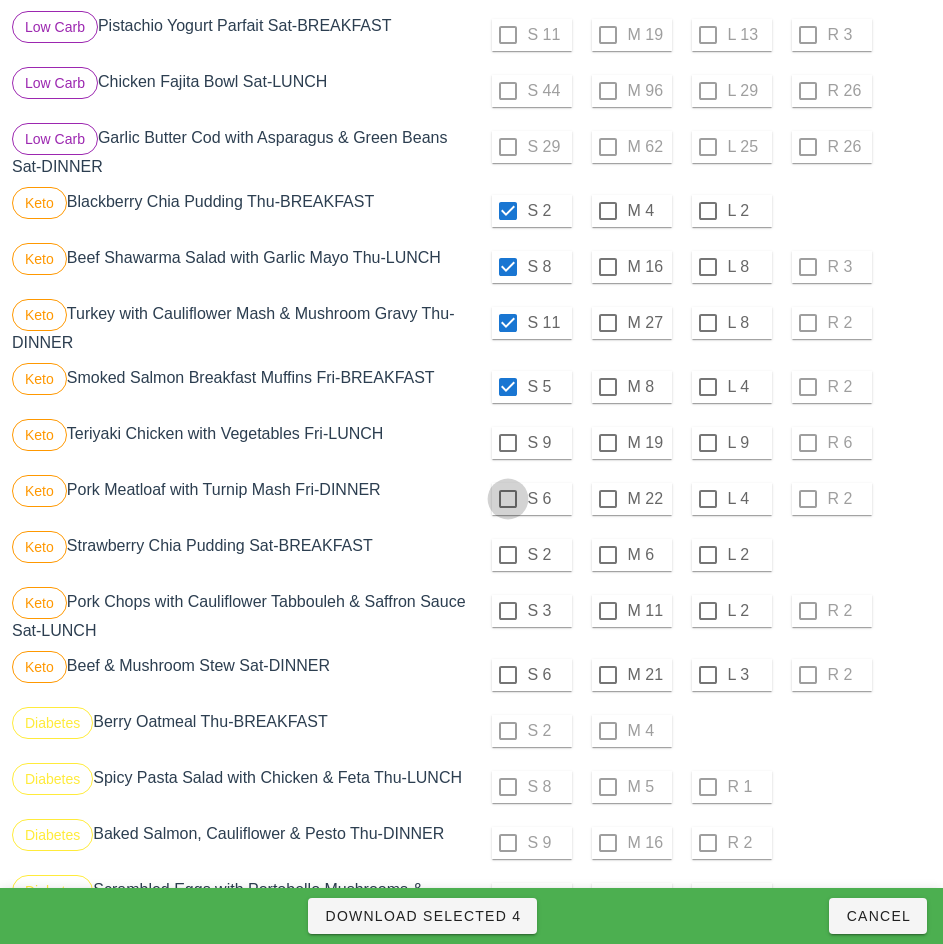 click at bounding box center [508, 499] 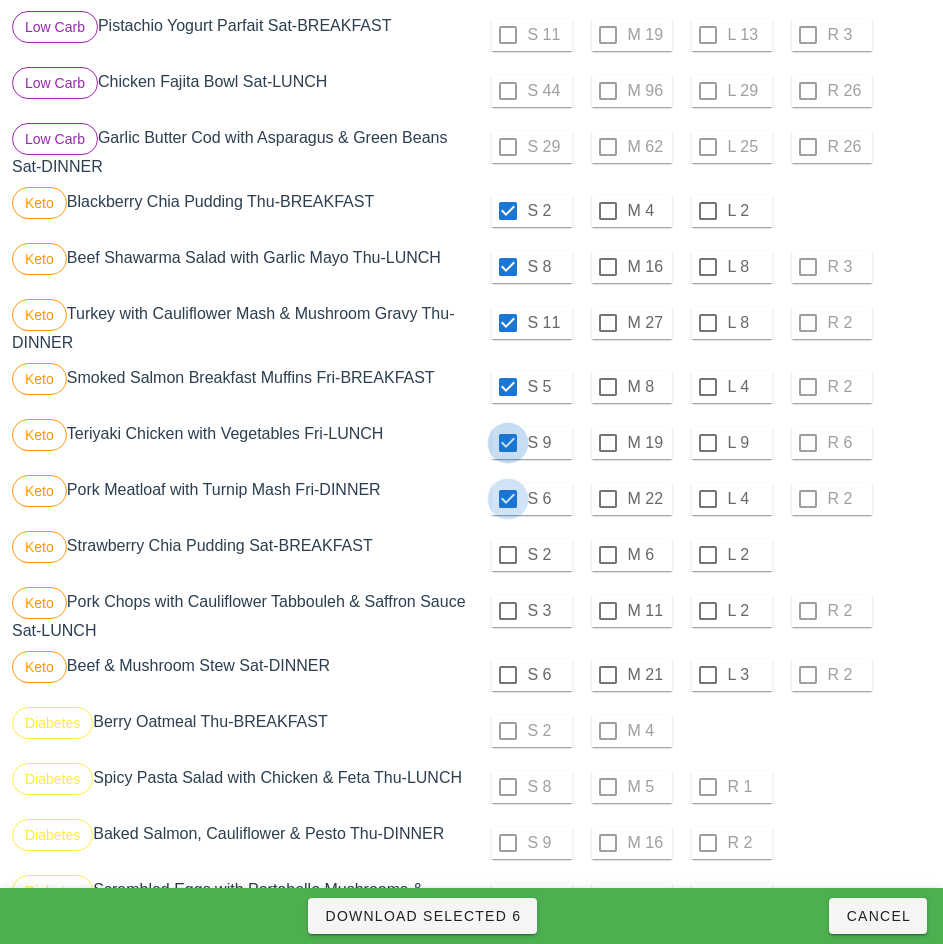 checkbox on "true" 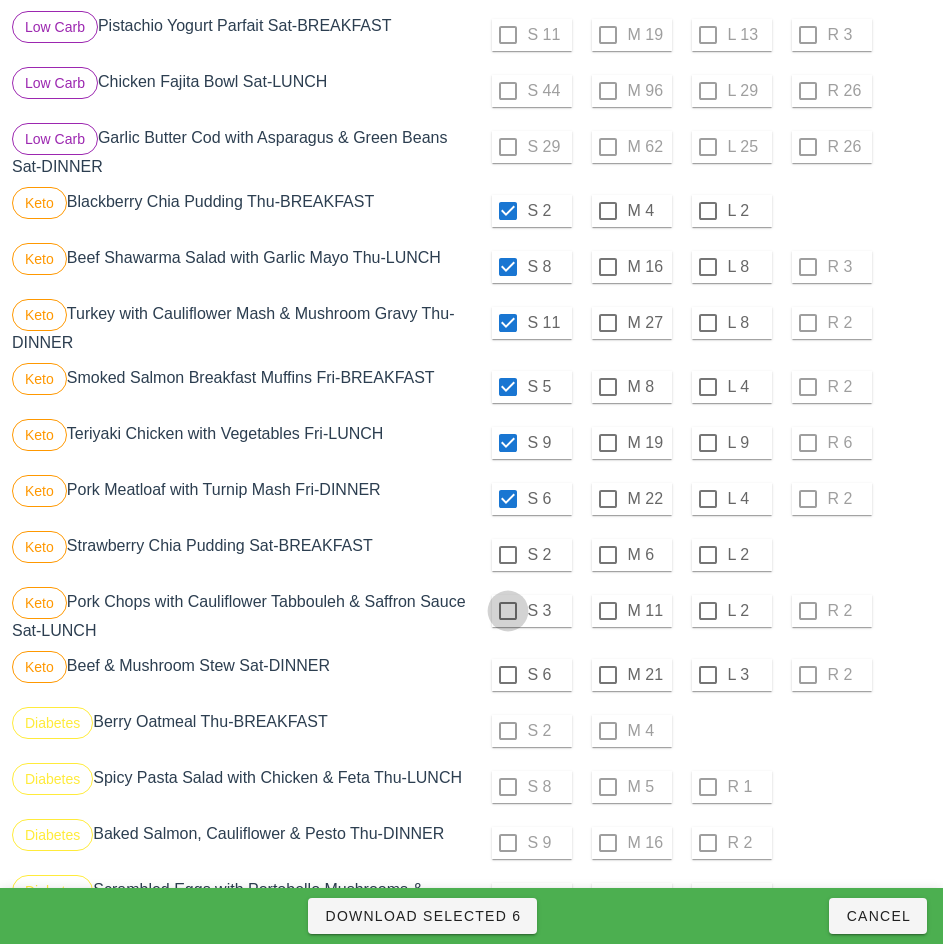 click at bounding box center [508, 555] 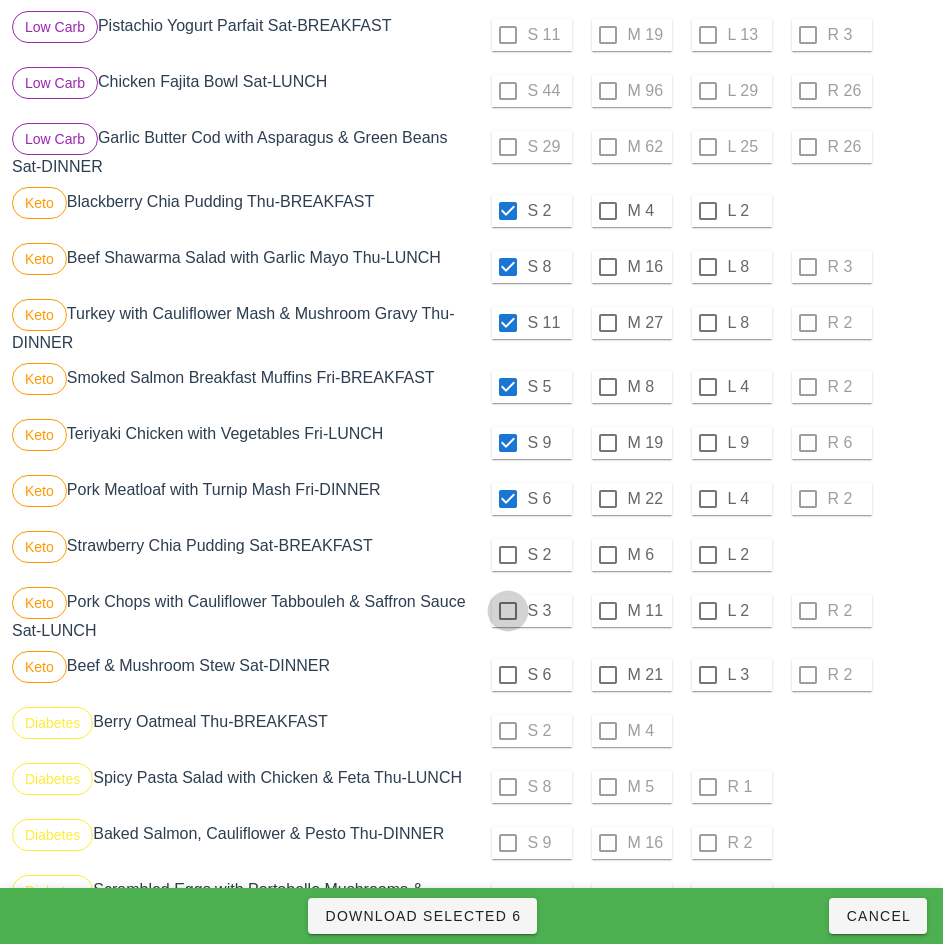 click at bounding box center [508, 611] 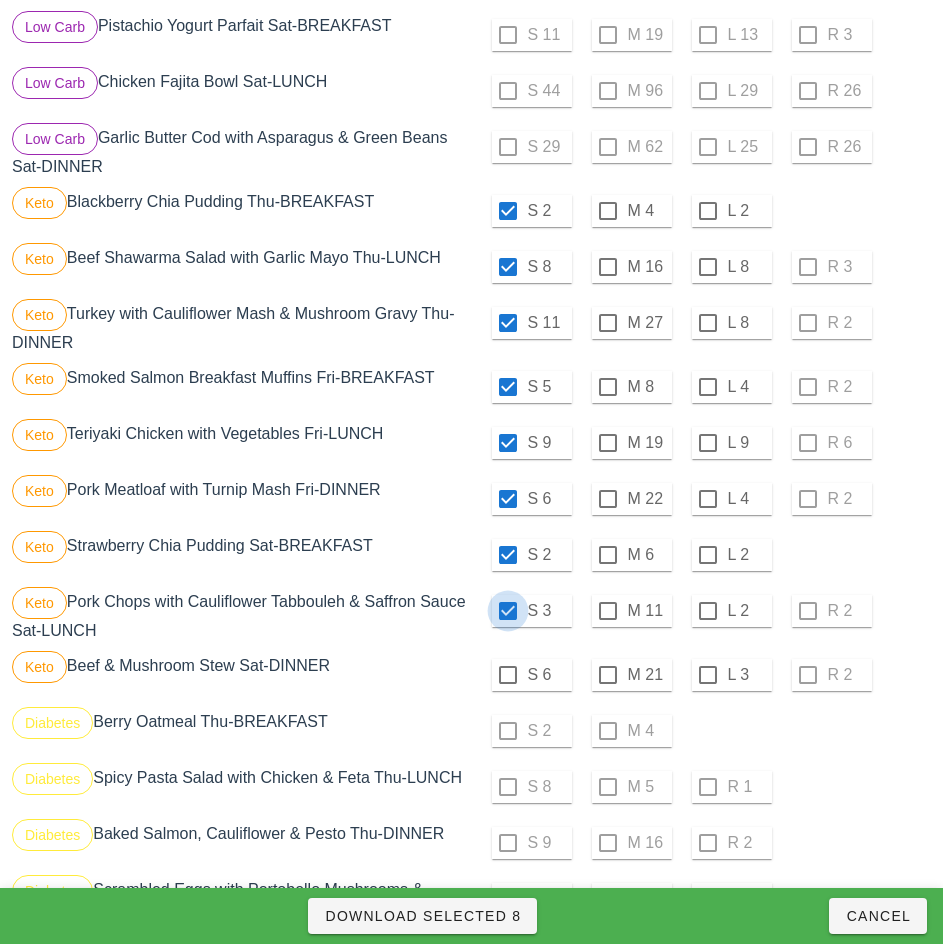 click at bounding box center (508, 675) 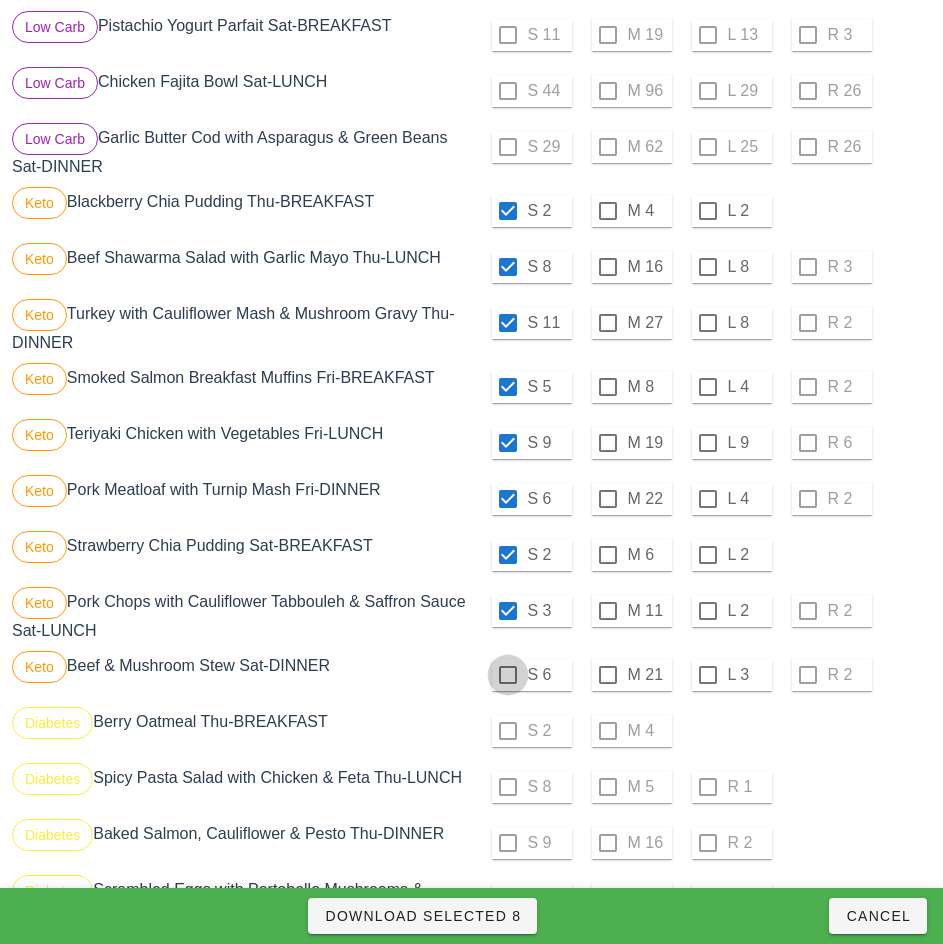 checkbox on "true" 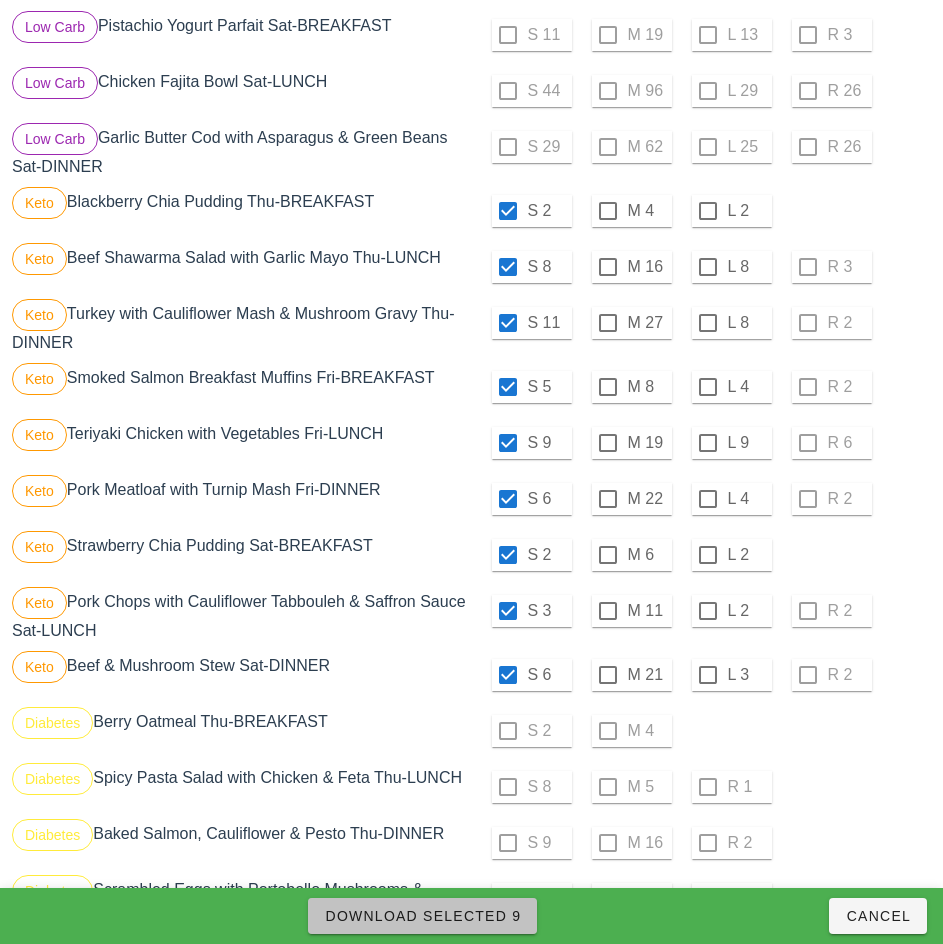 click on "Download Selected 9" at bounding box center [422, 916] 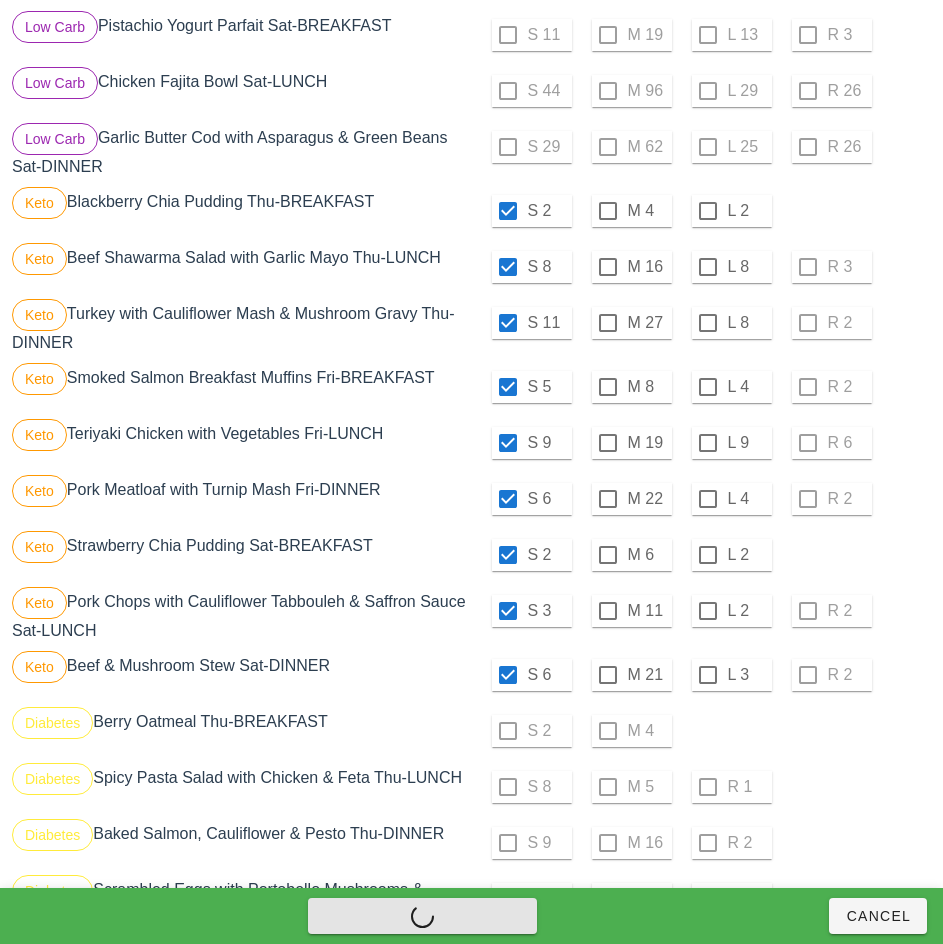 checkbox on "false" 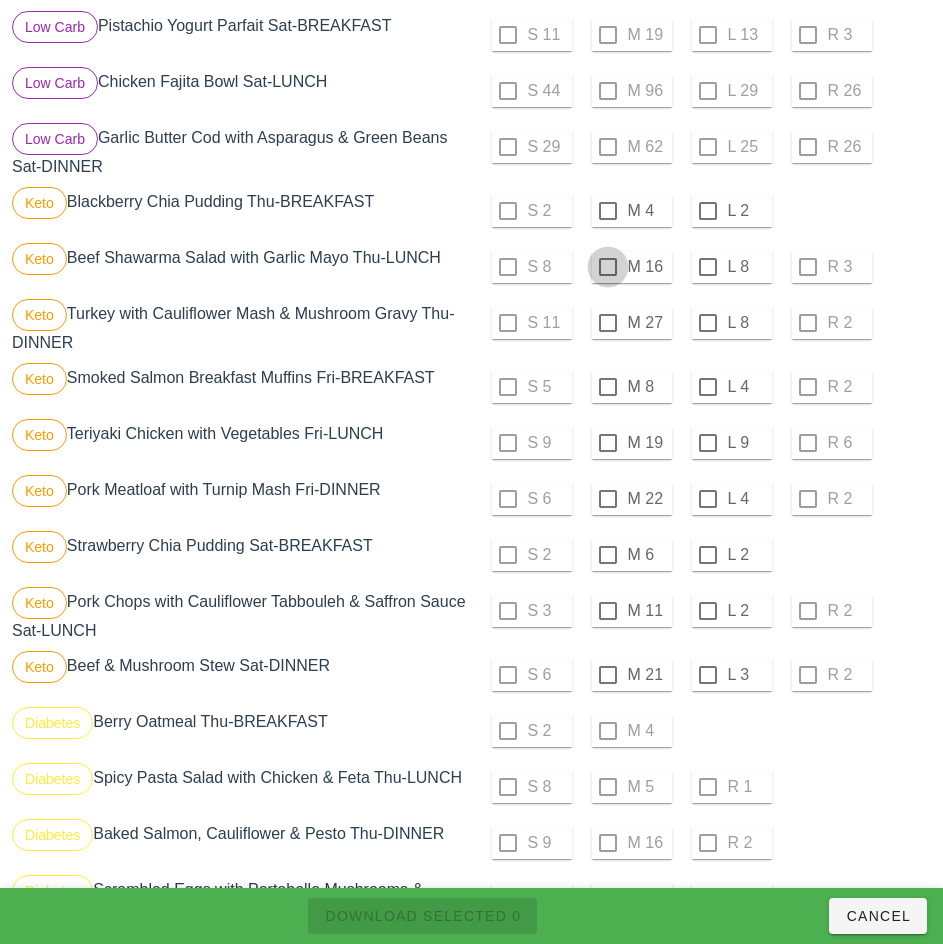 click at bounding box center (608, 211) 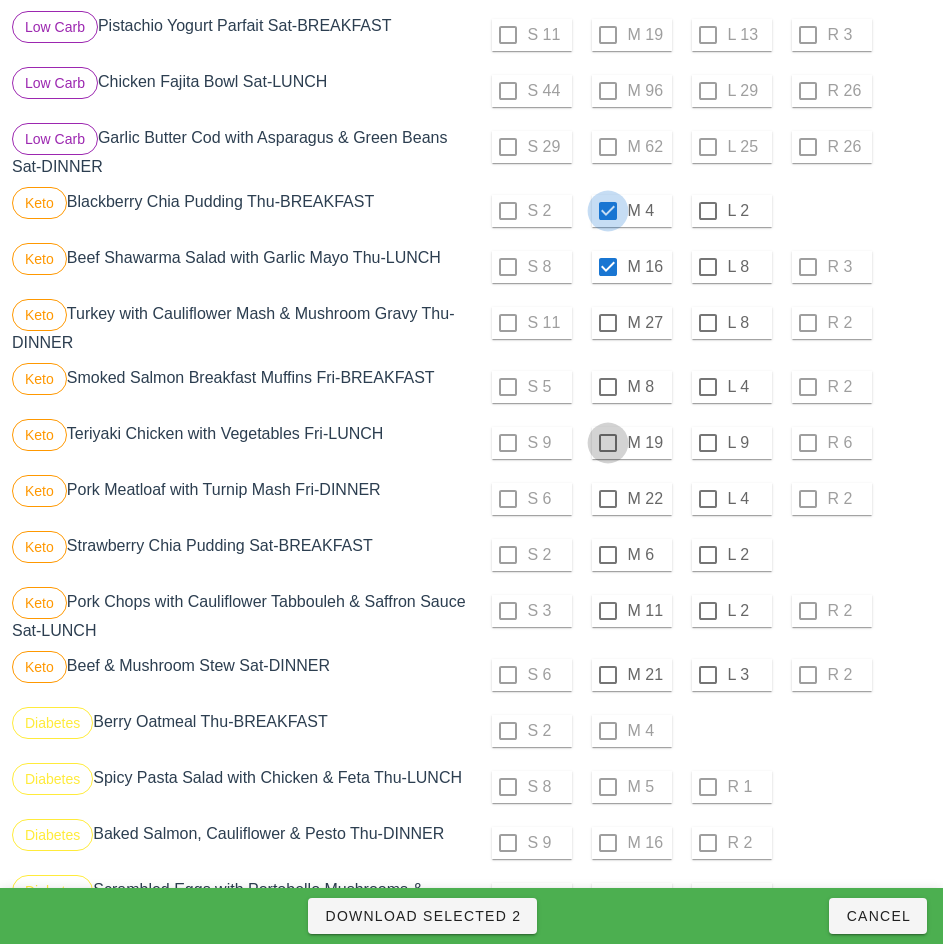 click at bounding box center [608, 323] 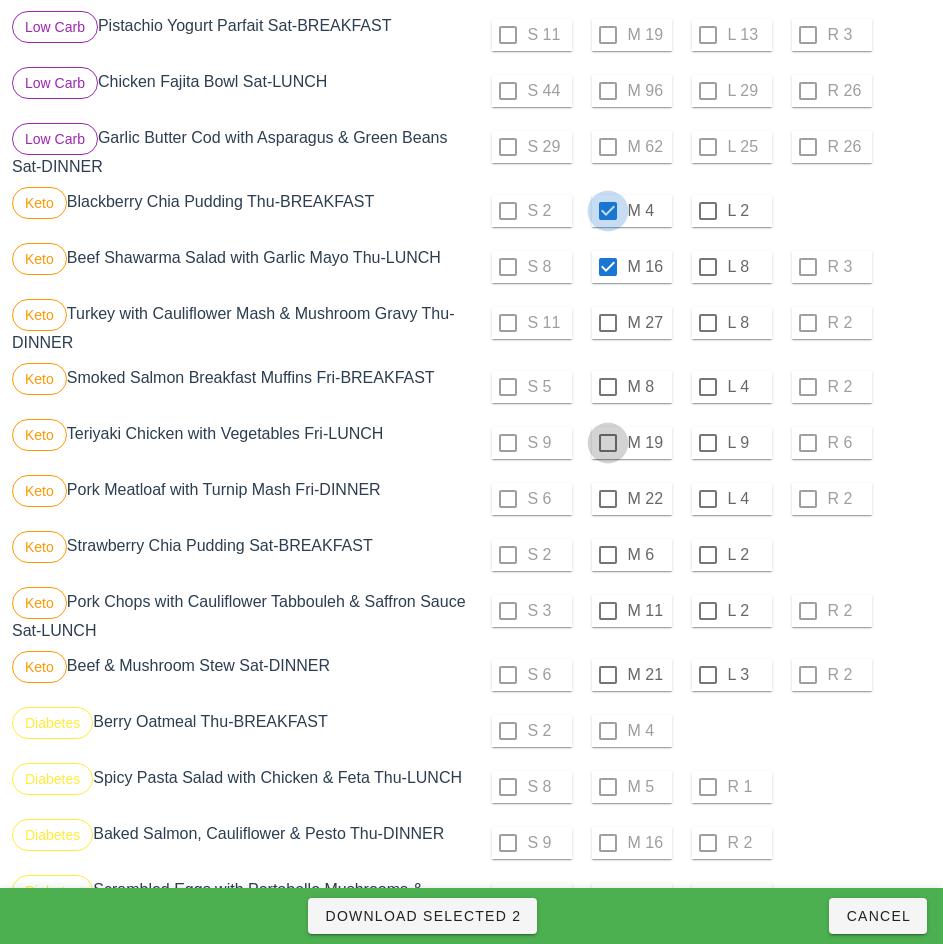 click at bounding box center (608, 387) 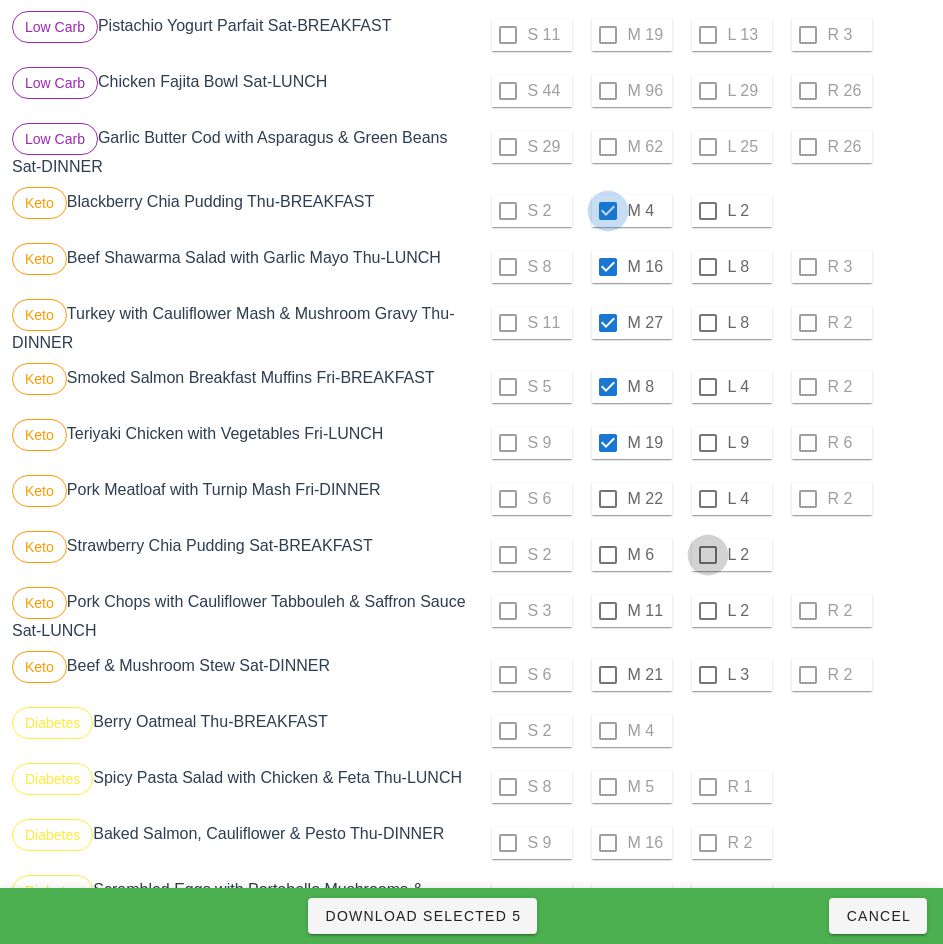 click at bounding box center (708, 499) 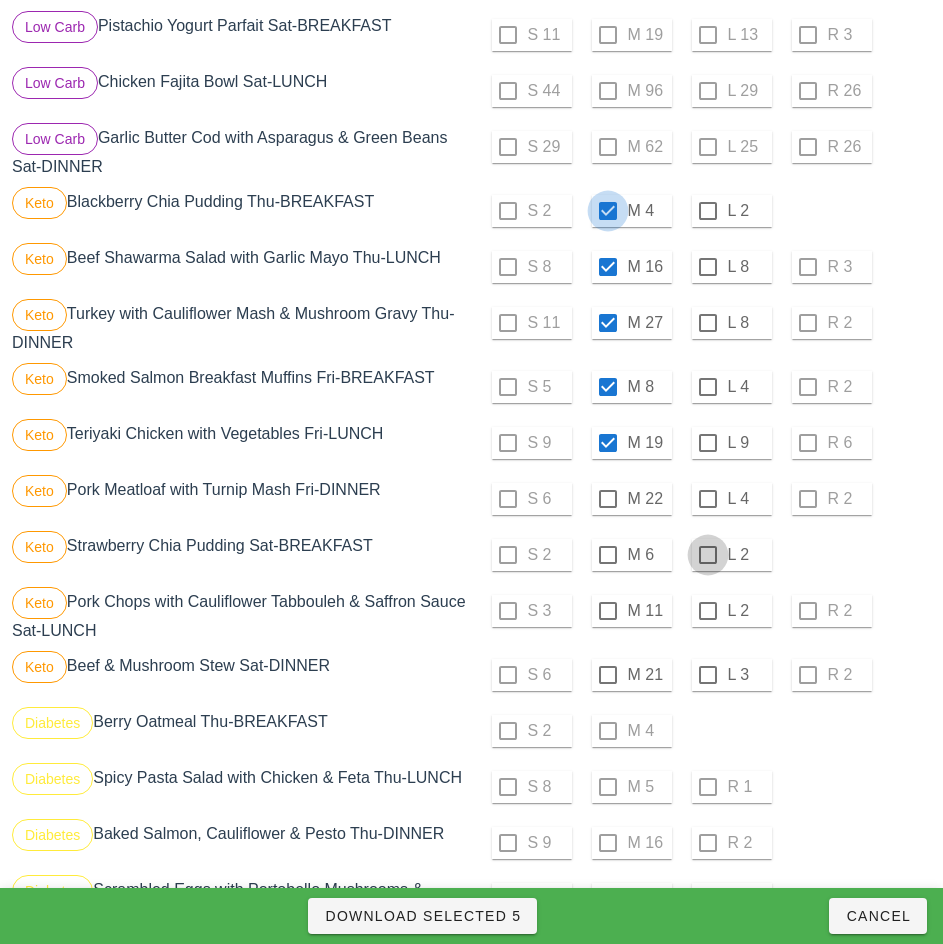 click at bounding box center [708, 555] 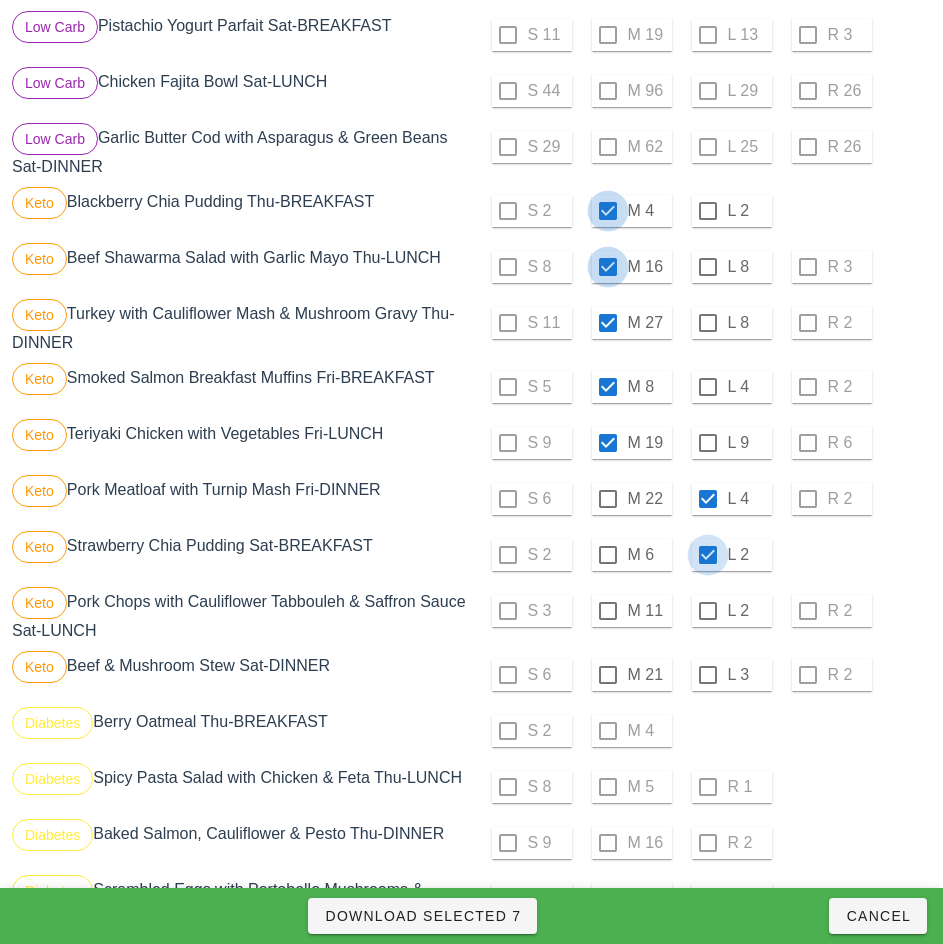 checkbox on "true" 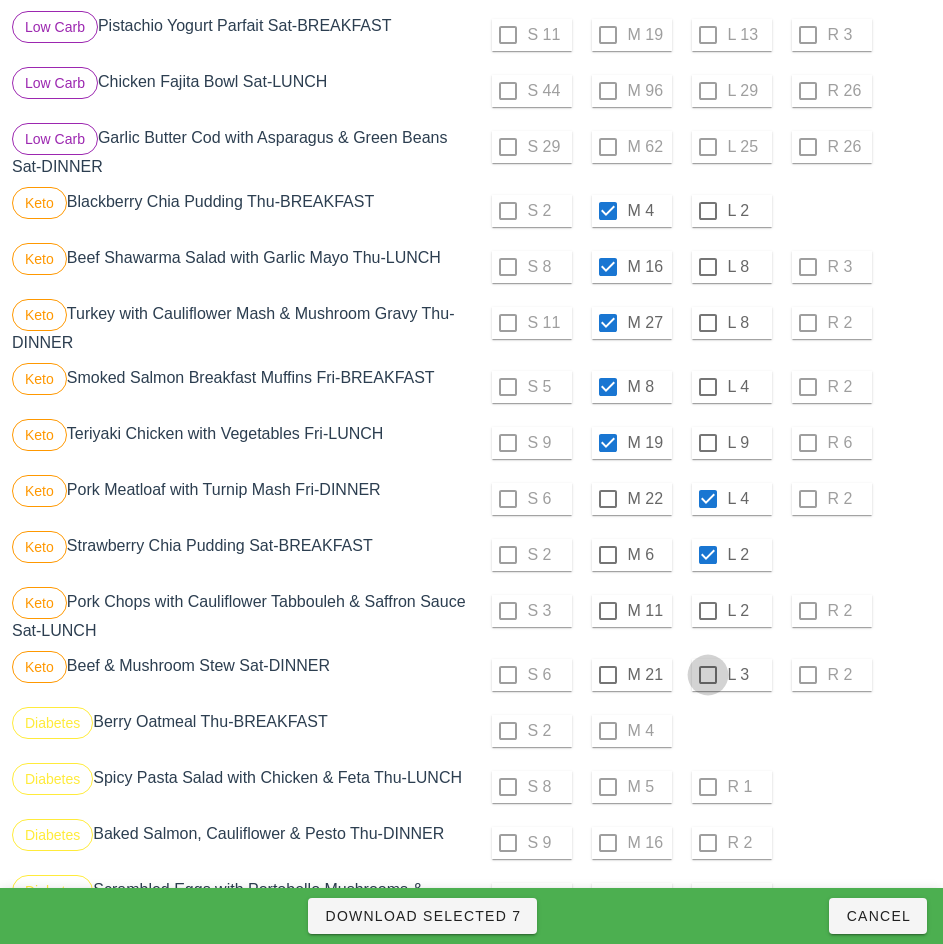 click at bounding box center [708, 611] 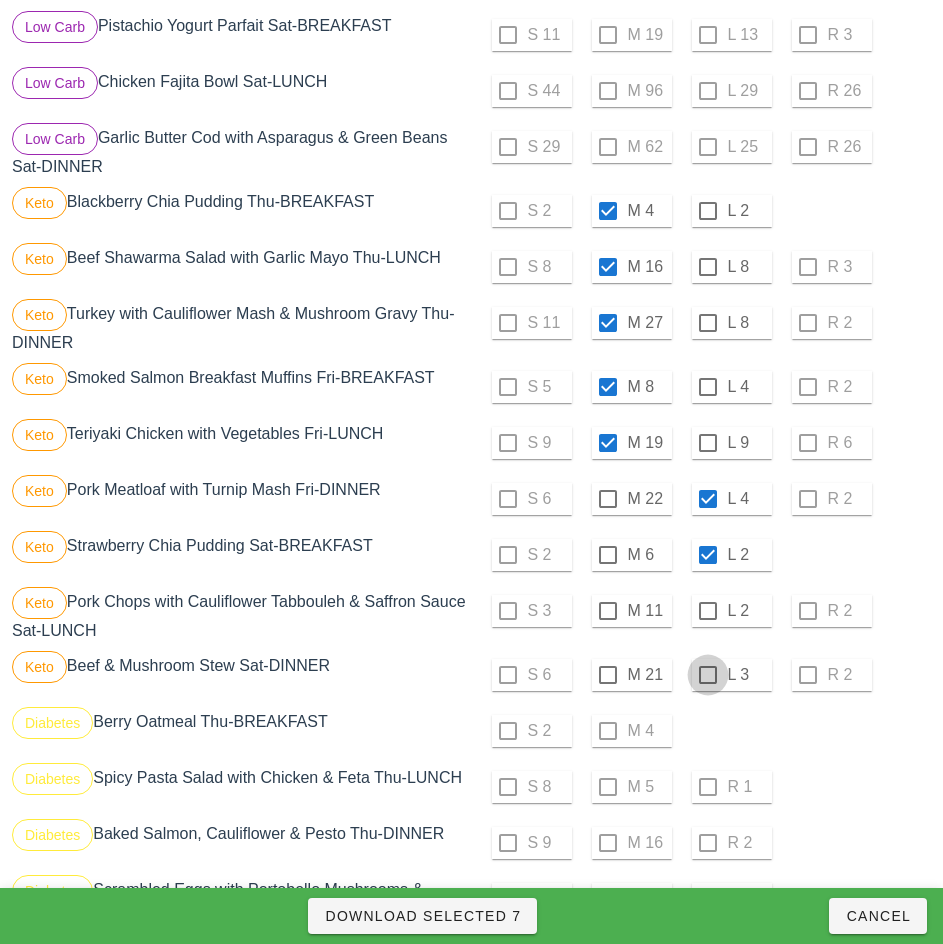 click at bounding box center [708, 675] 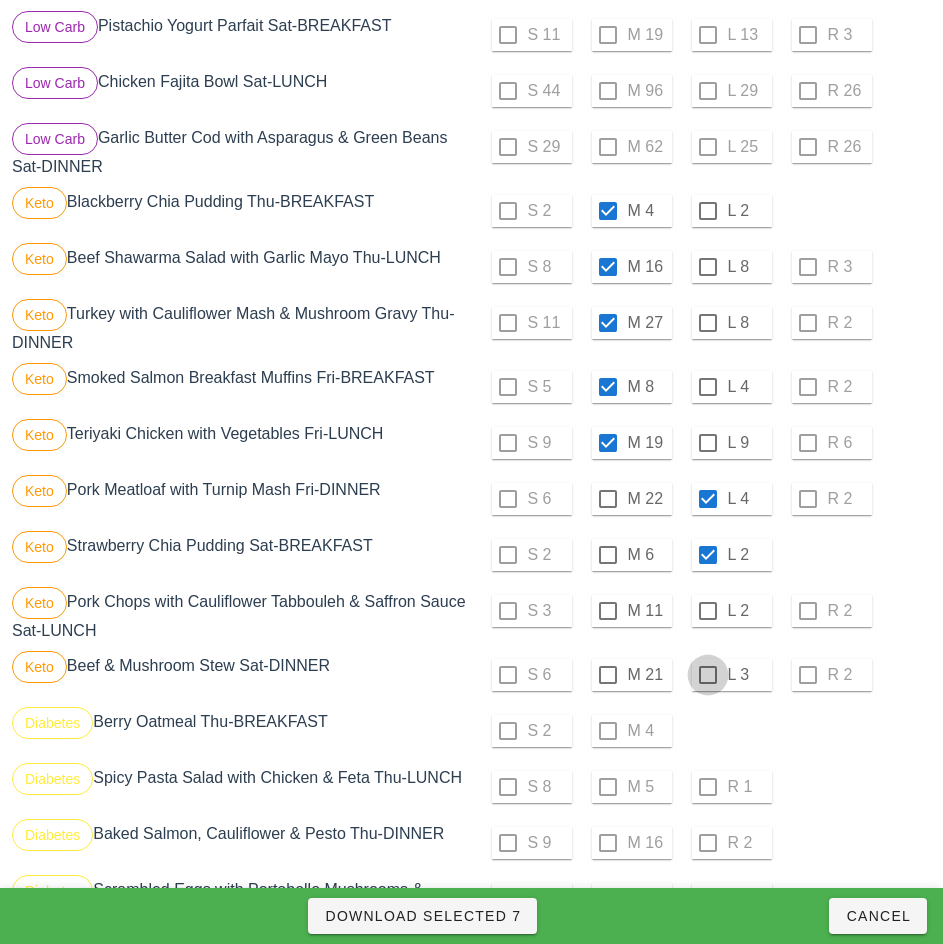 checkbox on "true" 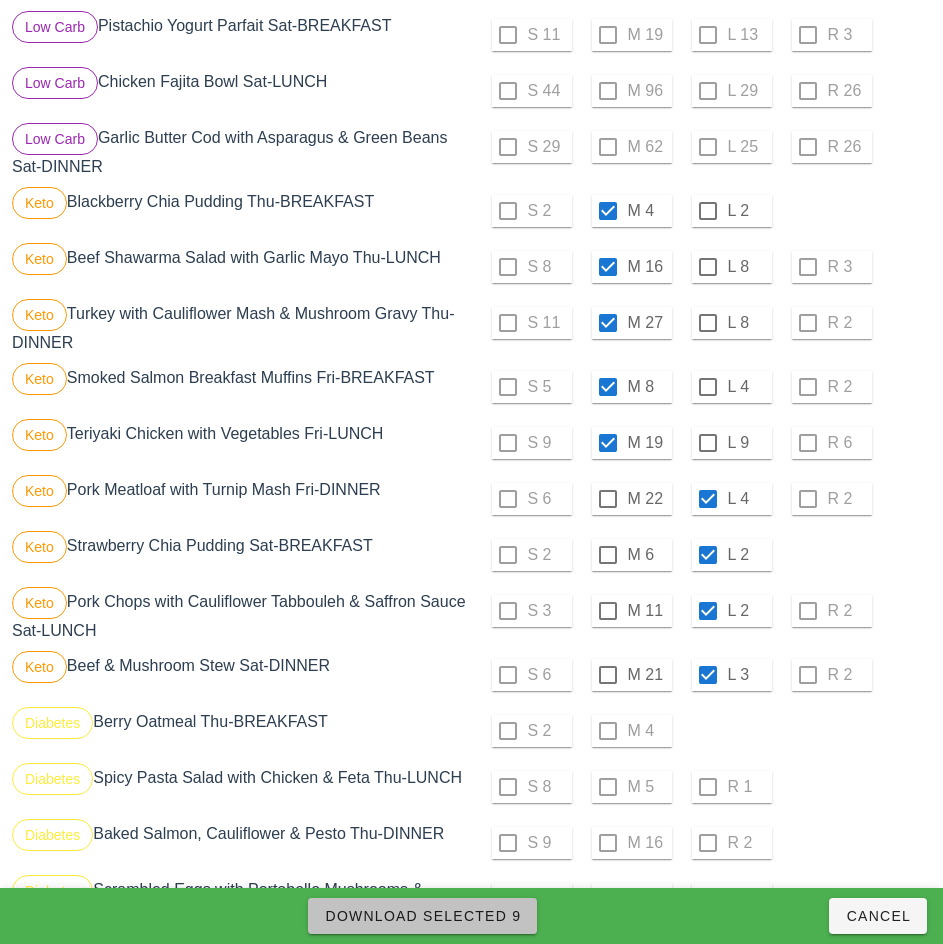 click on "Download Selected 9" at bounding box center [422, 916] 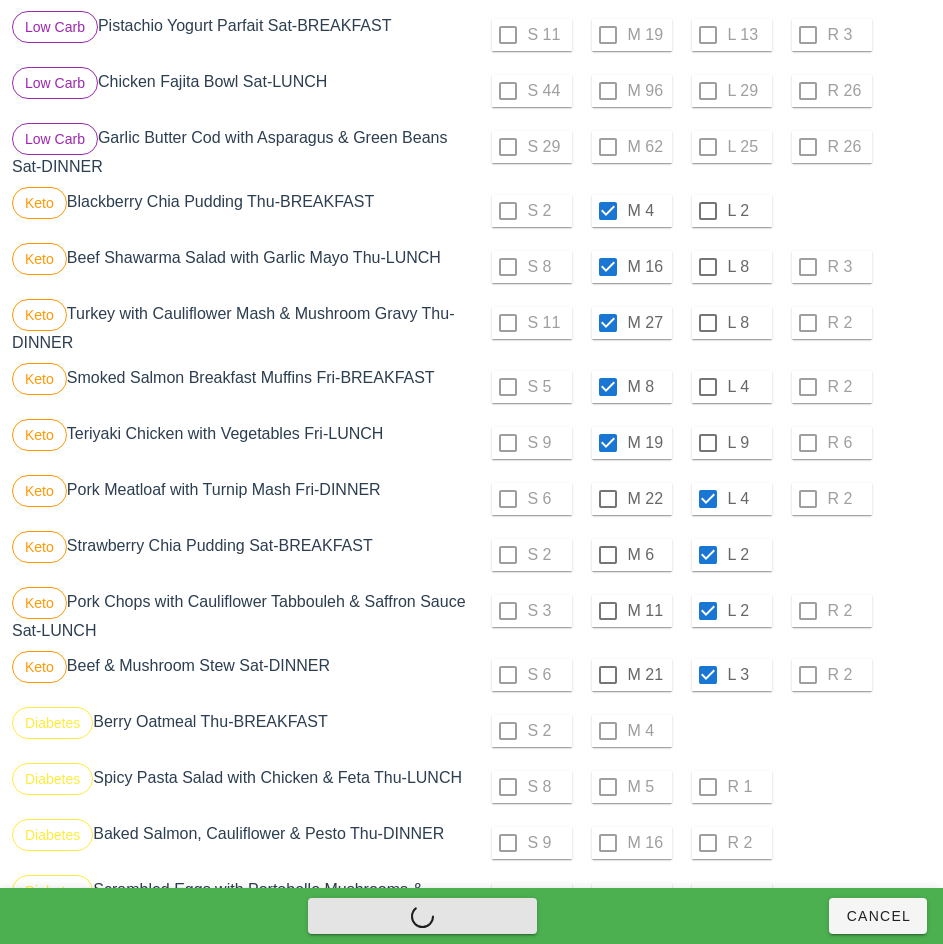 checkbox on "false" 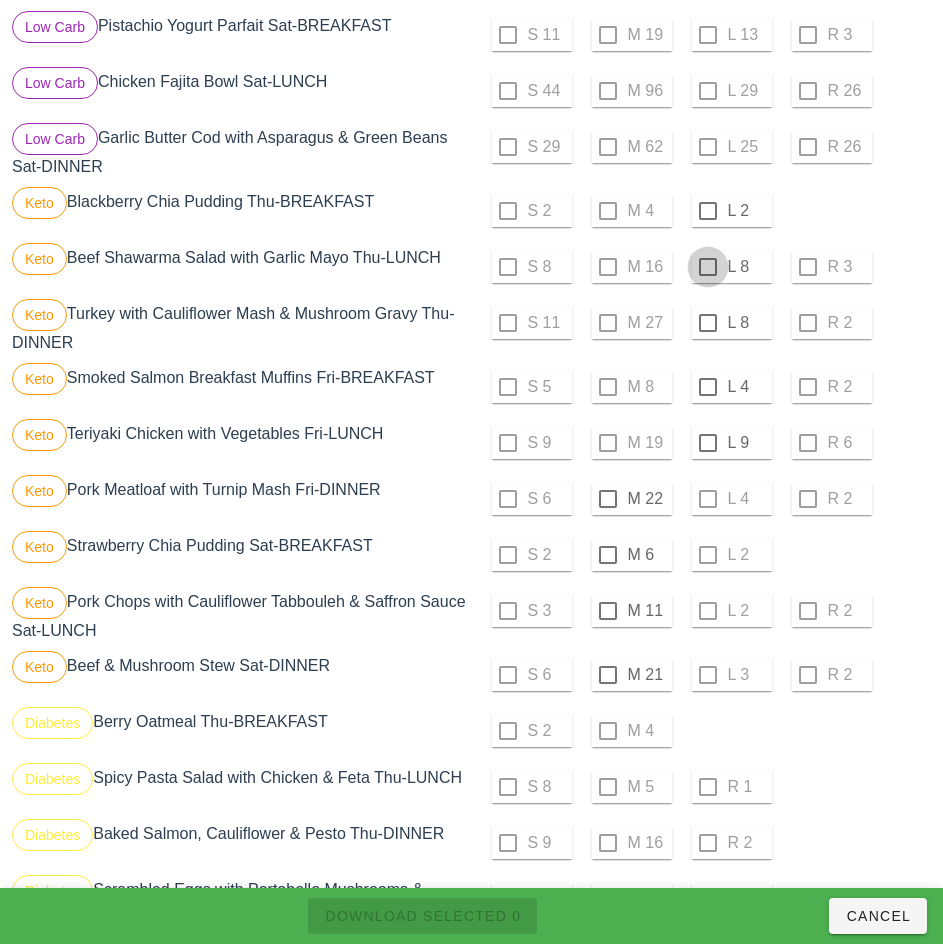 click at bounding box center [708, 211] 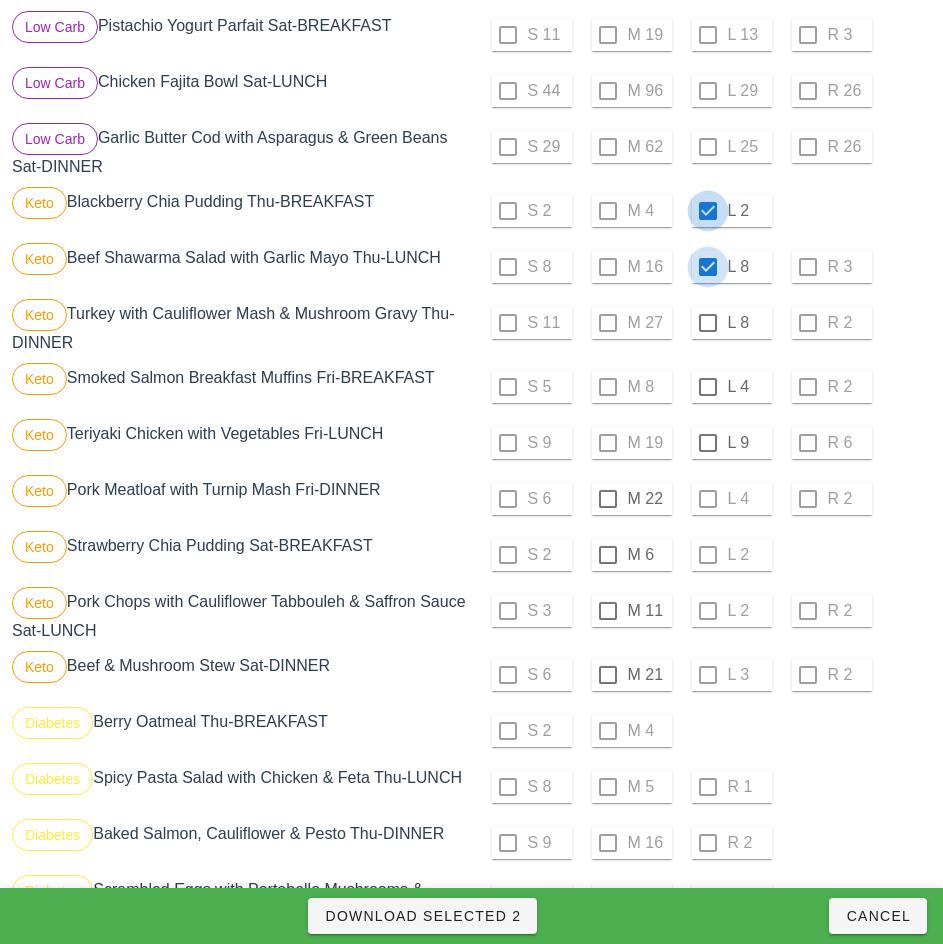 checkbox on "true" 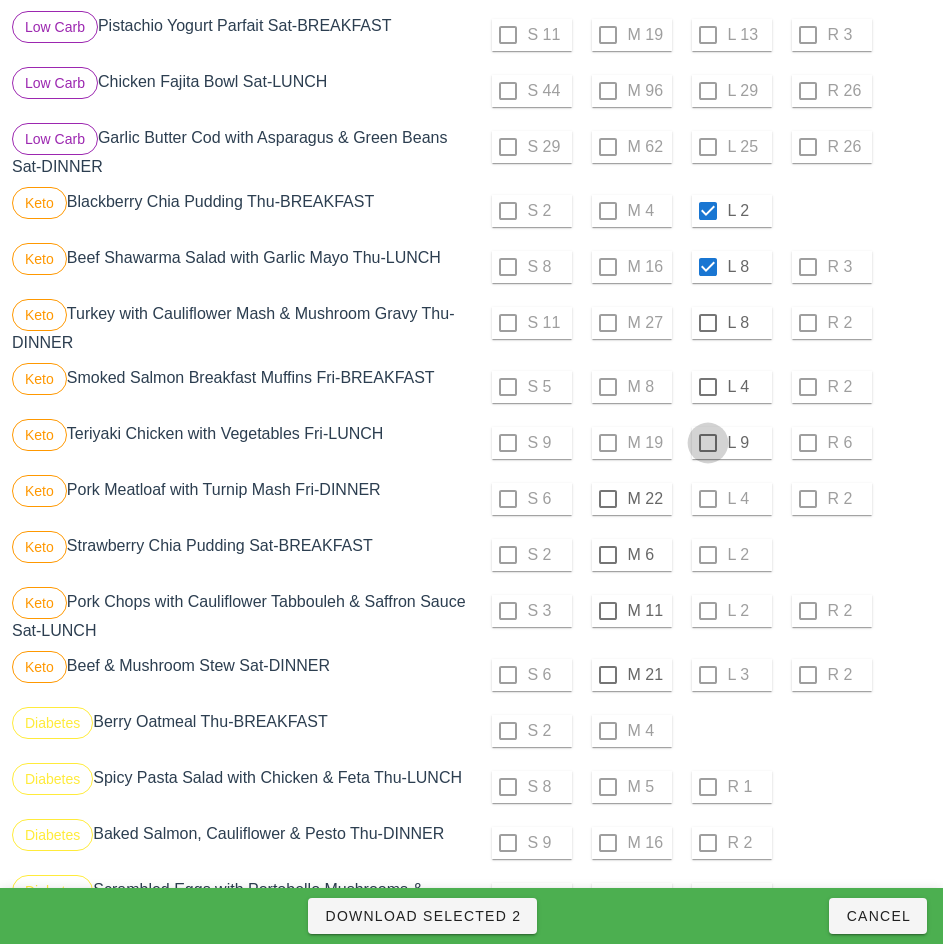 click at bounding box center (708, 323) 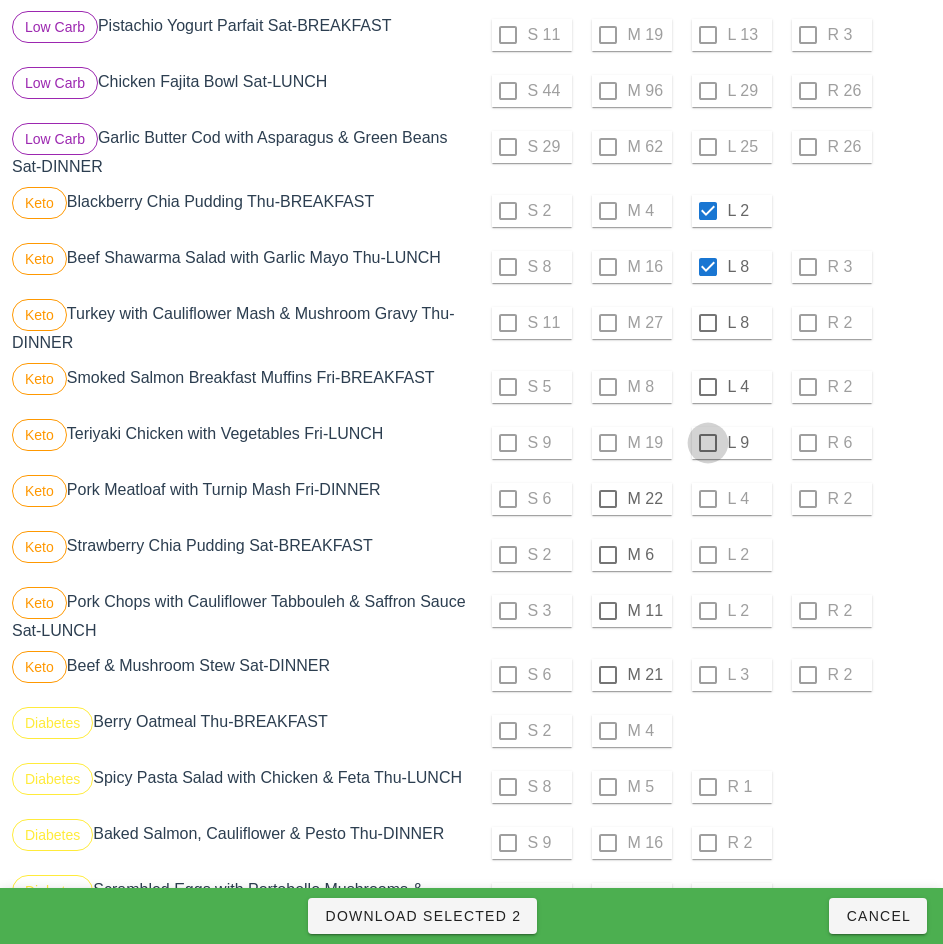 click at bounding box center (708, 387) 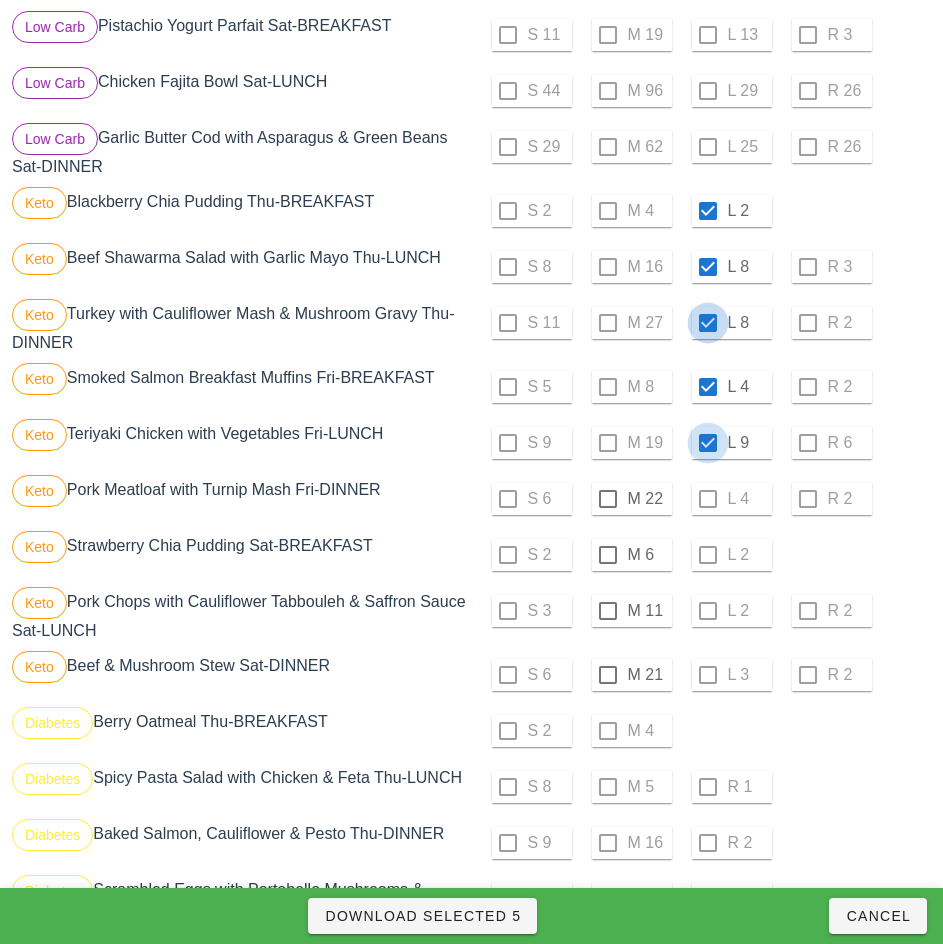 checkbox on "true" 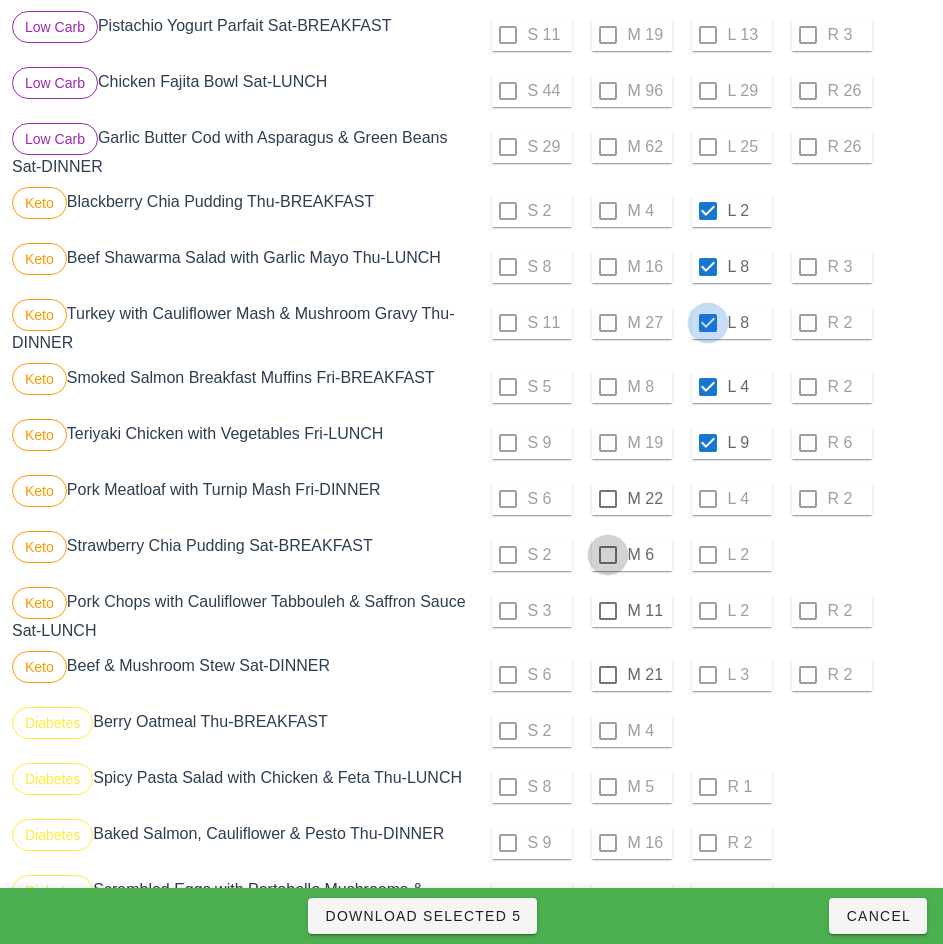 click at bounding box center [608, 499] 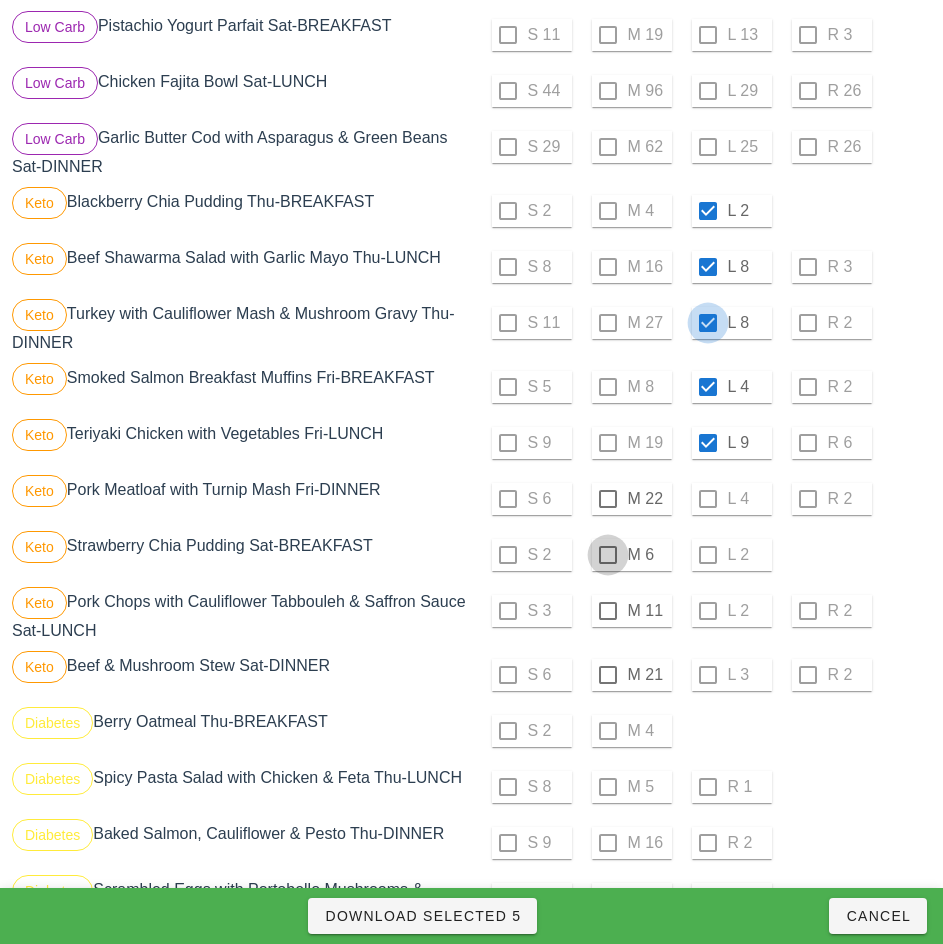 click at bounding box center [608, 555] 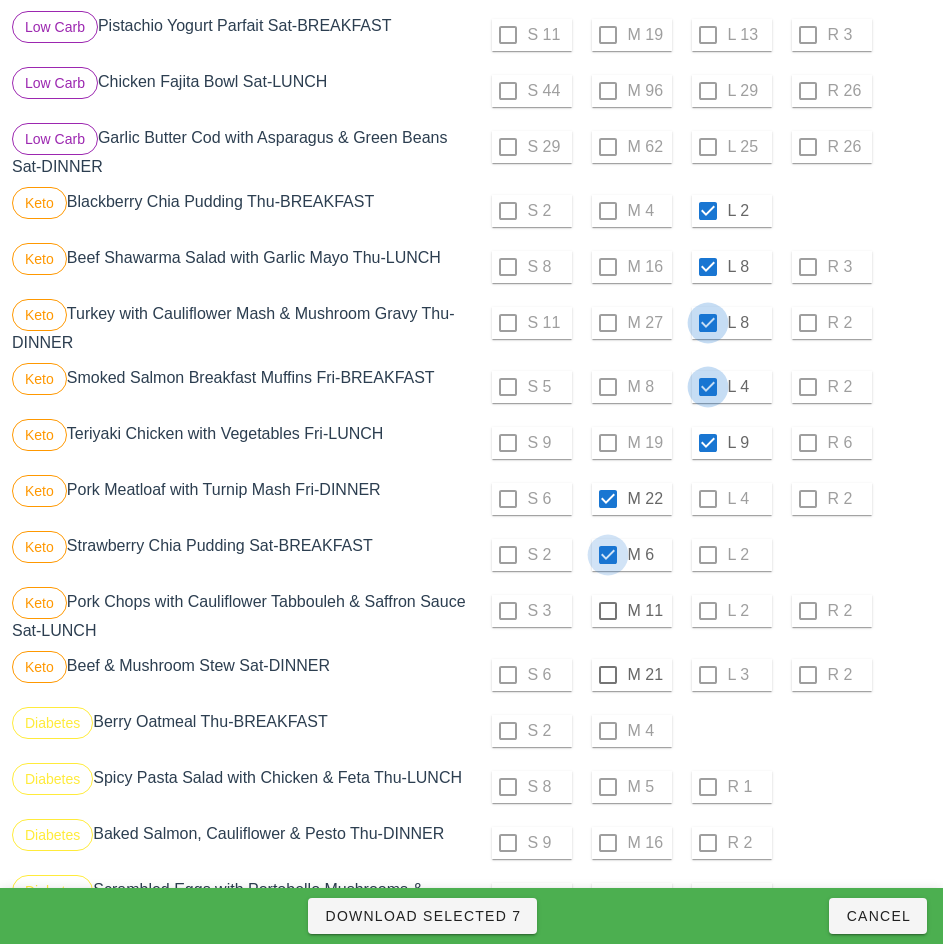 checkbox on "true" 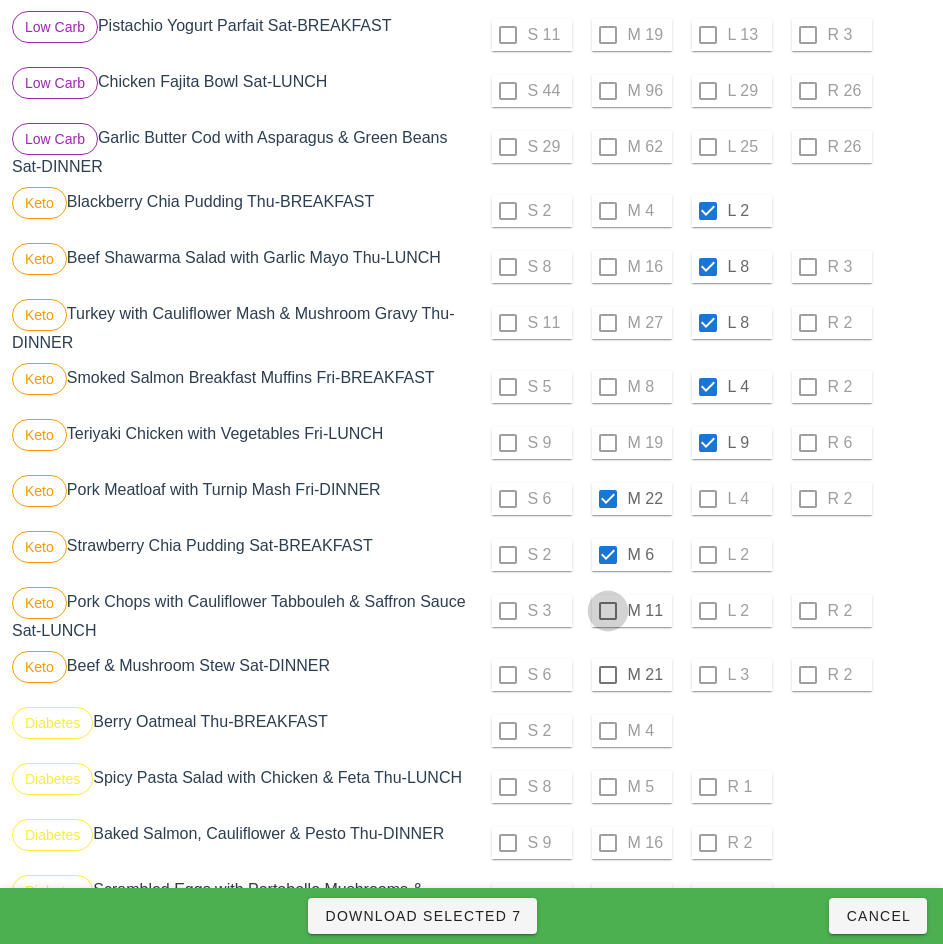 click at bounding box center [608, 611] 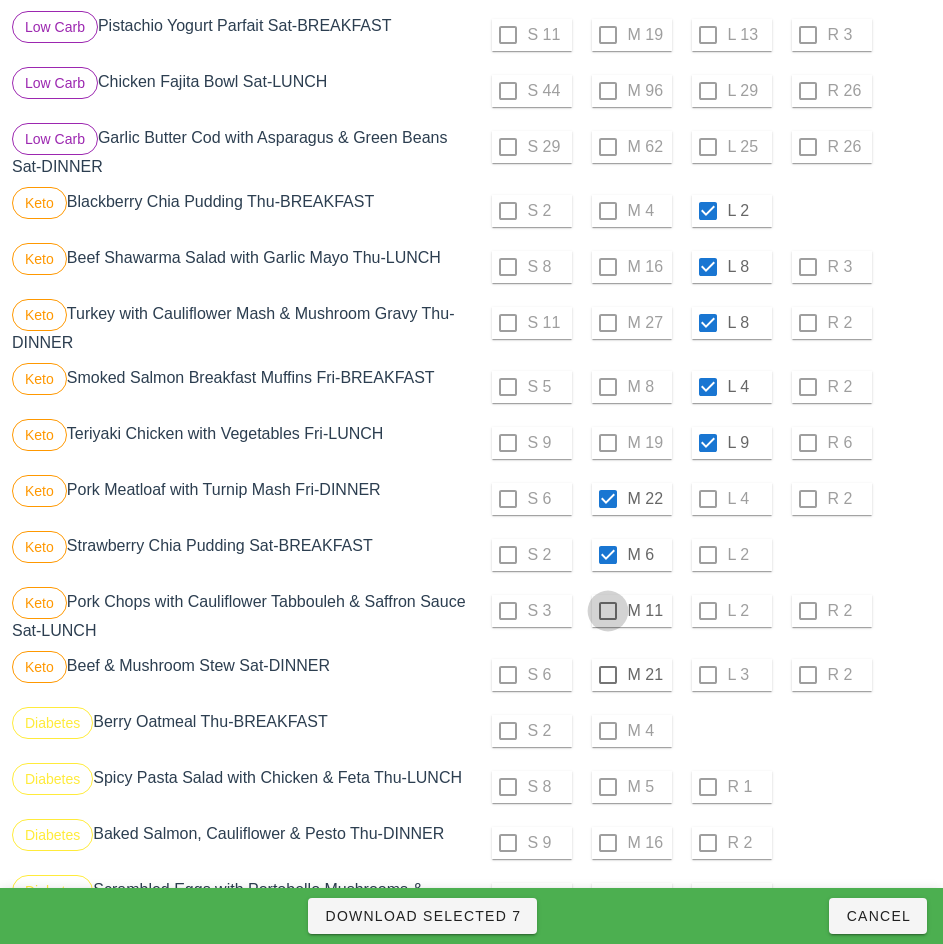checkbox on "true" 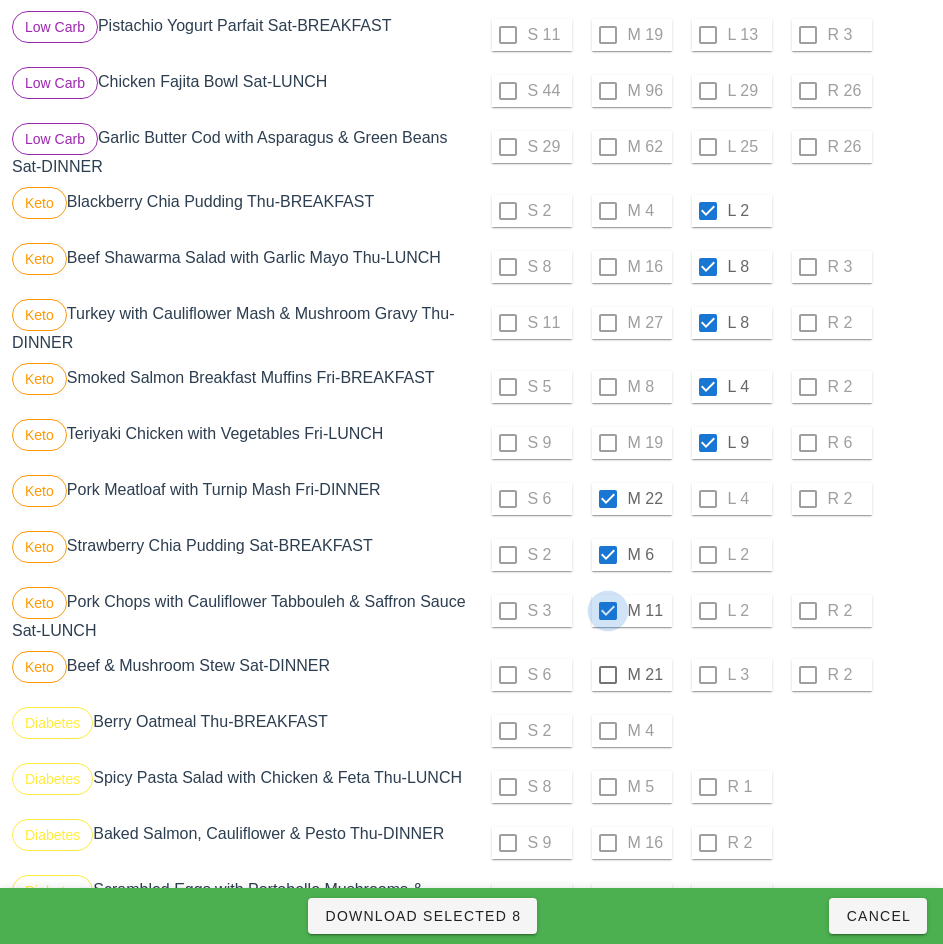 click at bounding box center [608, 675] 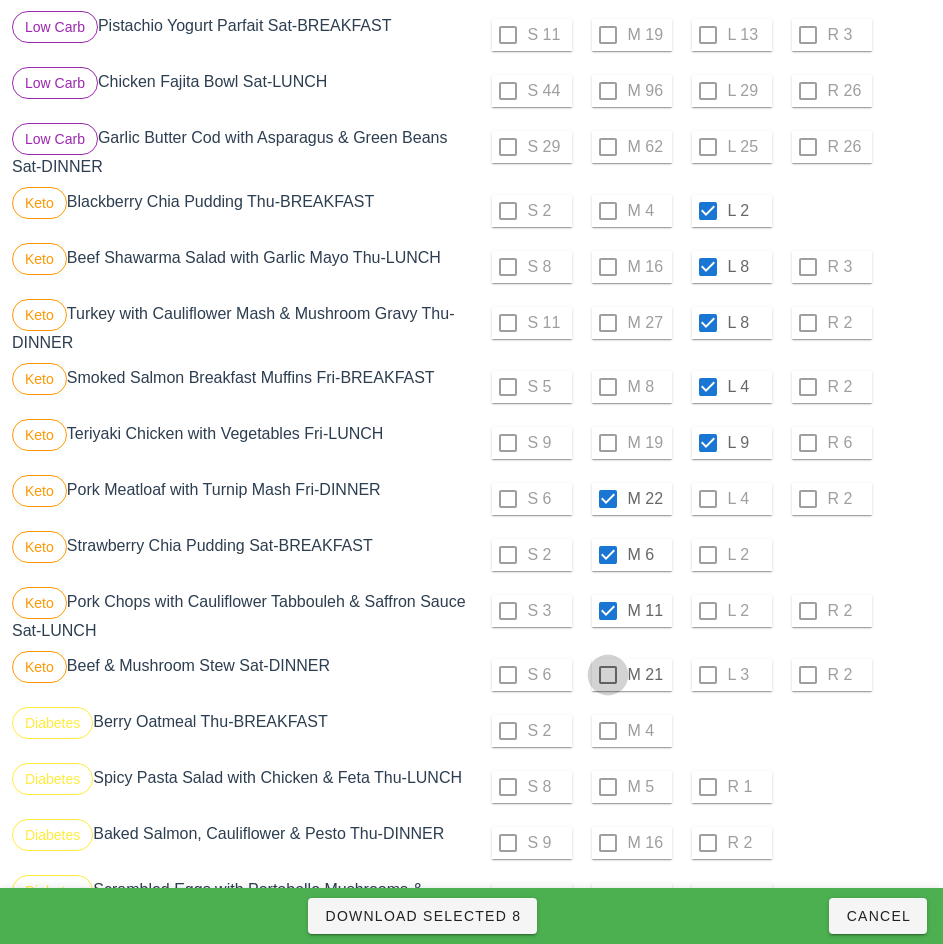 checkbox on "true" 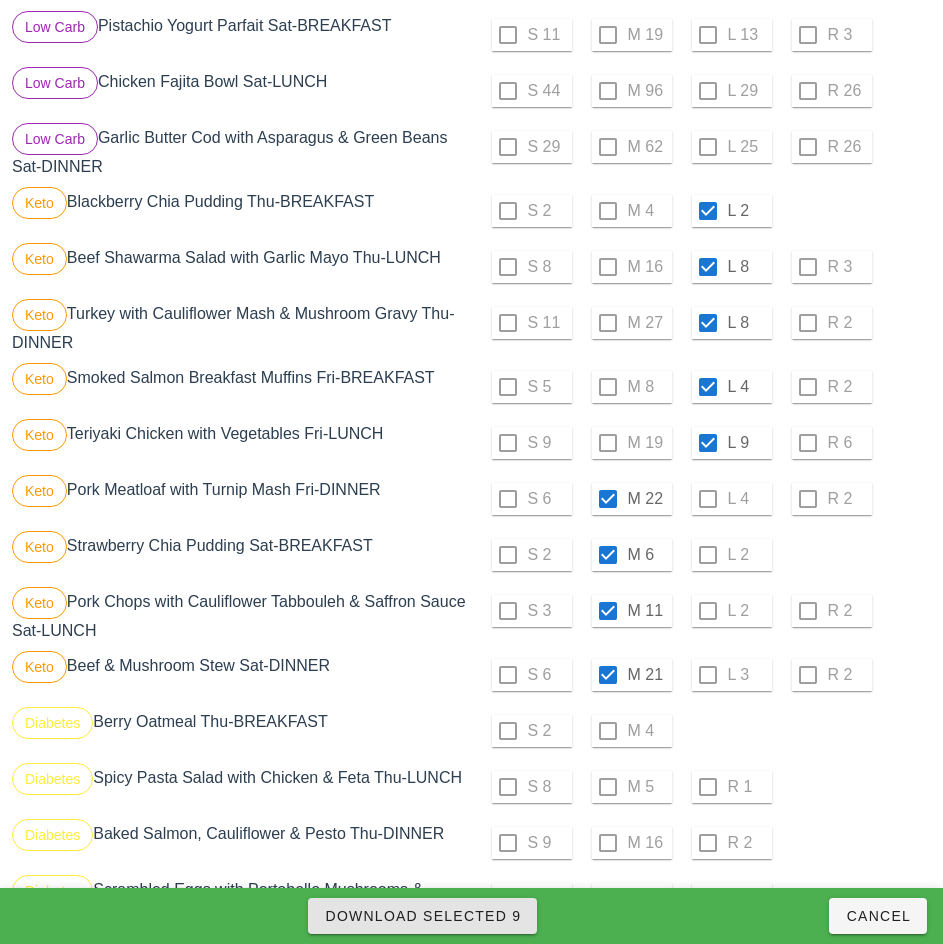 click on "Download Selected 9" at bounding box center [422, 916] 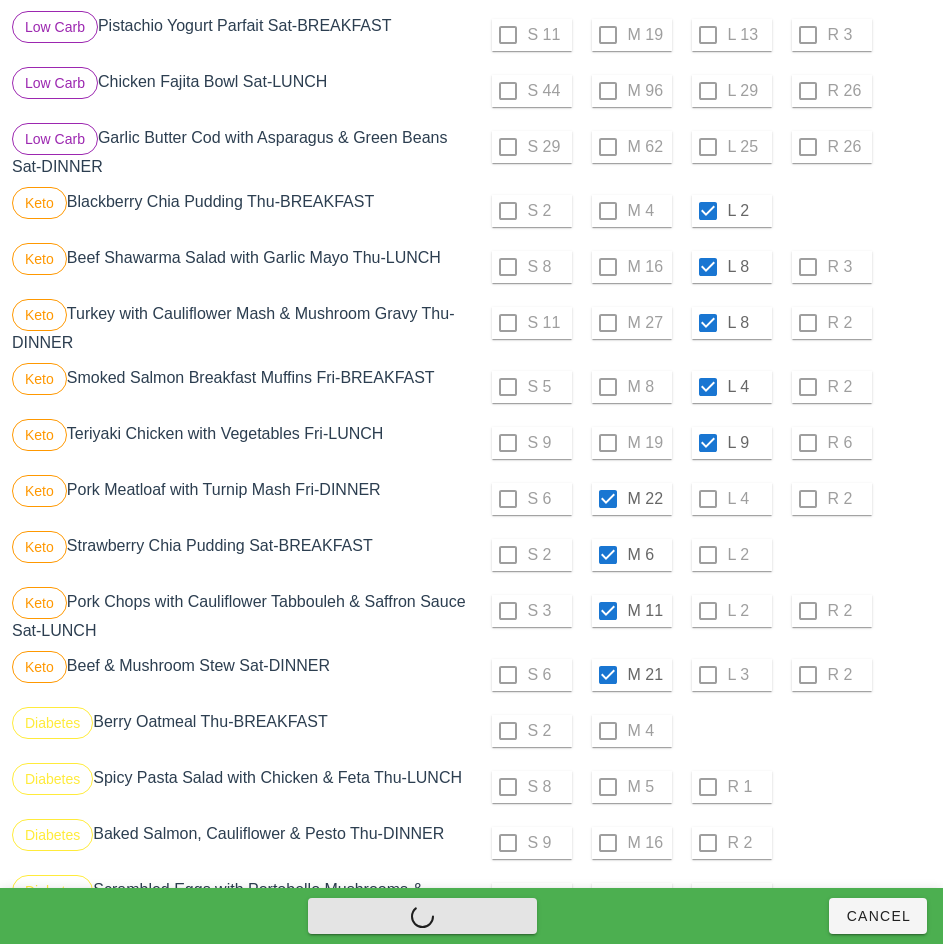 checkbox on "false" 